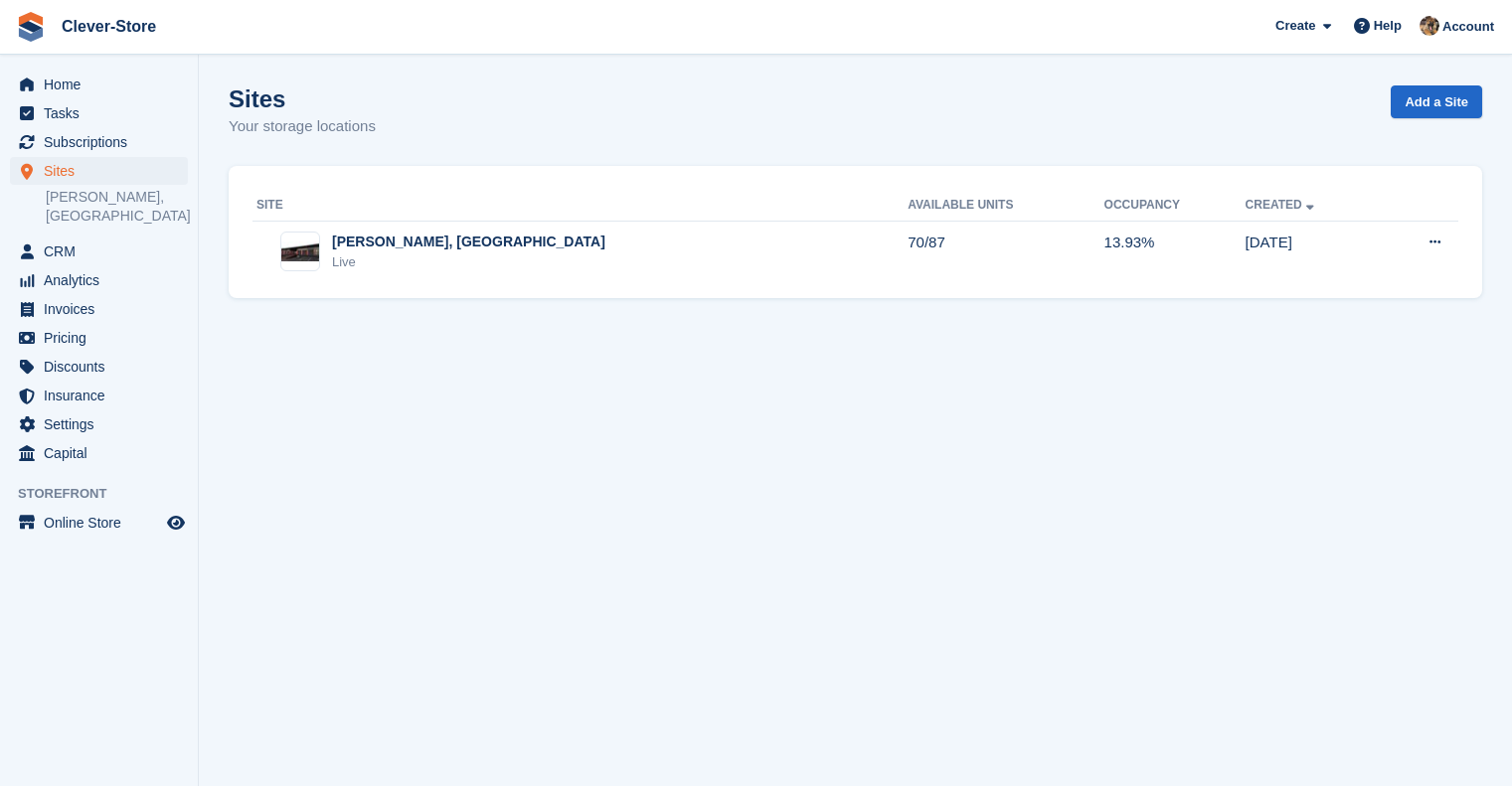 scroll, scrollTop: 0, scrollLeft: 0, axis: both 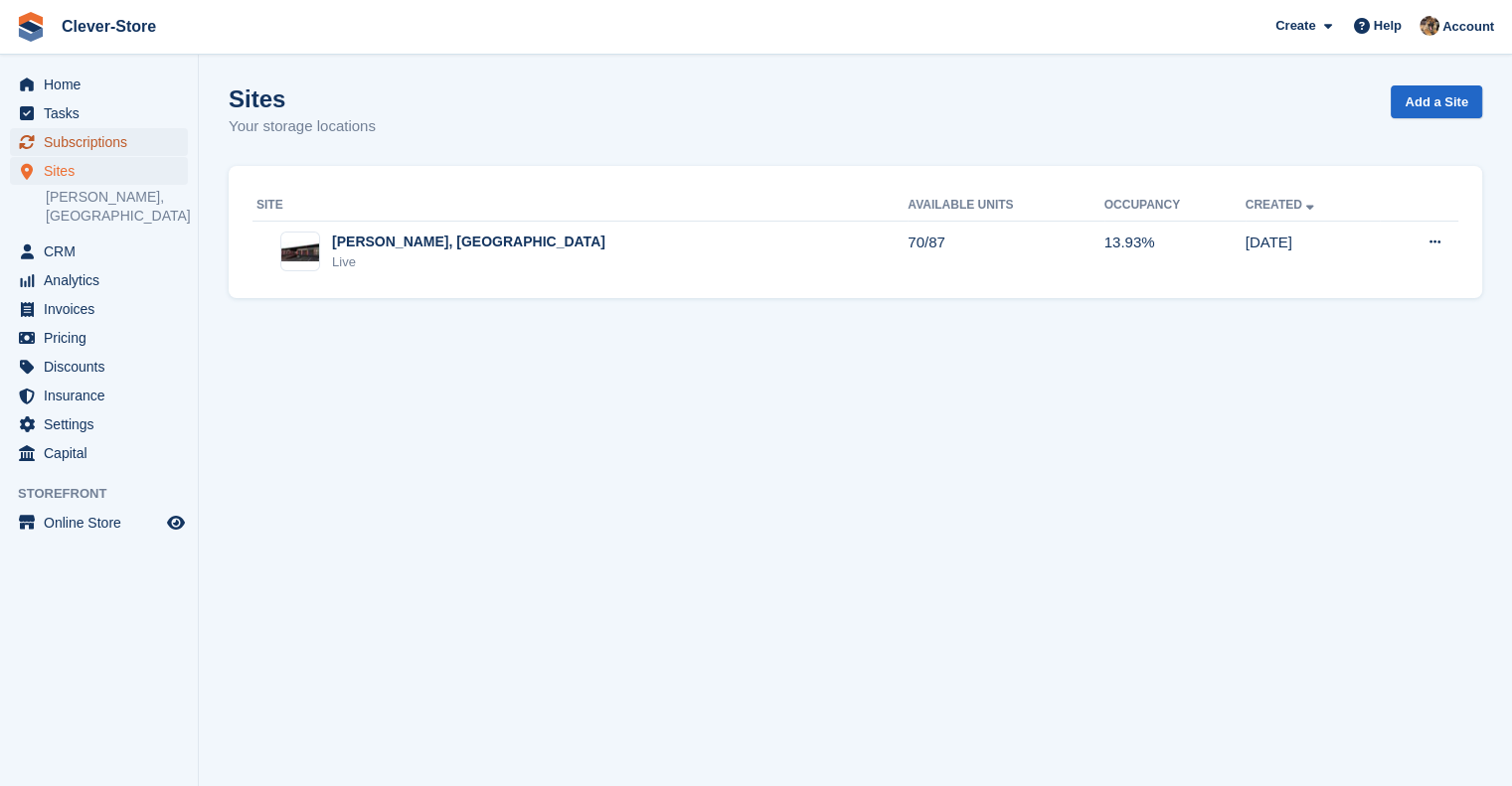 click on "Subscriptions" at bounding box center [103, 142] 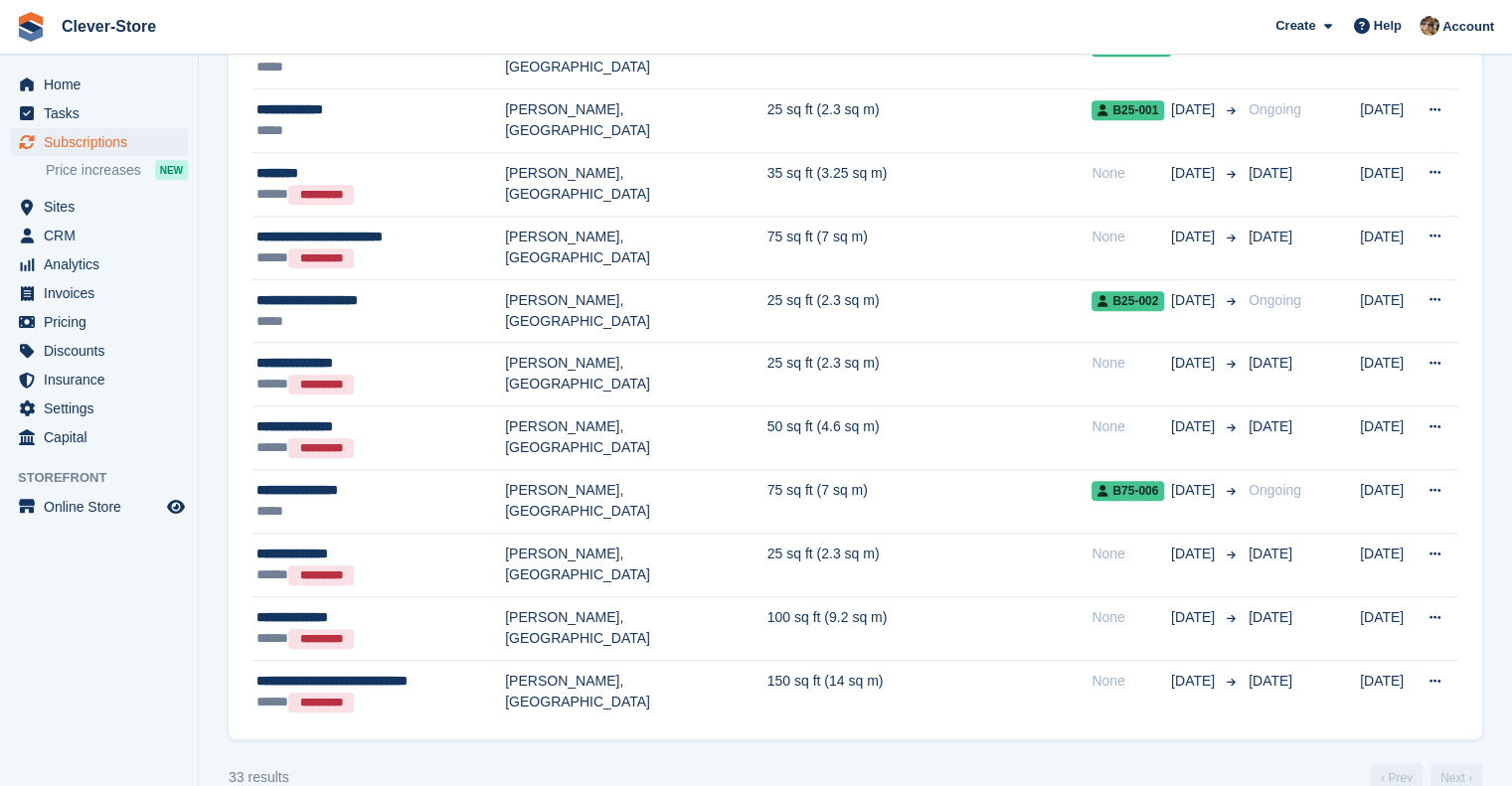 scroll, scrollTop: 1731, scrollLeft: 0, axis: vertical 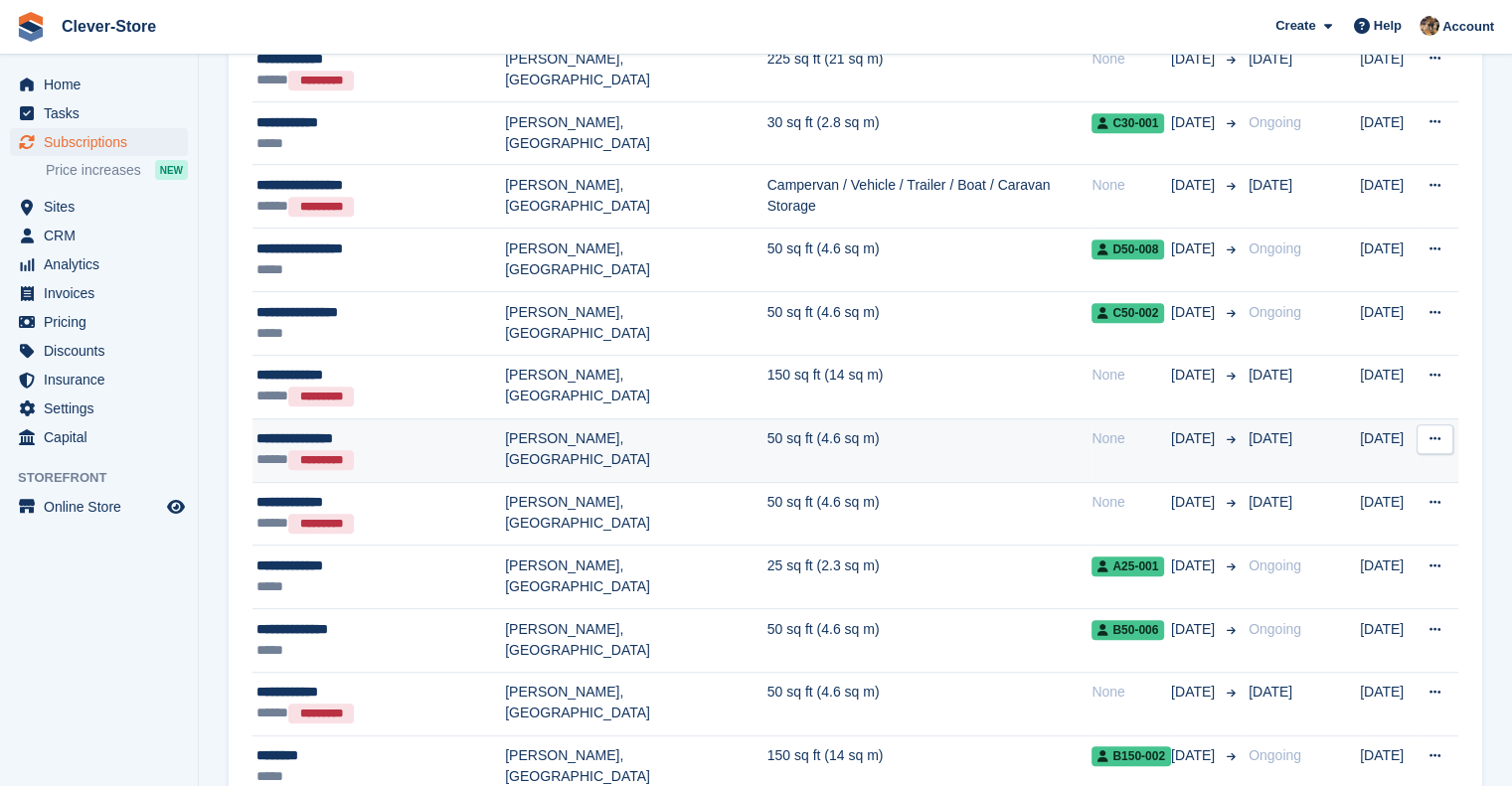 click on "**********" at bounding box center (381, 438) 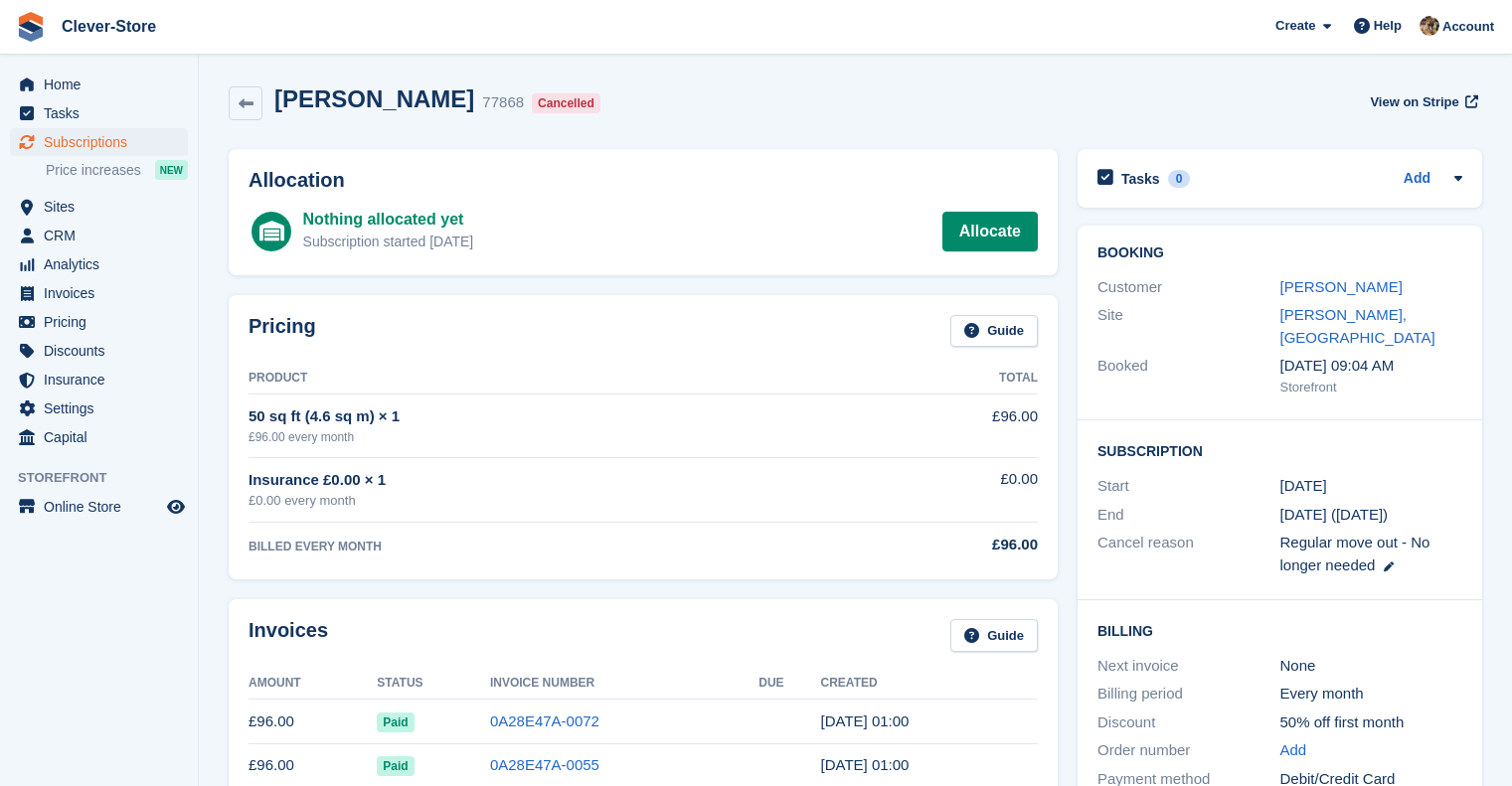 scroll, scrollTop: 0, scrollLeft: 0, axis: both 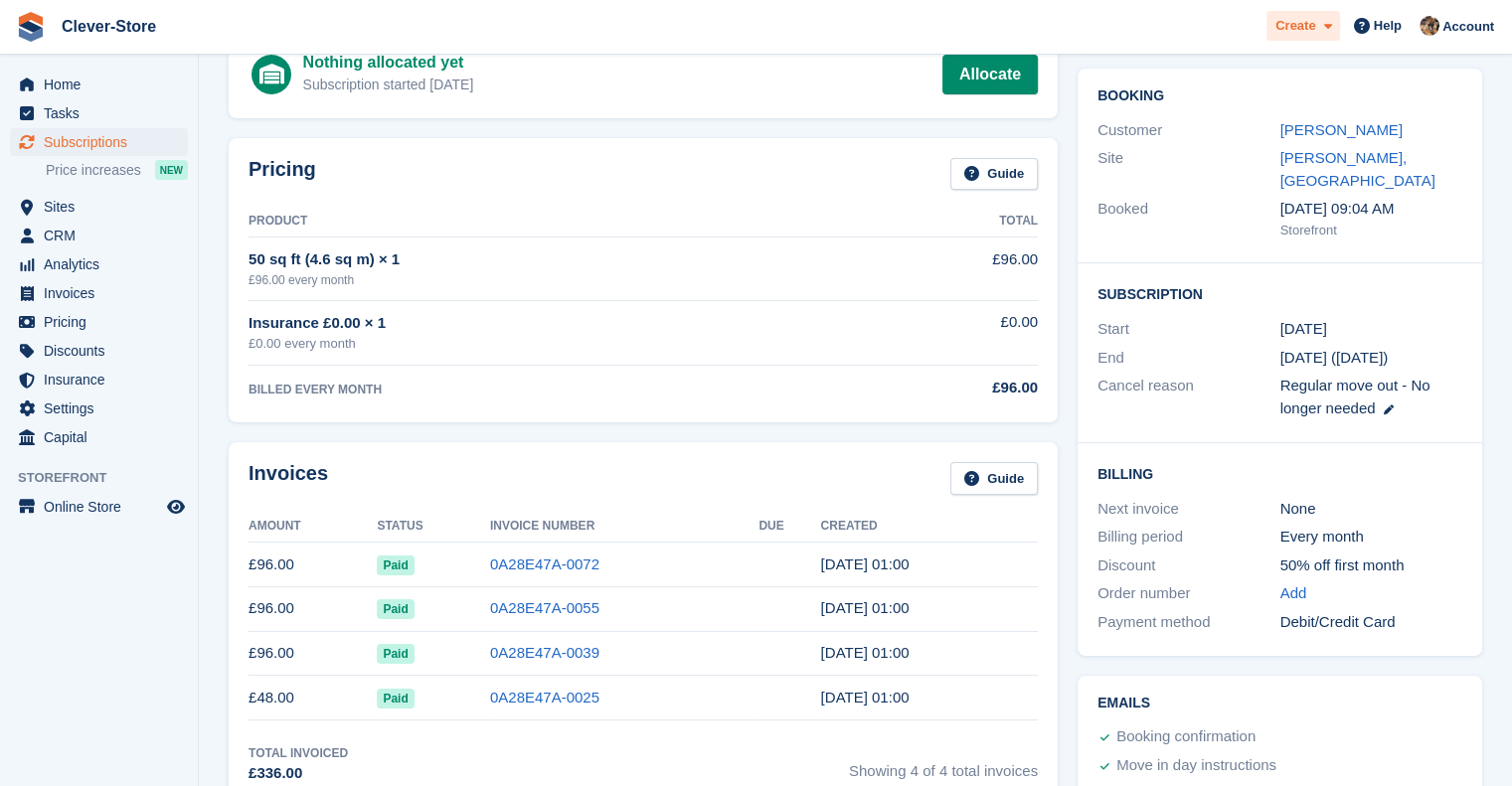 click at bounding box center [1323, 26] 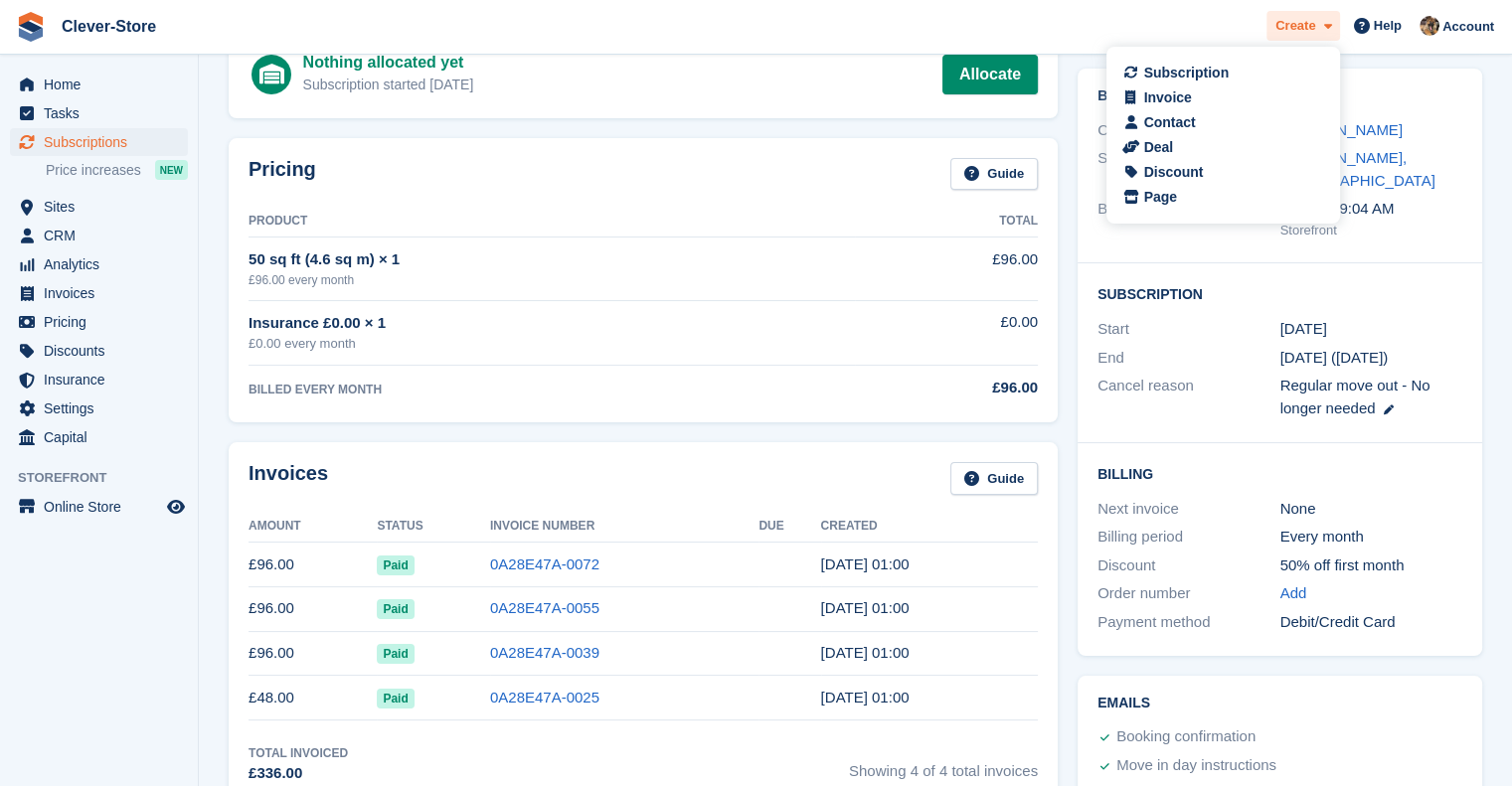 click at bounding box center [1323, 26] 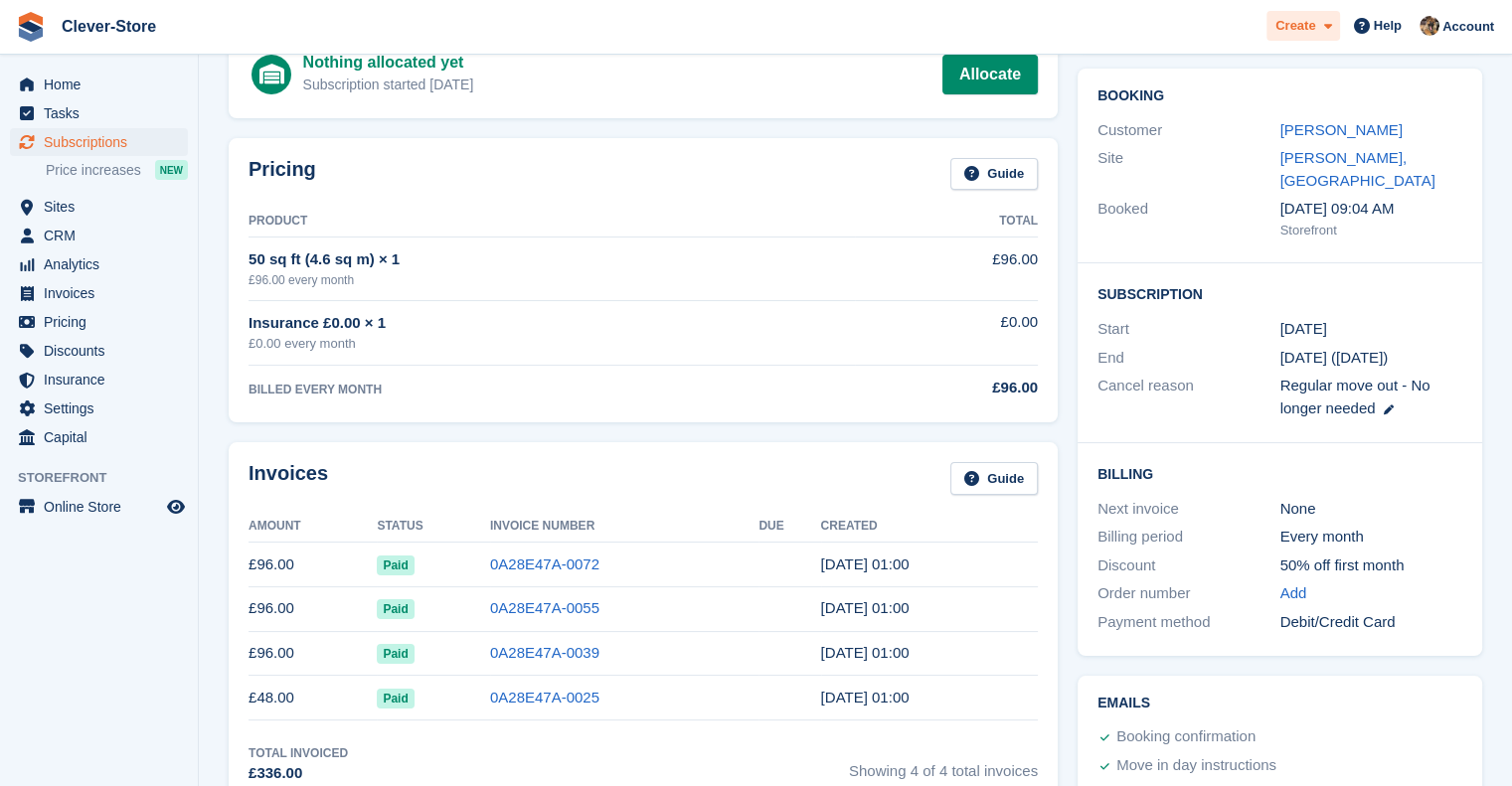 click at bounding box center [1323, 26] 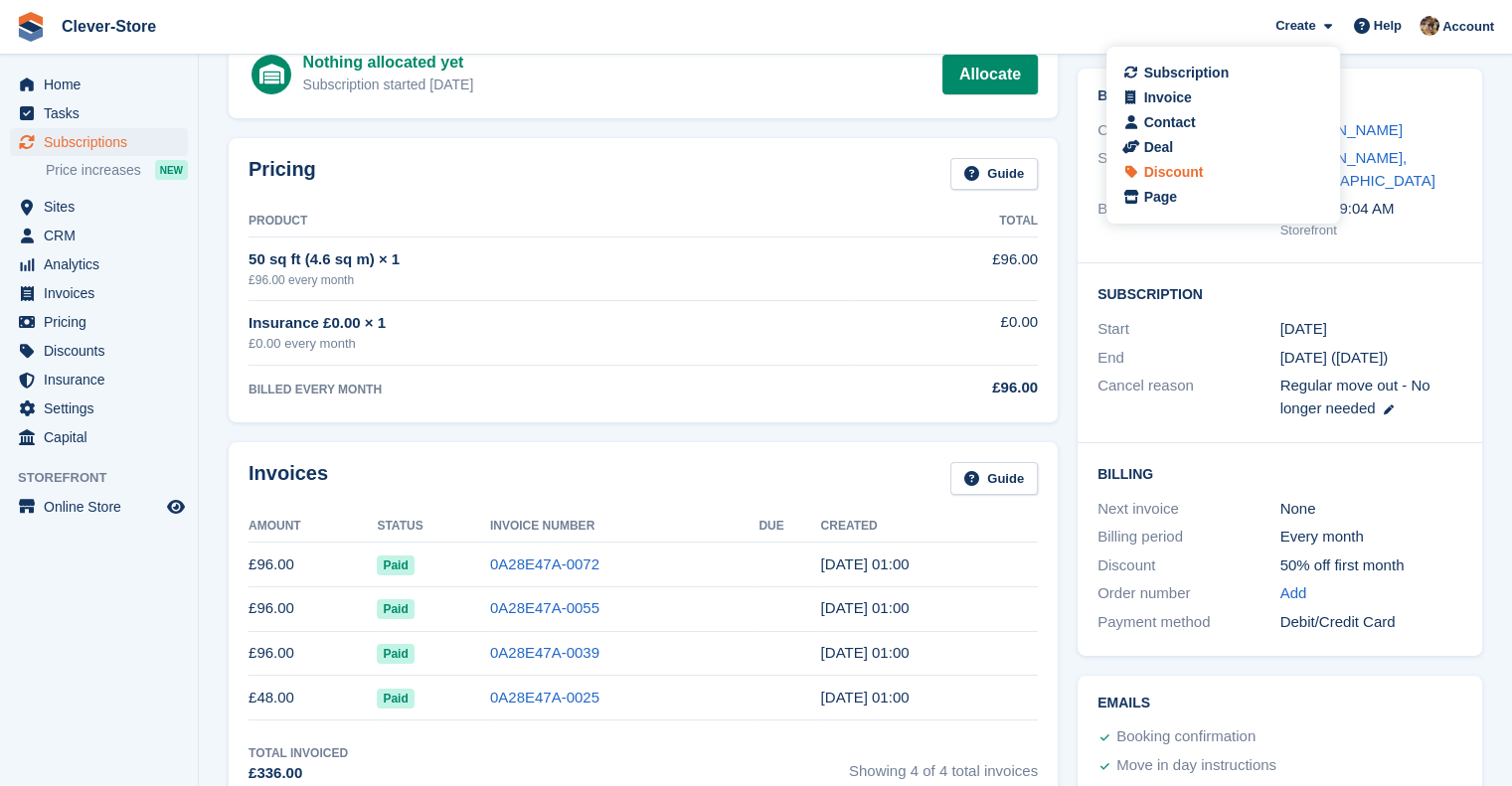 click on "Discount" at bounding box center (1173, 172) 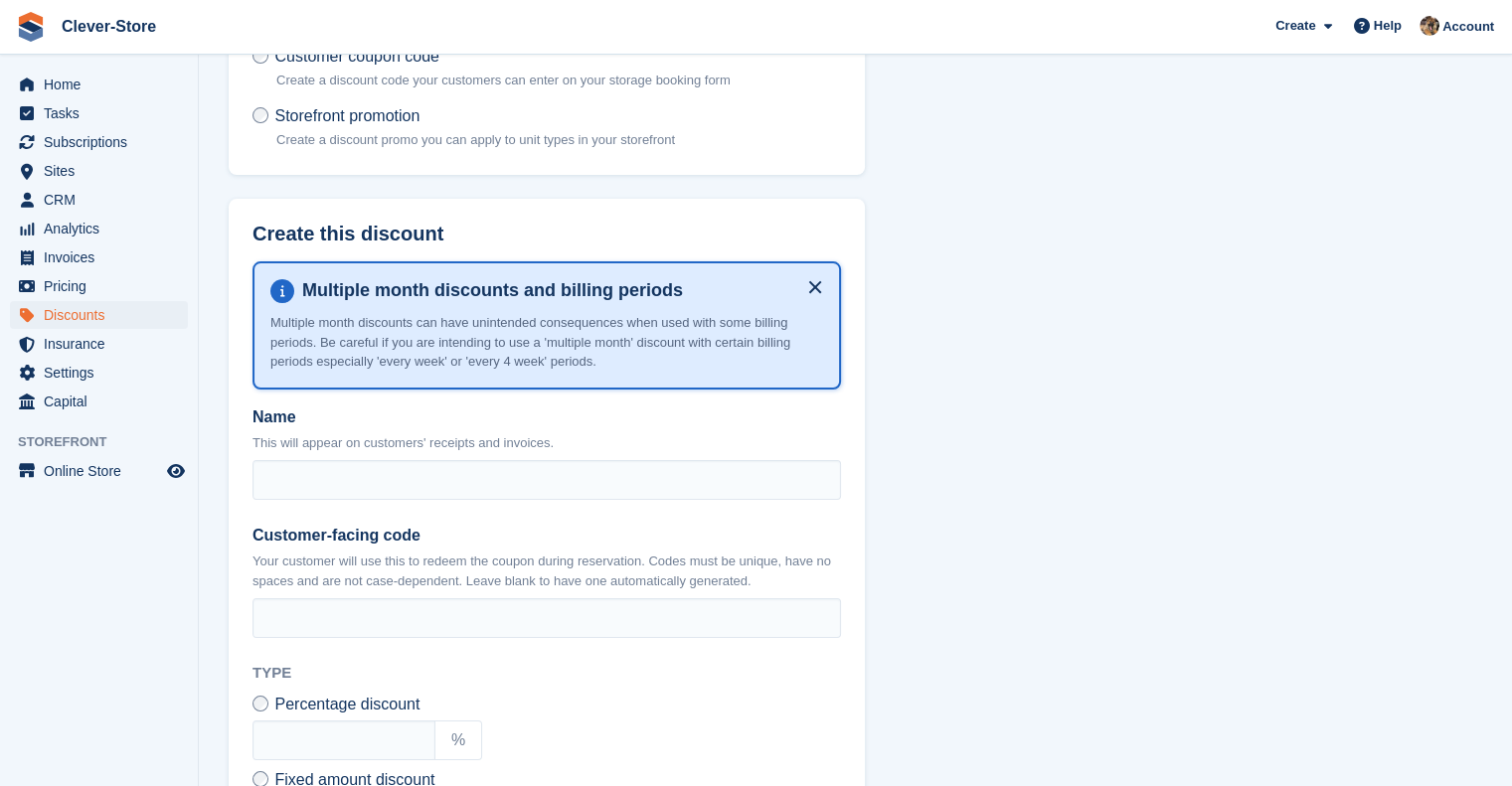 scroll, scrollTop: 0, scrollLeft: 0, axis: both 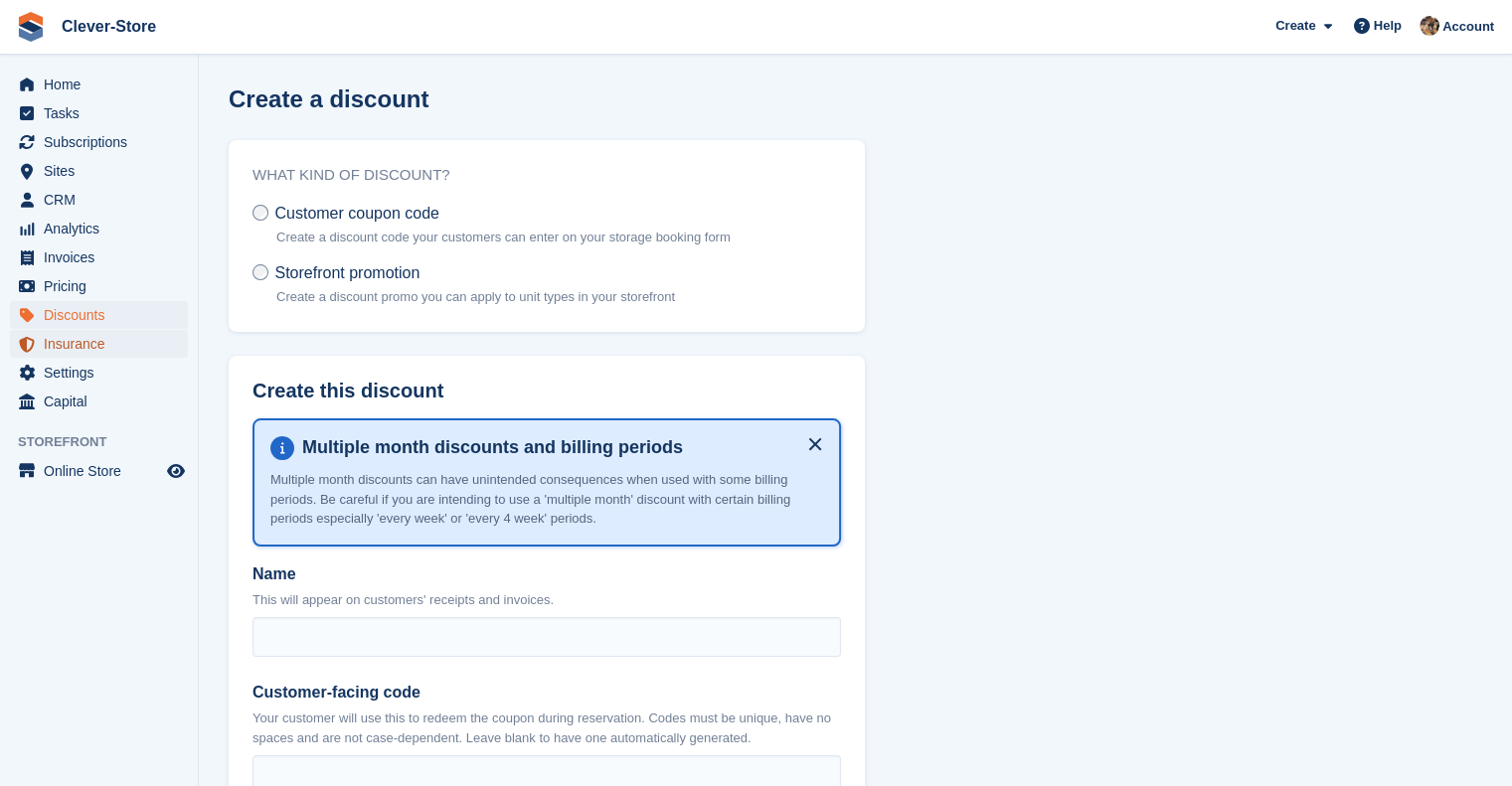 click on "Insurance" at bounding box center [103, 344] 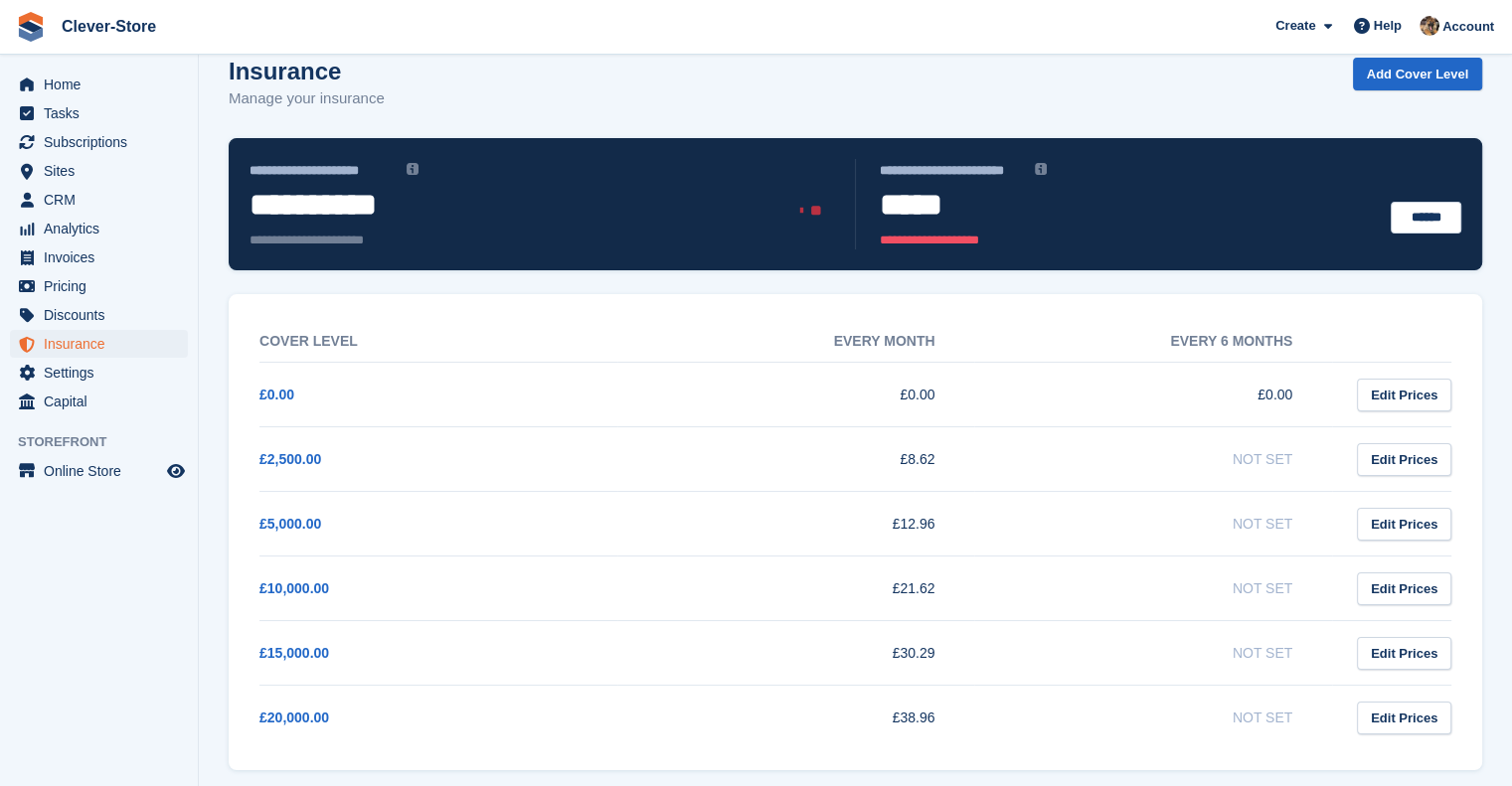 scroll, scrollTop: 0, scrollLeft: 0, axis: both 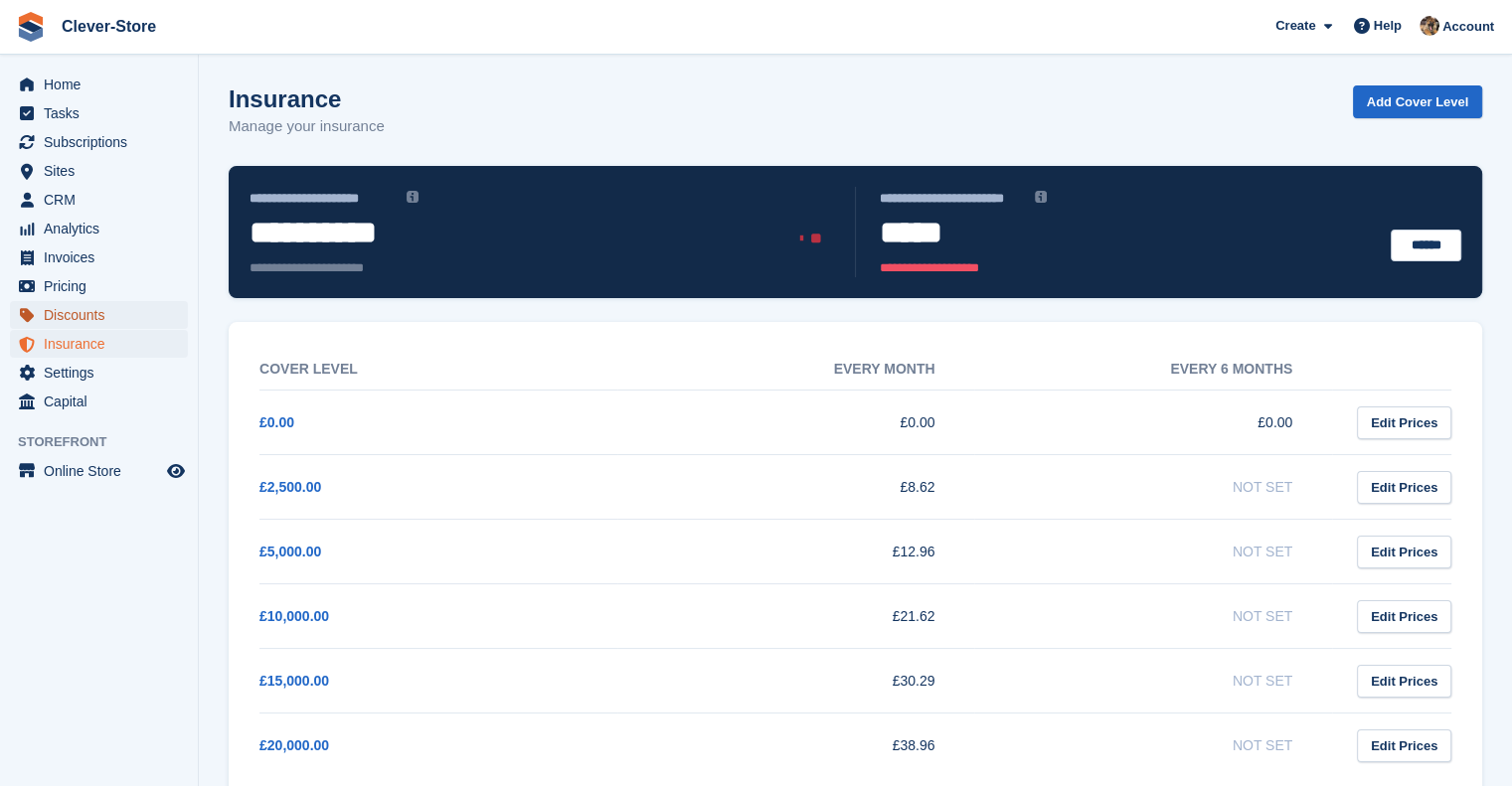 click on "Discounts" at bounding box center [103, 315] 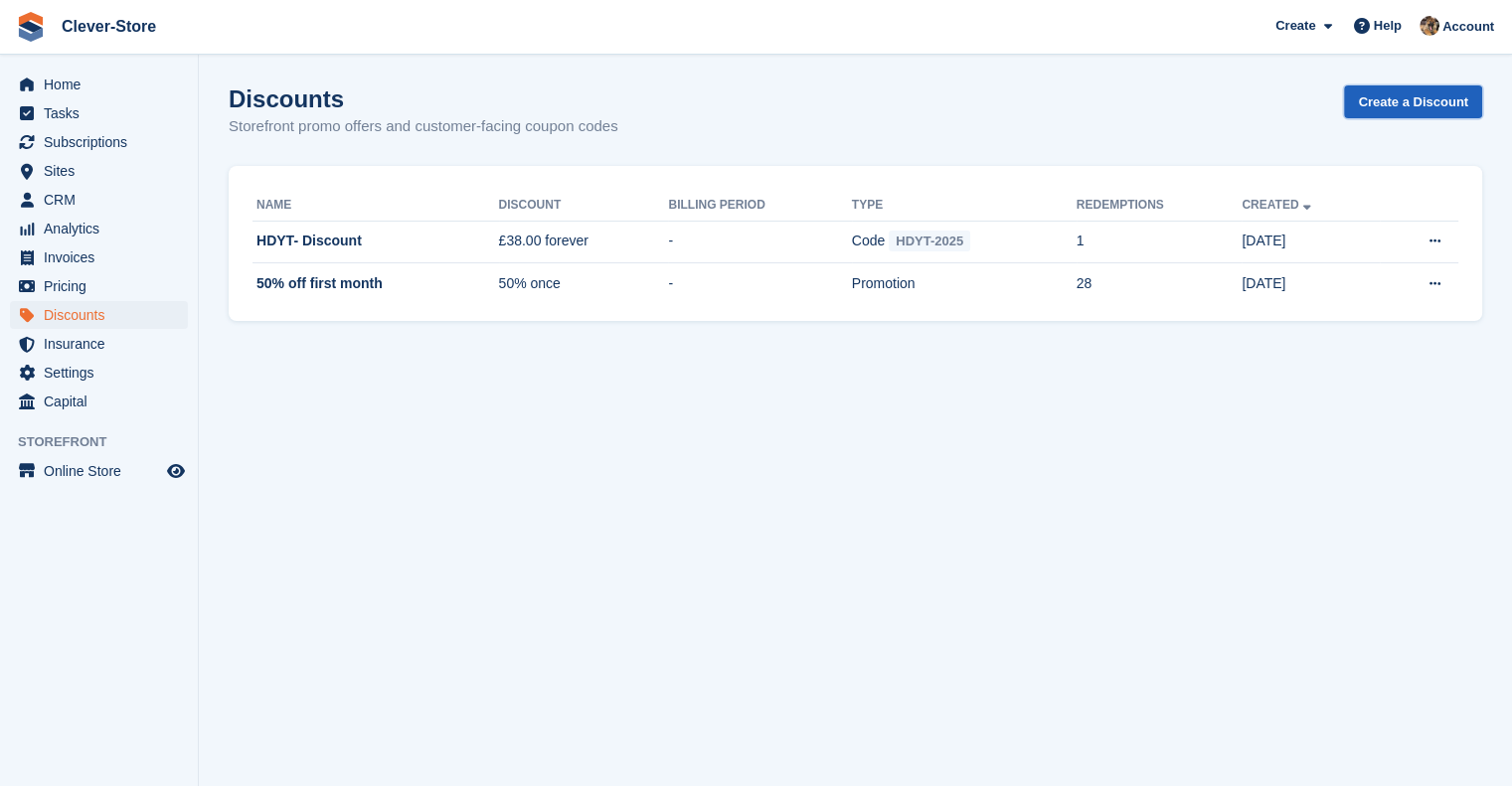 click on "Create a Discount" at bounding box center (1413, 101) 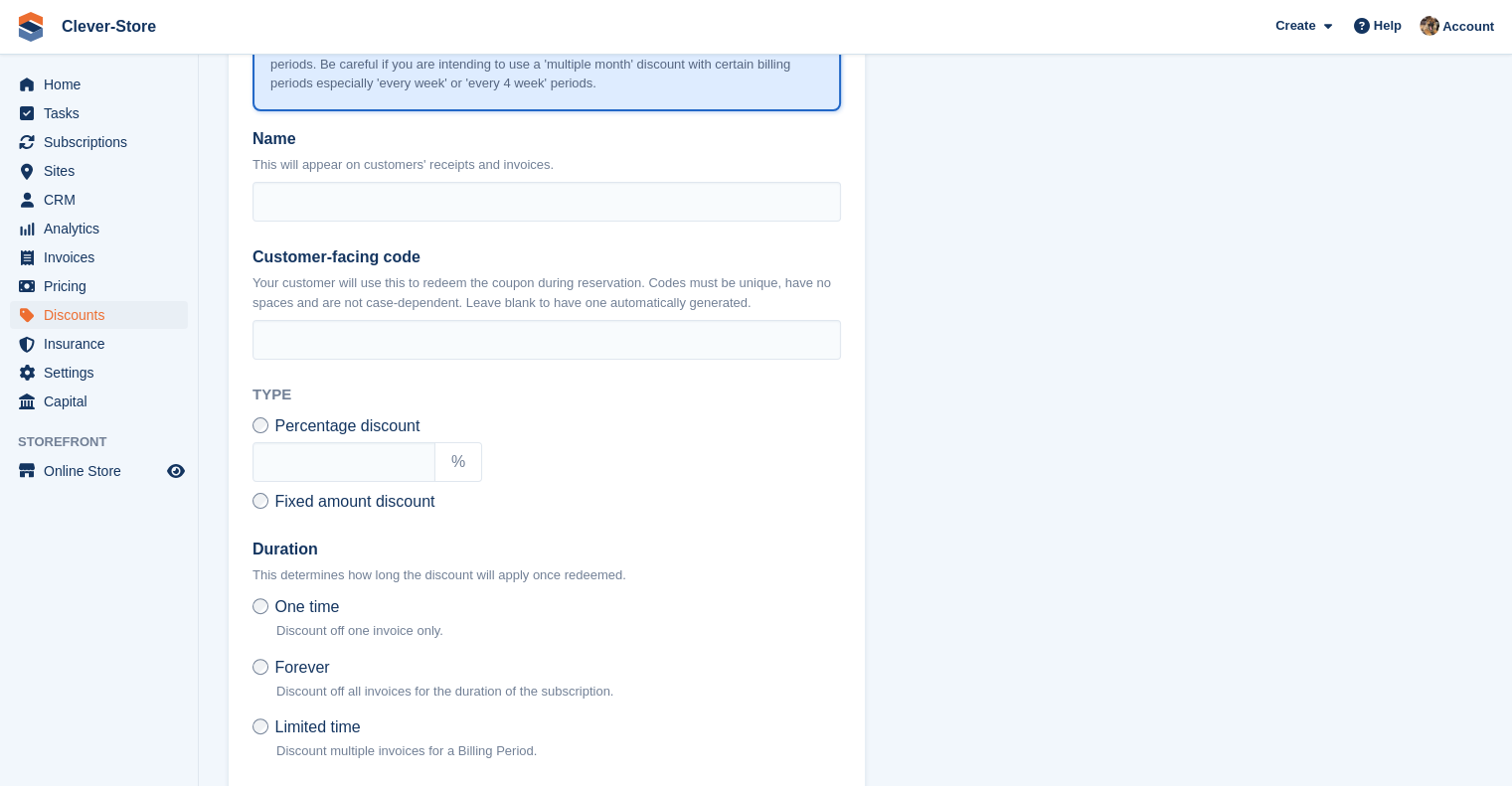 scroll, scrollTop: 433, scrollLeft: 0, axis: vertical 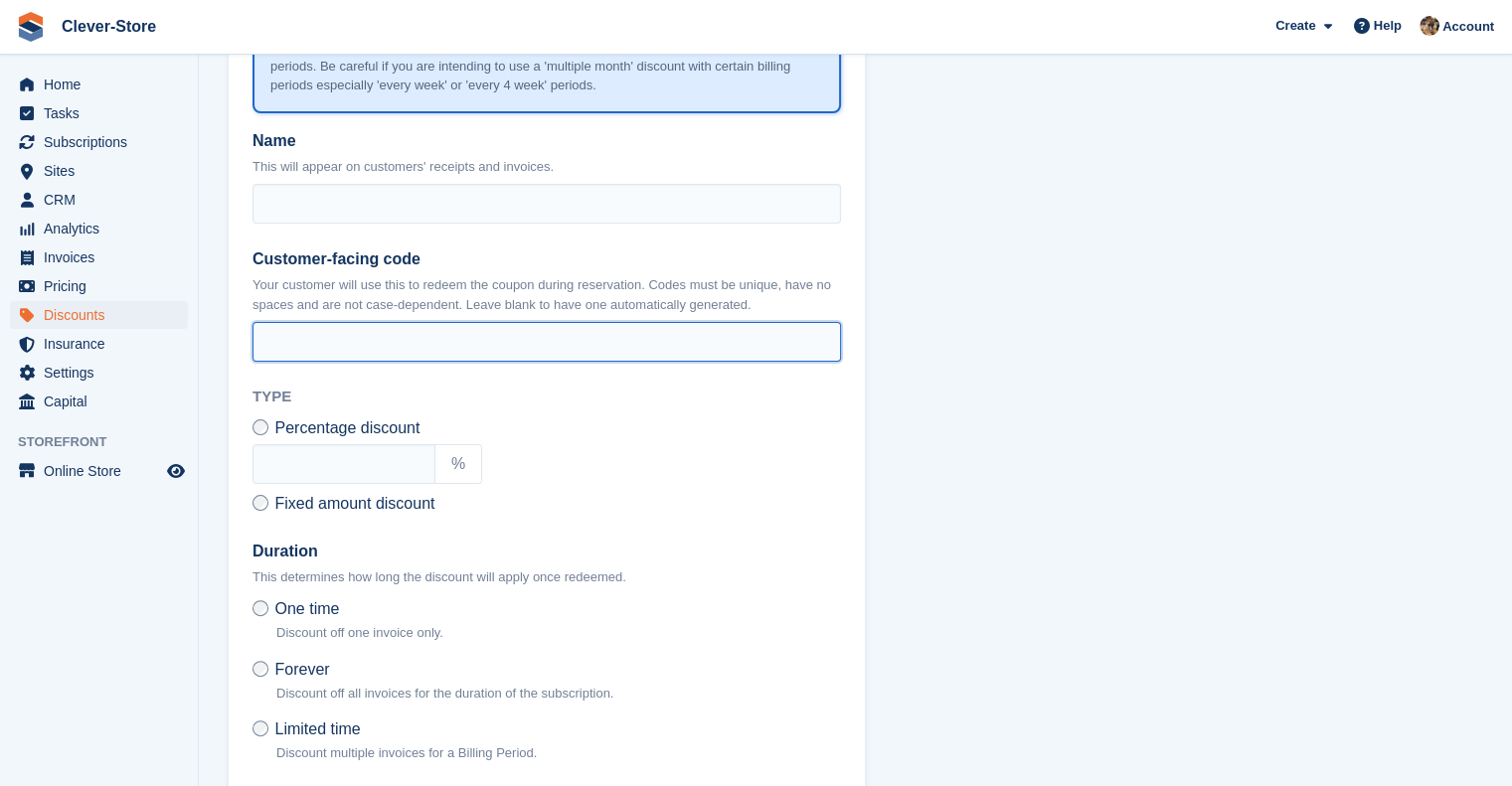 click on "Customer-facing code" at bounding box center [547, 342] 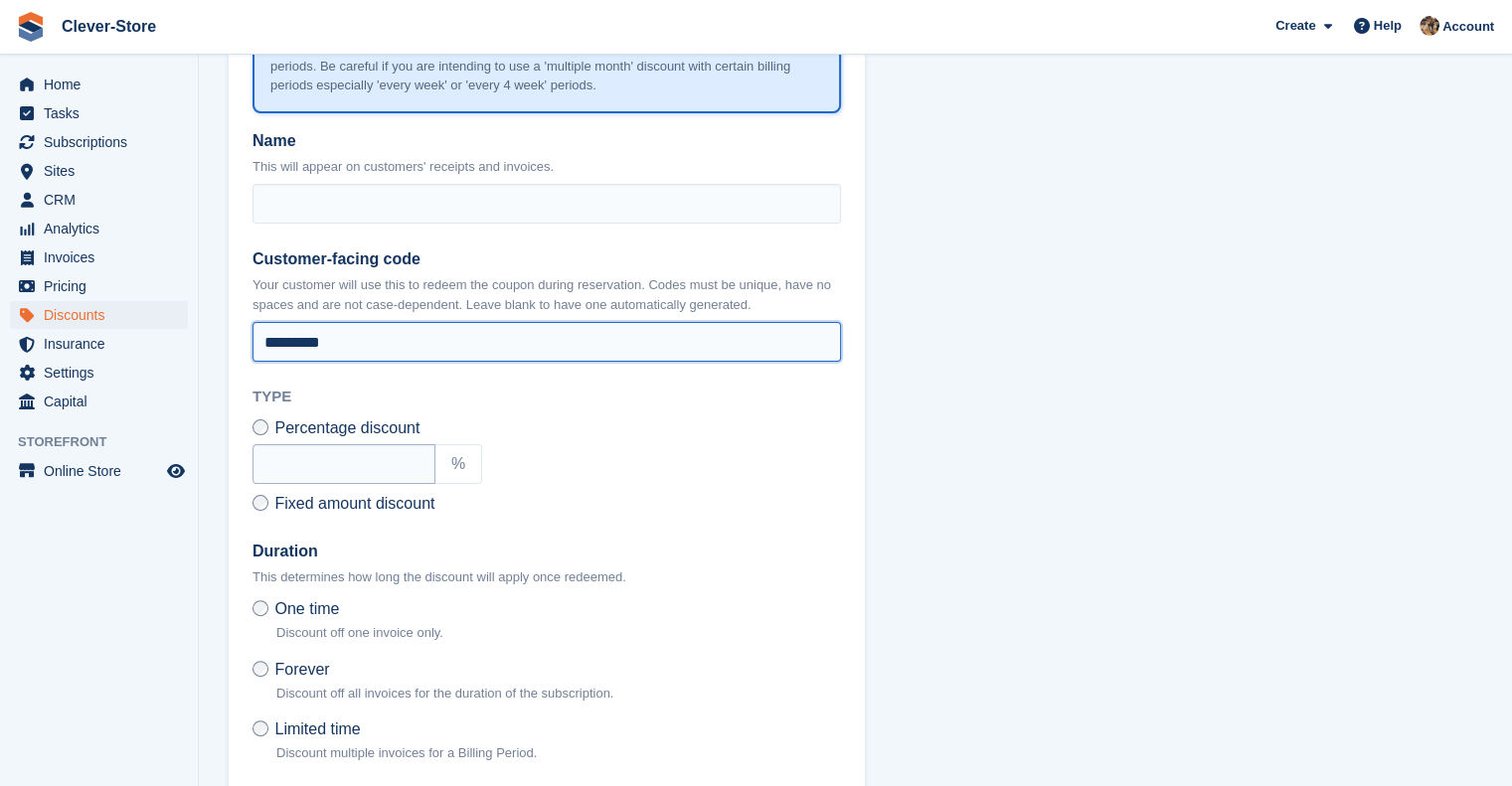 type on "*********" 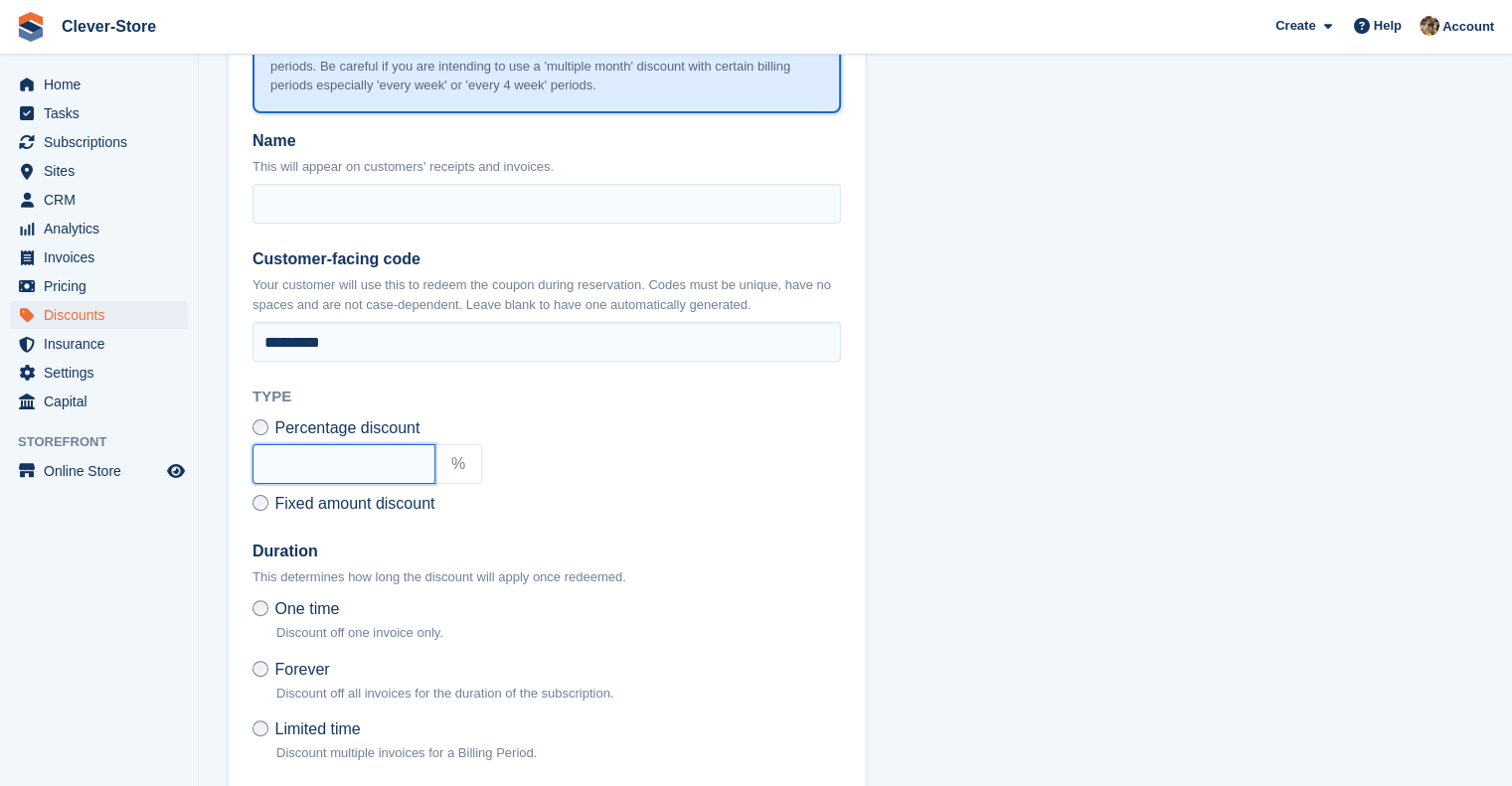 click at bounding box center [344, 464] 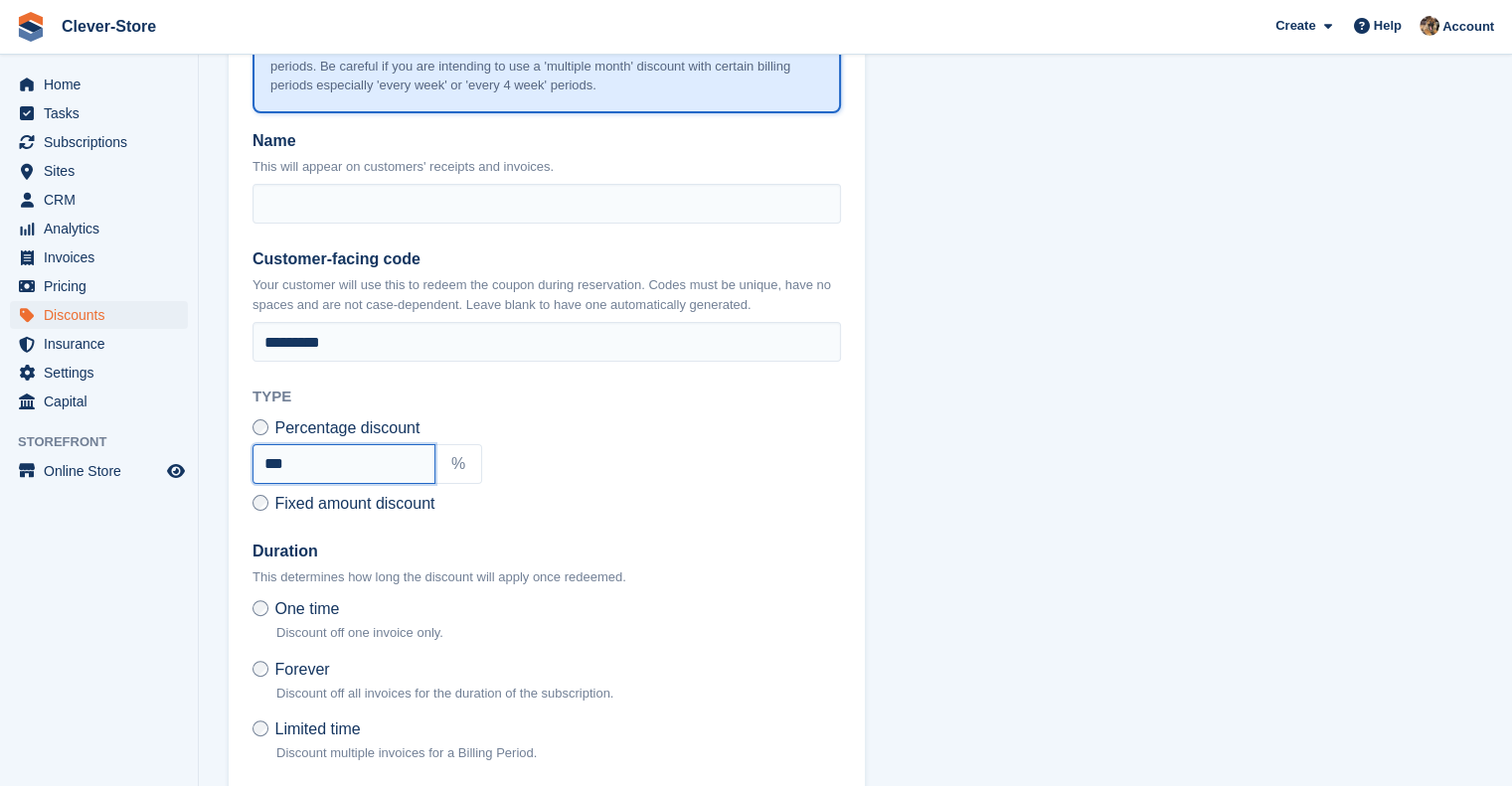 type on "***" 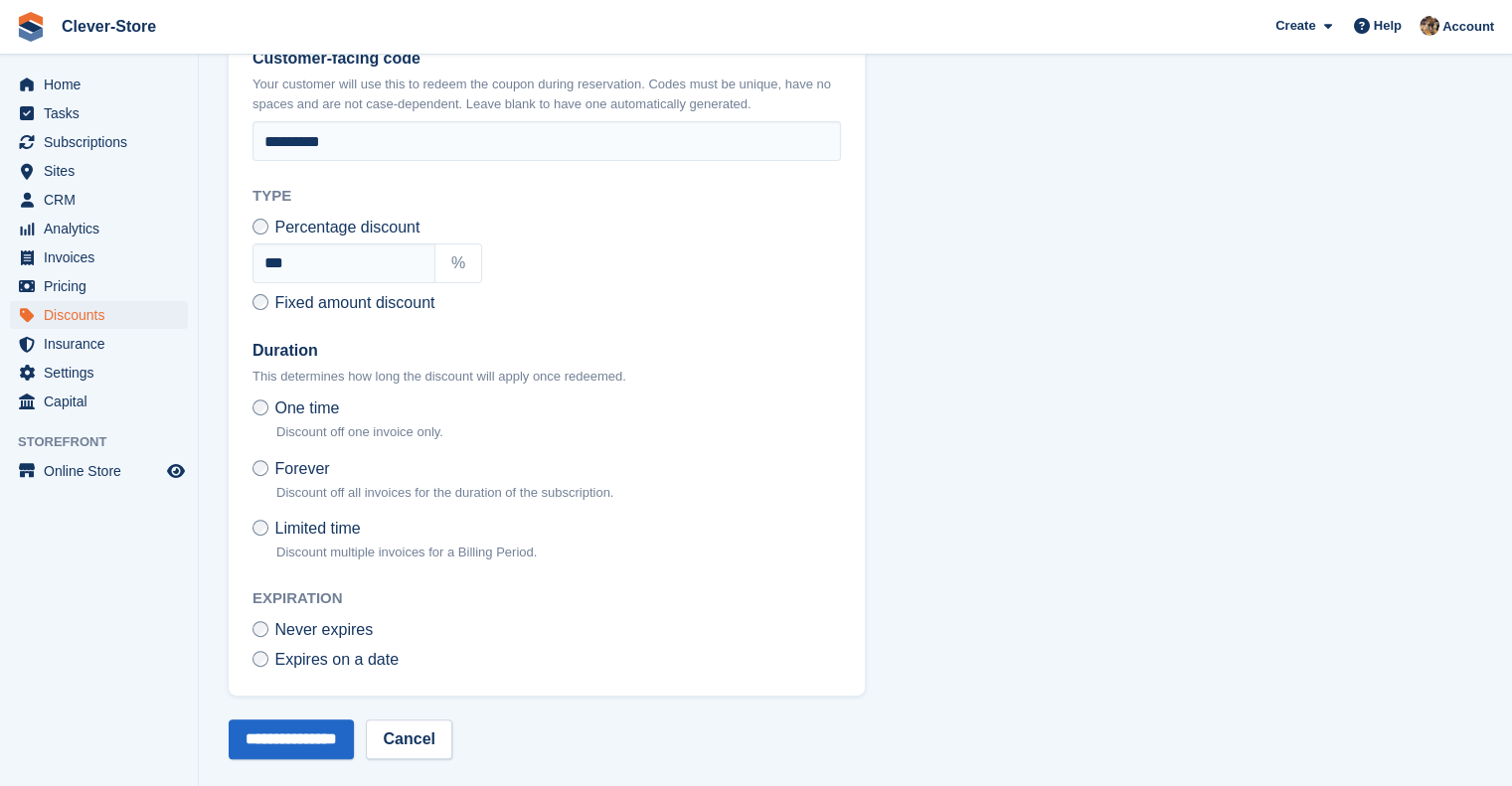scroll, scrollTop: 646, scrollLeft: 0, axis: vertical 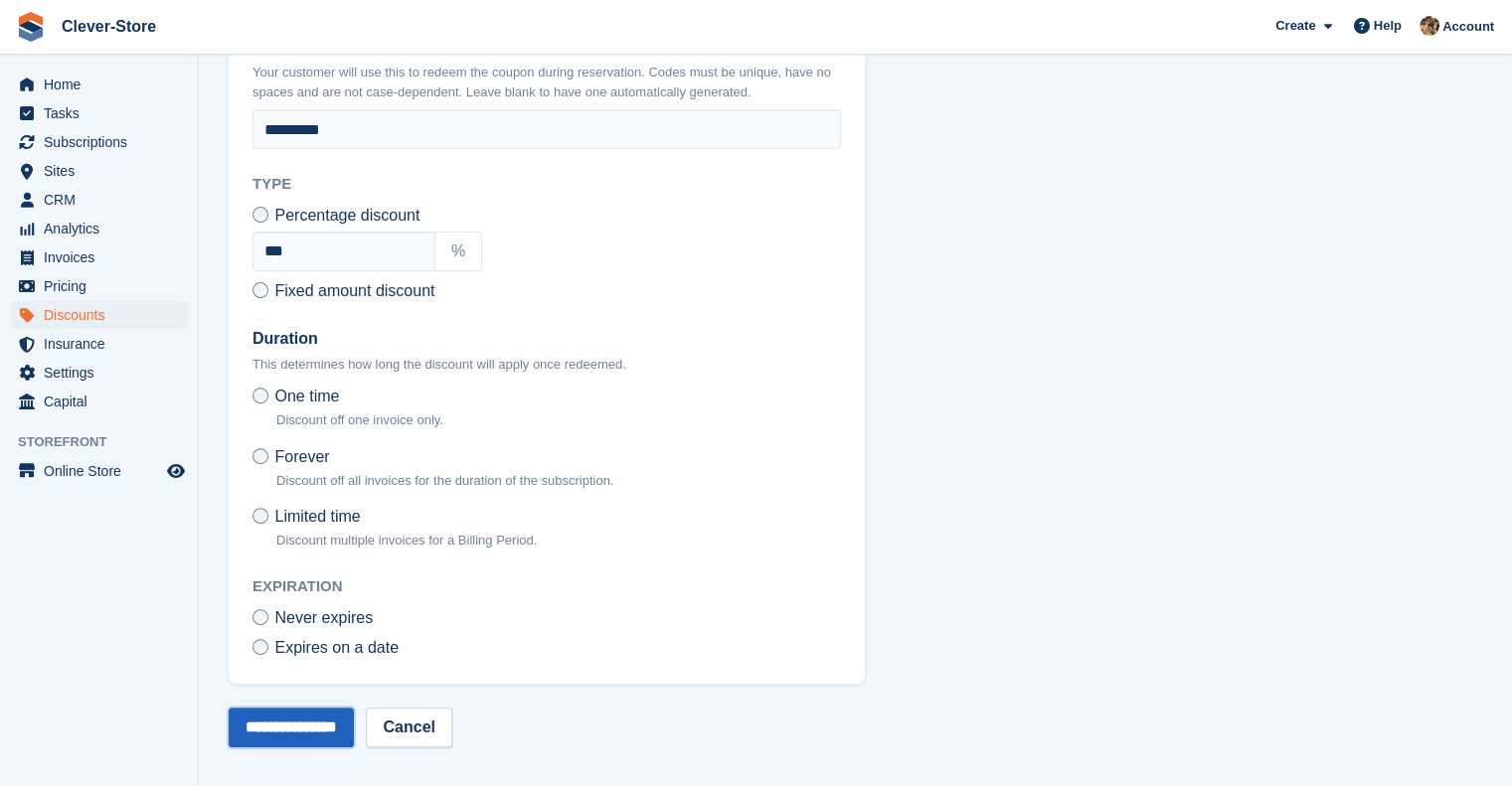 click on "**********" at bounding box center [291, 727] 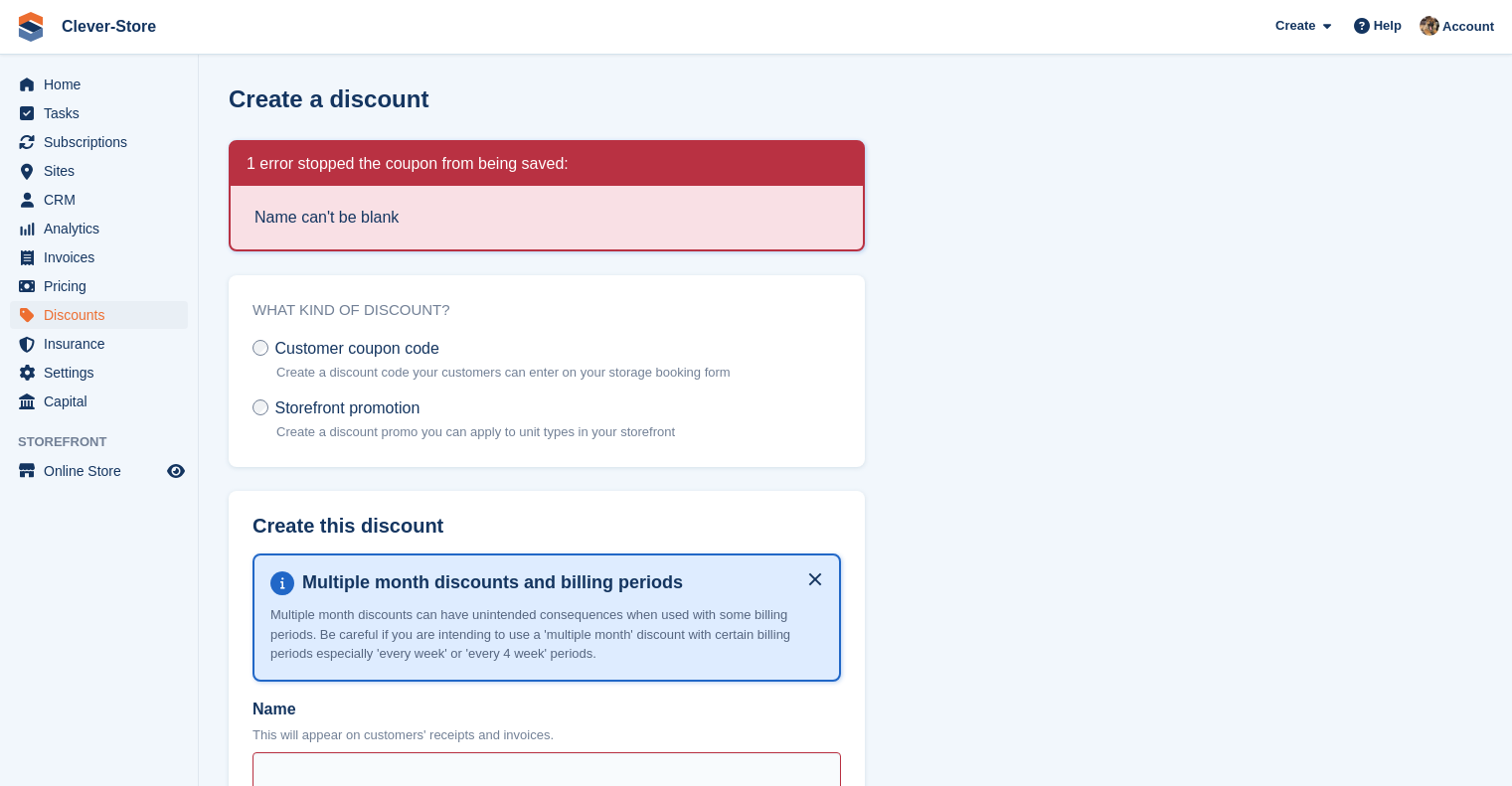 scroll, scrollTop: 0, scrollLeft: 0, axis: both 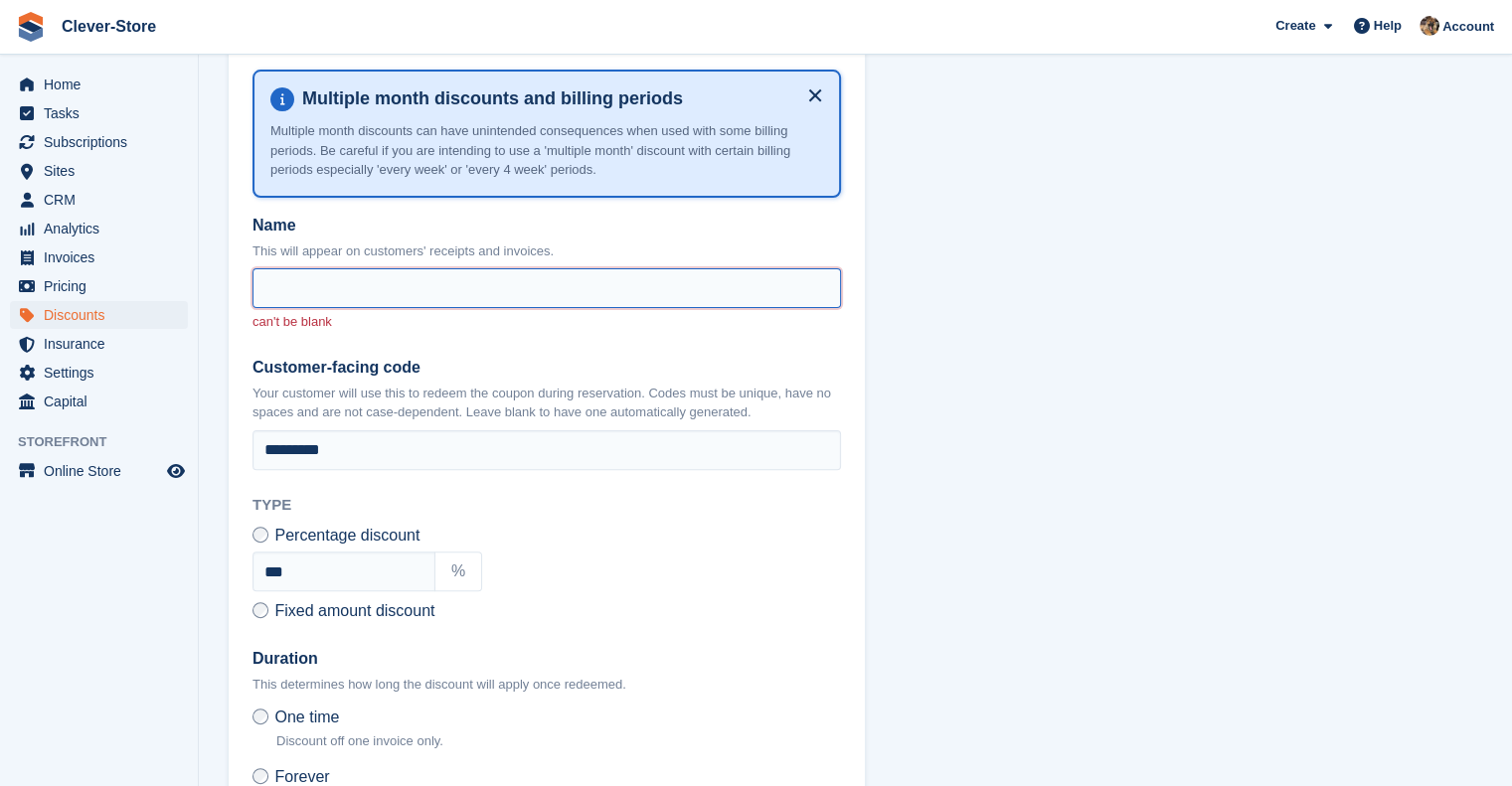 click on "Name" at bounding box center (547, 288) 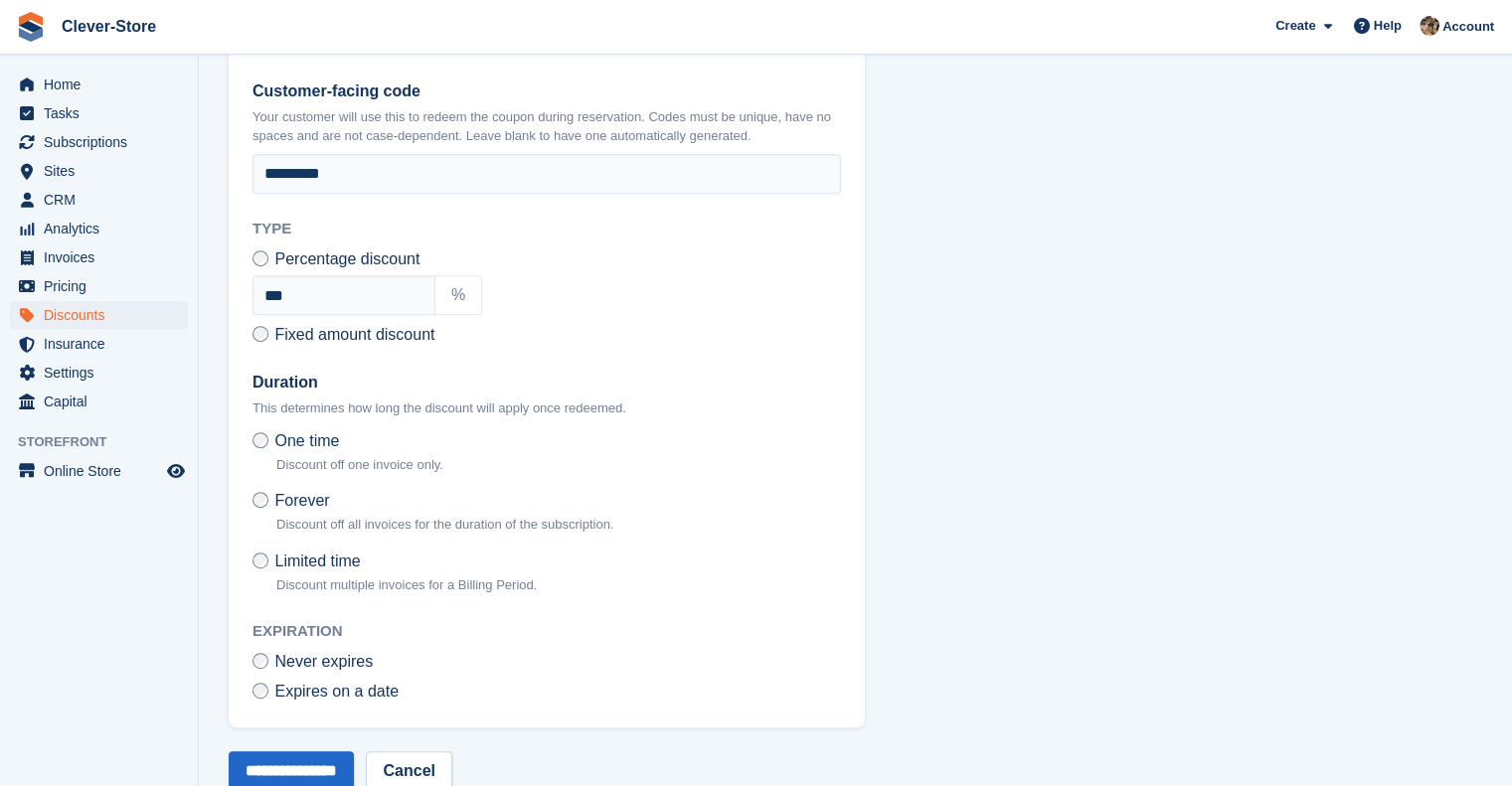 scroll, scrollTop: 804, scrollLeft: 0, axis: vertical 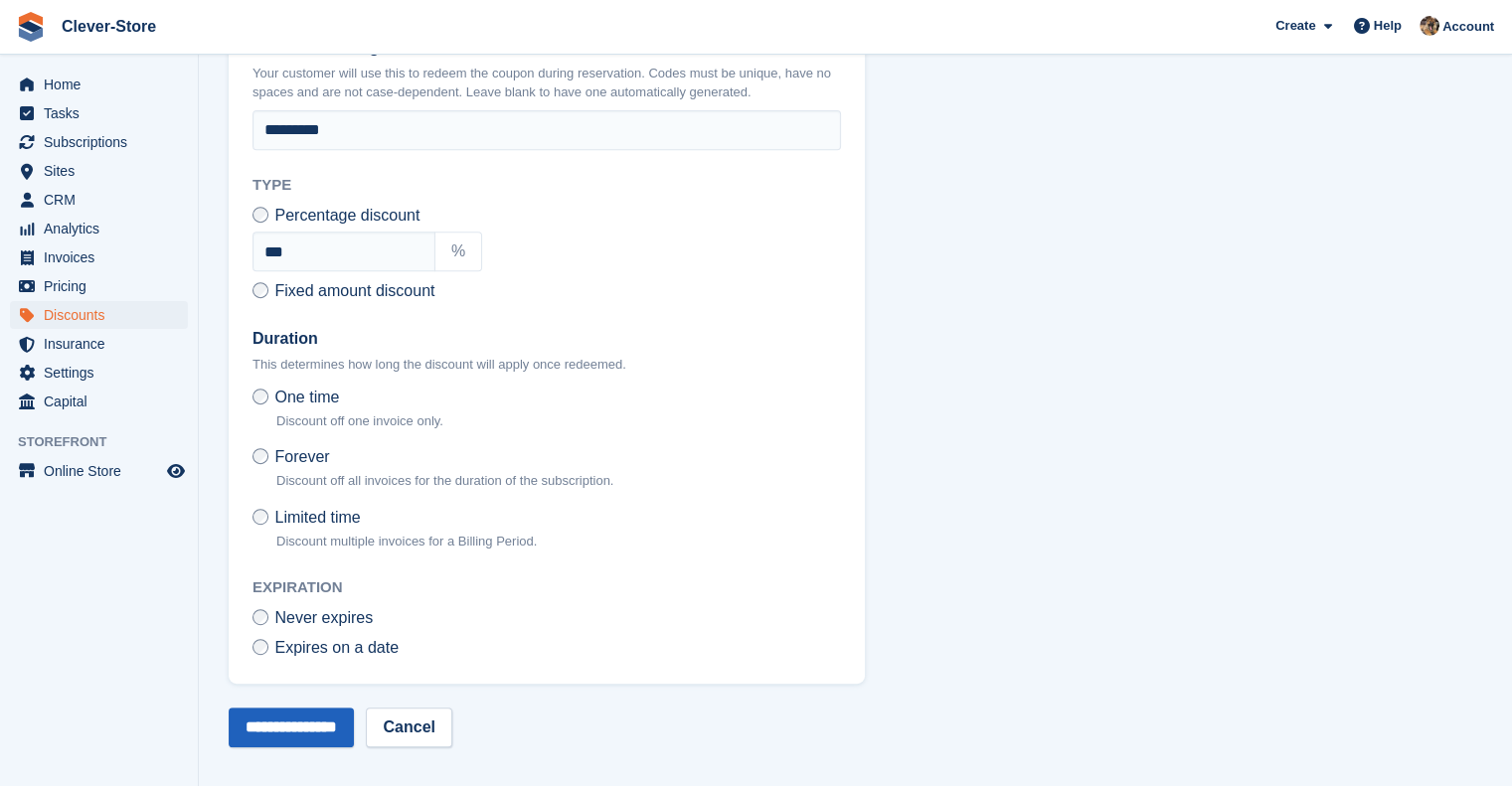 type on "**********" 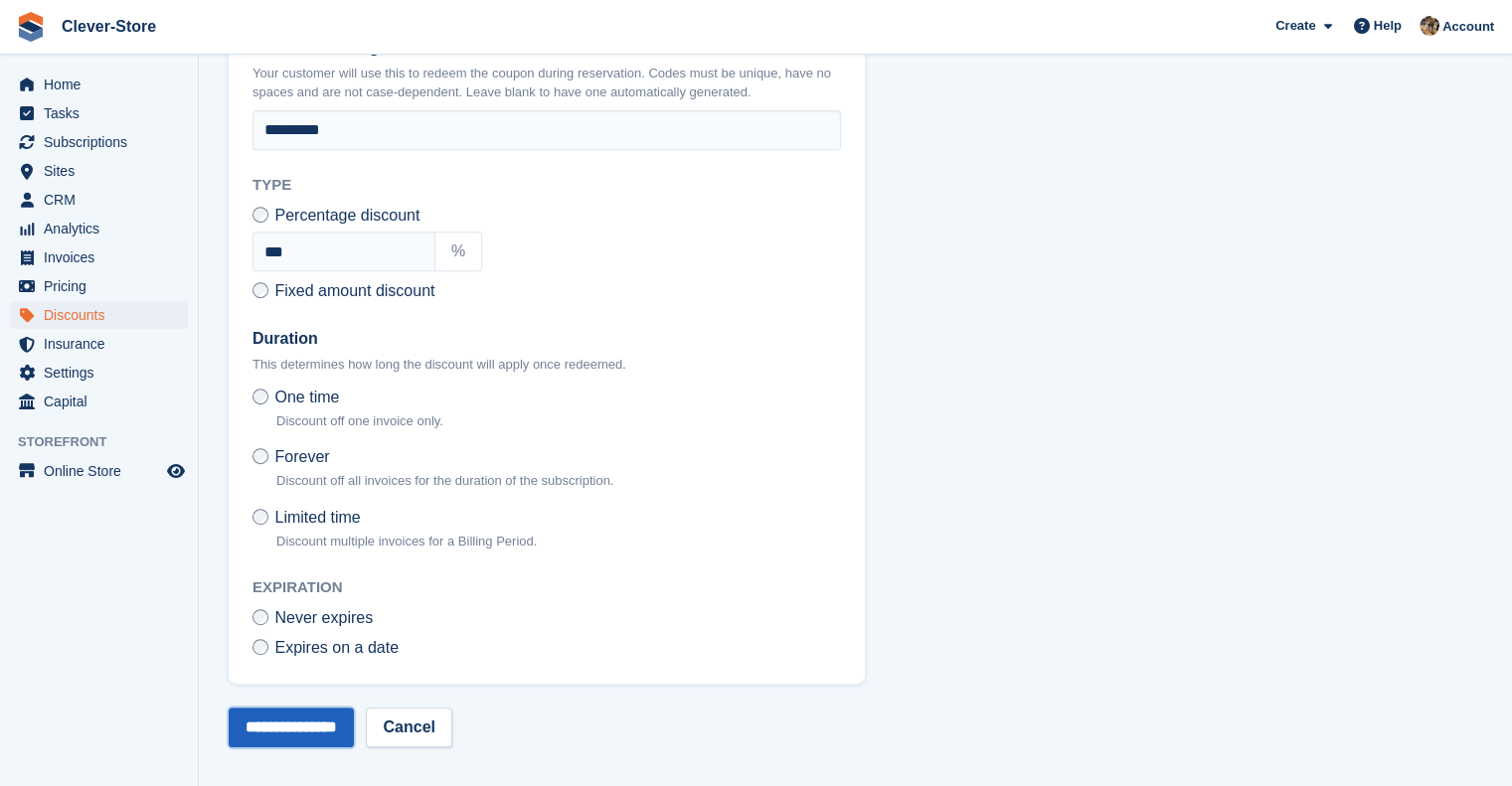 click on "**********" at bounding box center [291, 727] 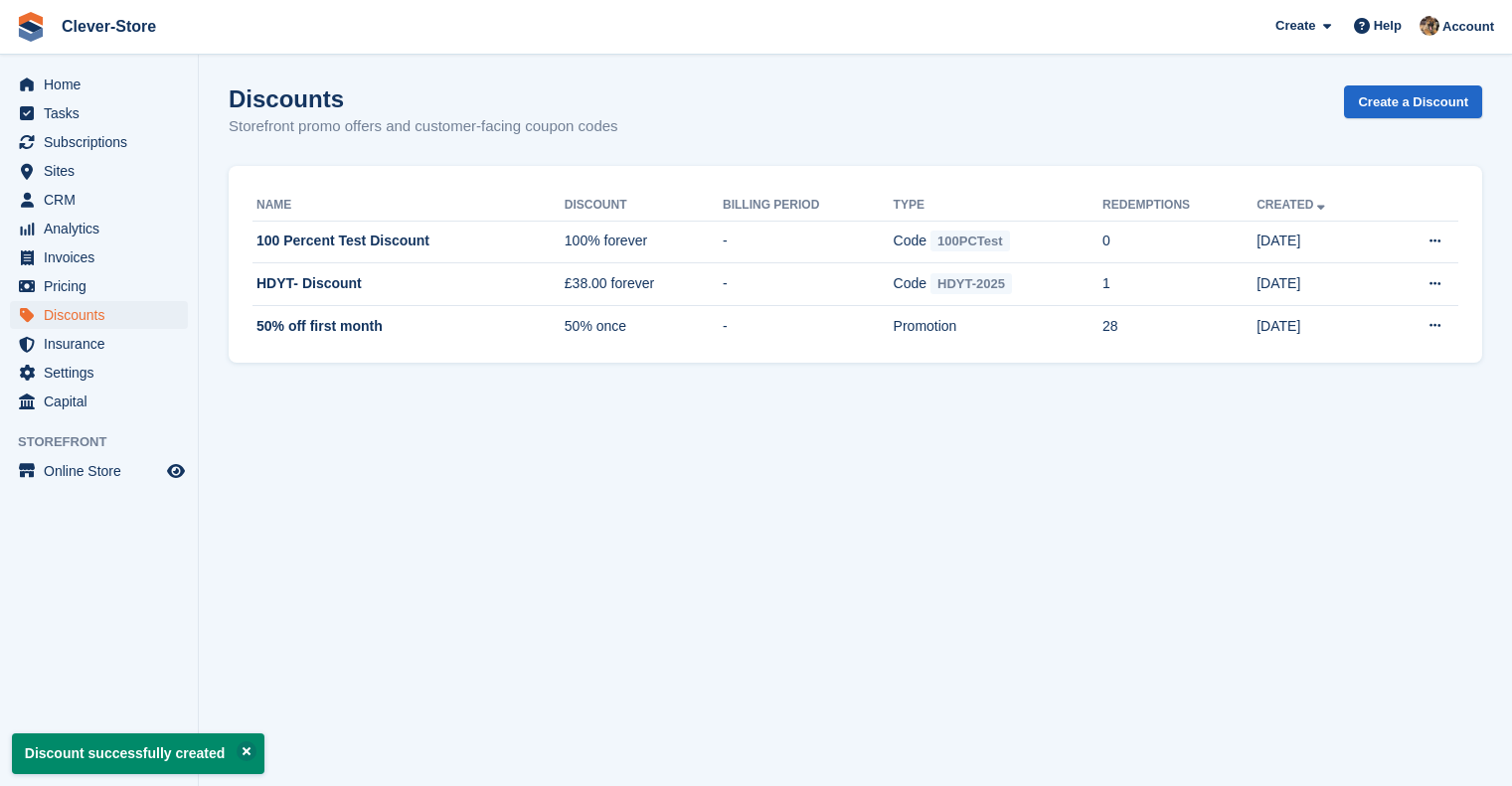 scroll, scrollTop: 0, scrollLeft: 0, axis: both 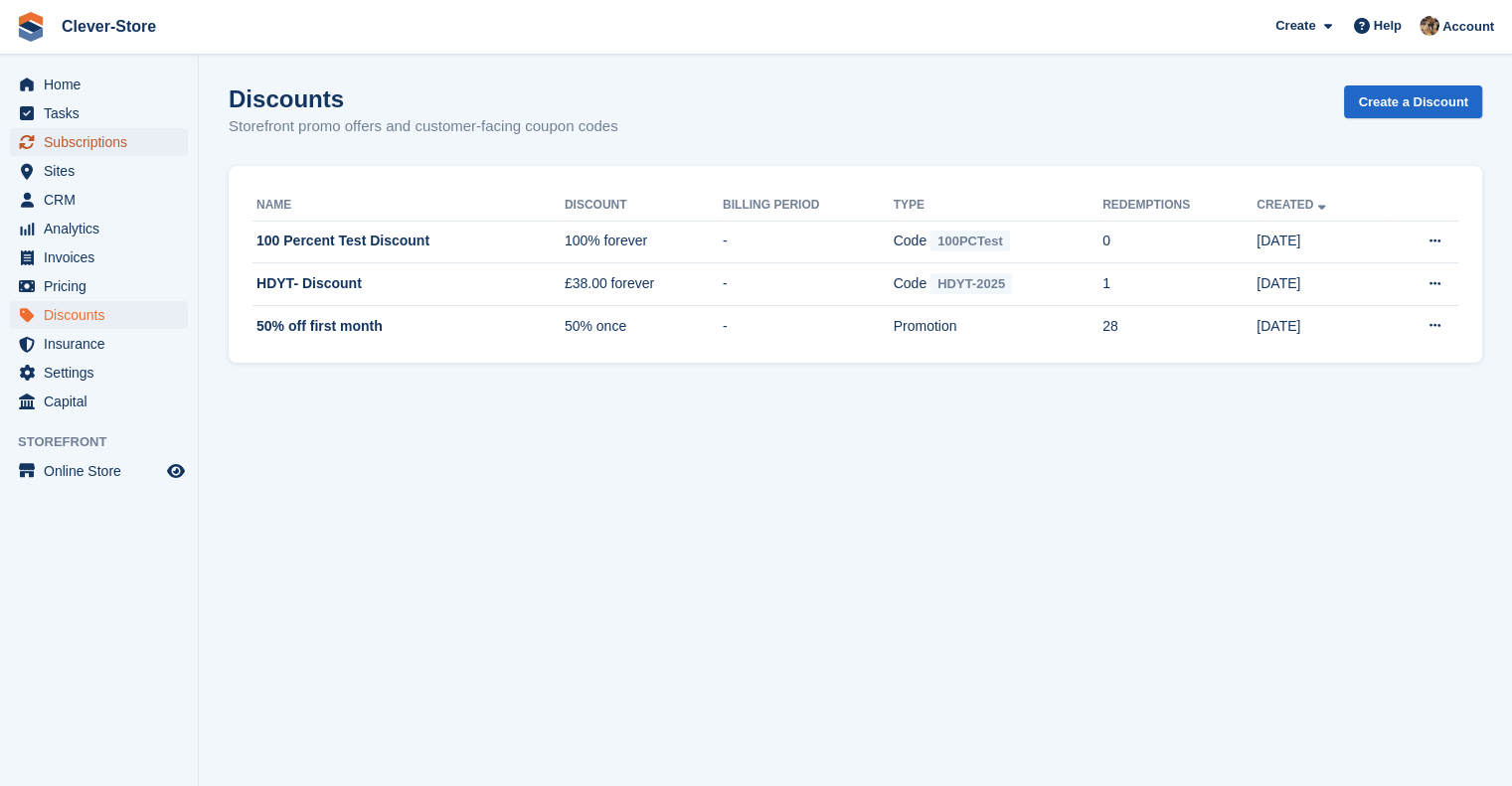 click on "Subscriptions" at bounding box center [103, 142] 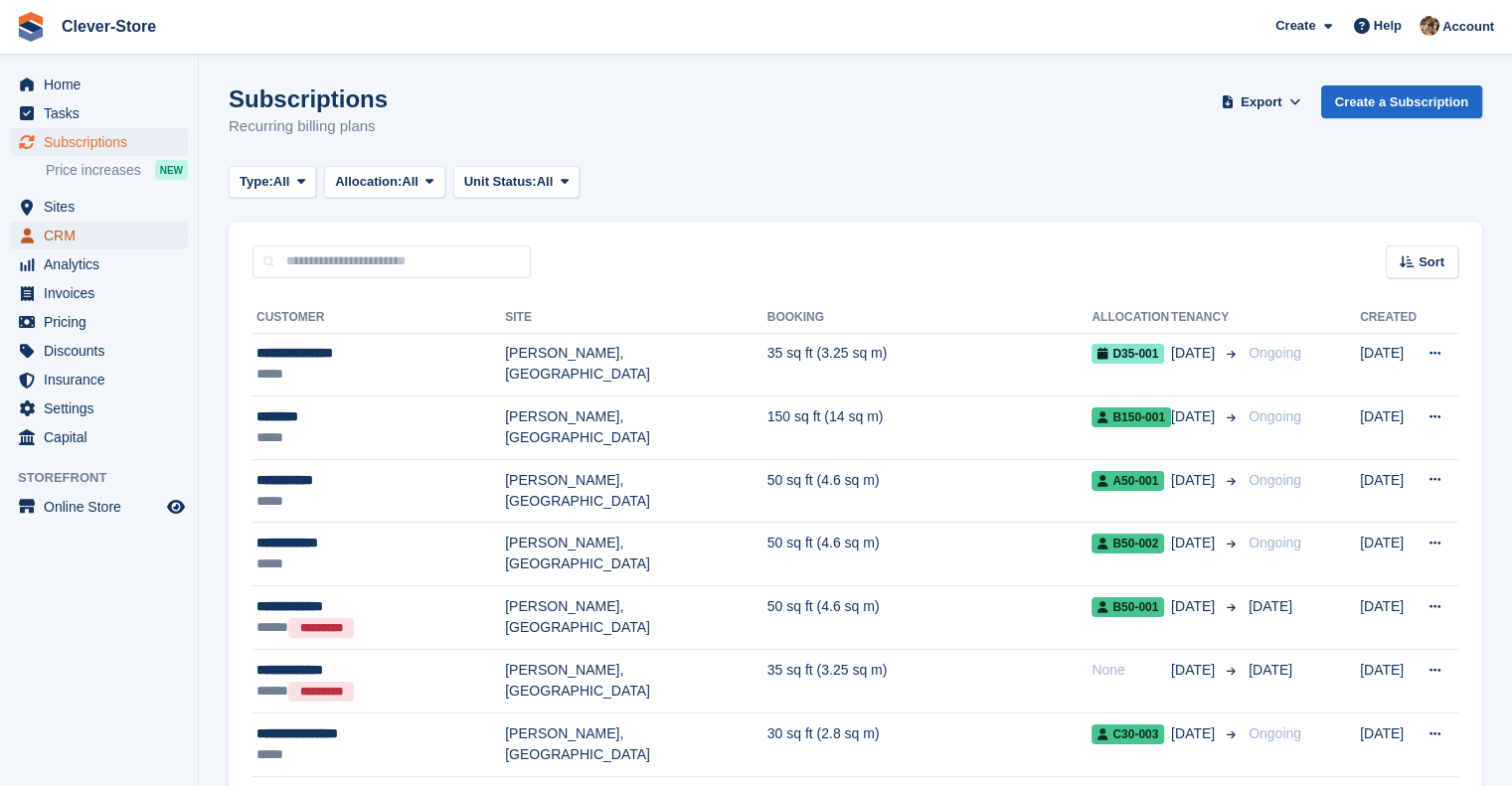 click on "CRM" at bounding box center (103, 236) 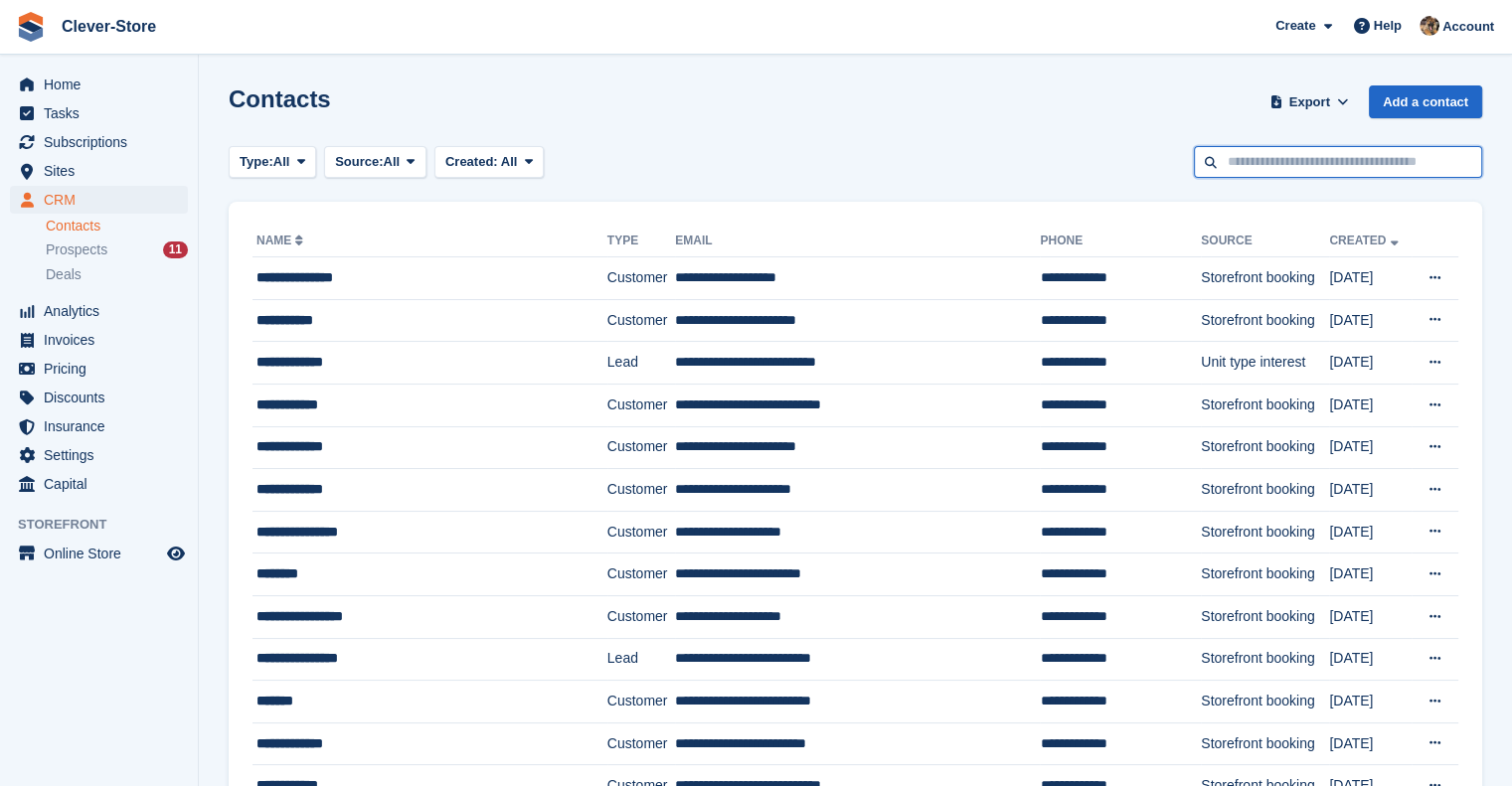 click at bounding box center [1338, 162] 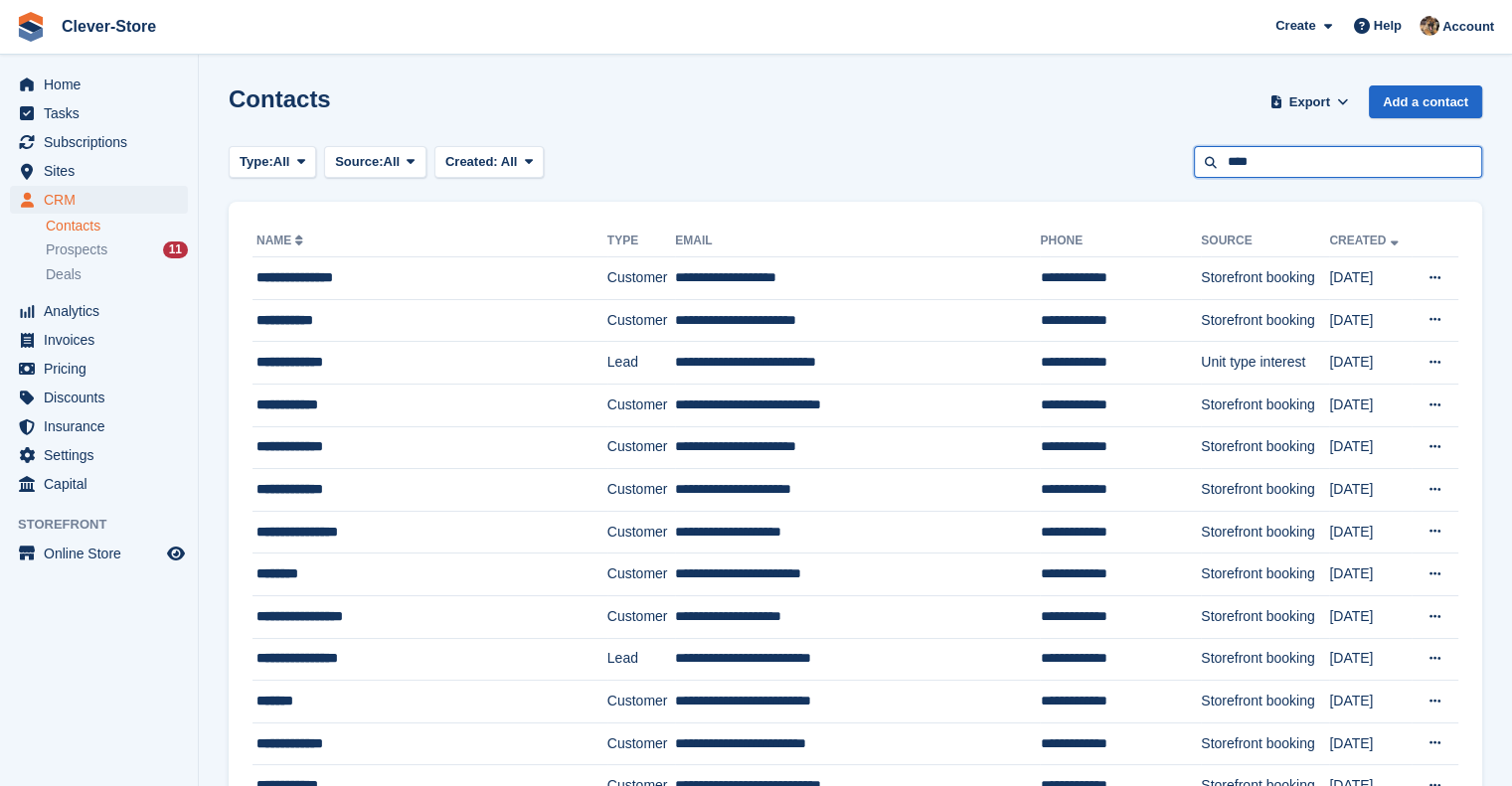 type on "****" 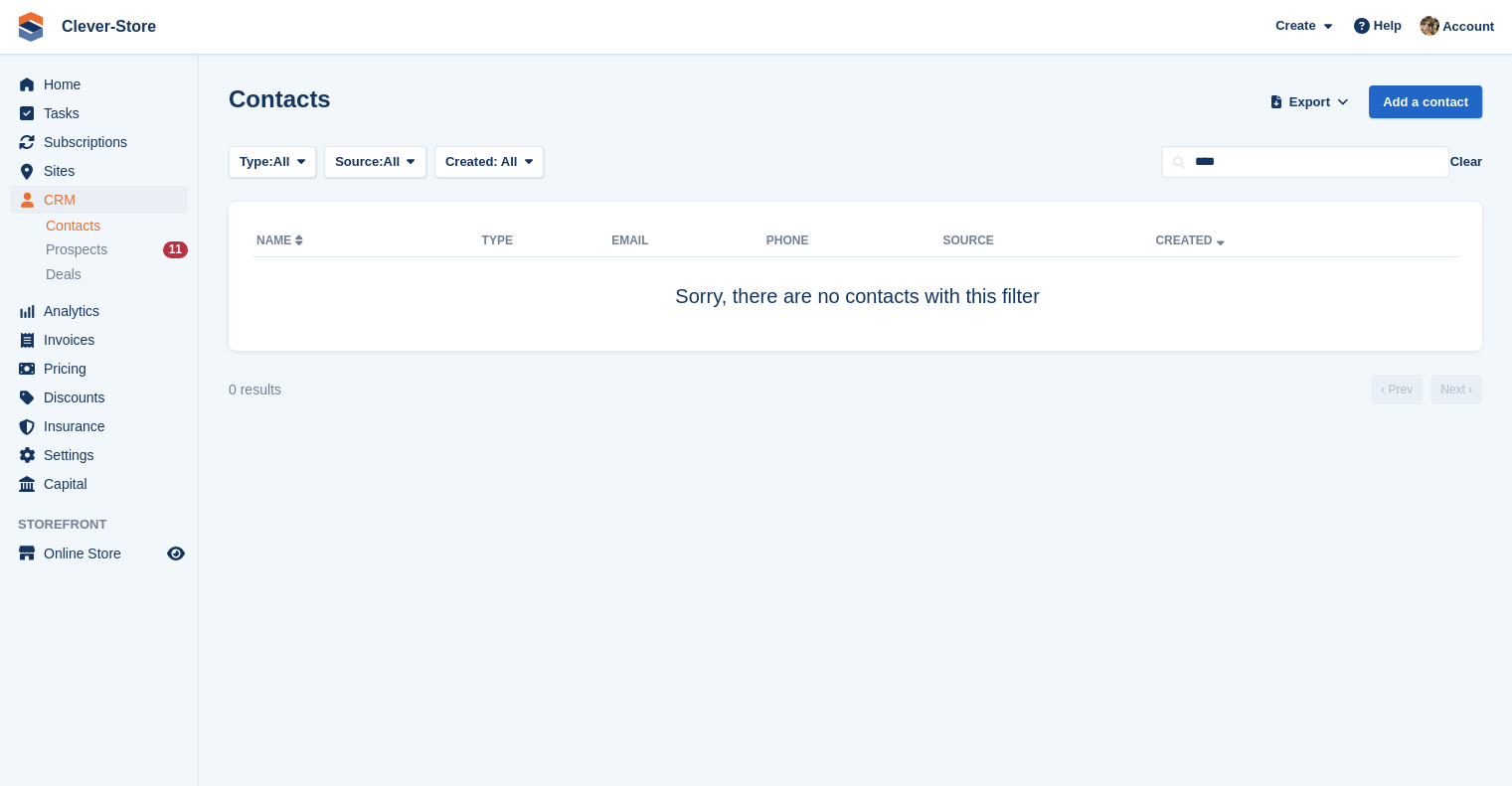 click on "Clear" at bounding box center (1465, 162) 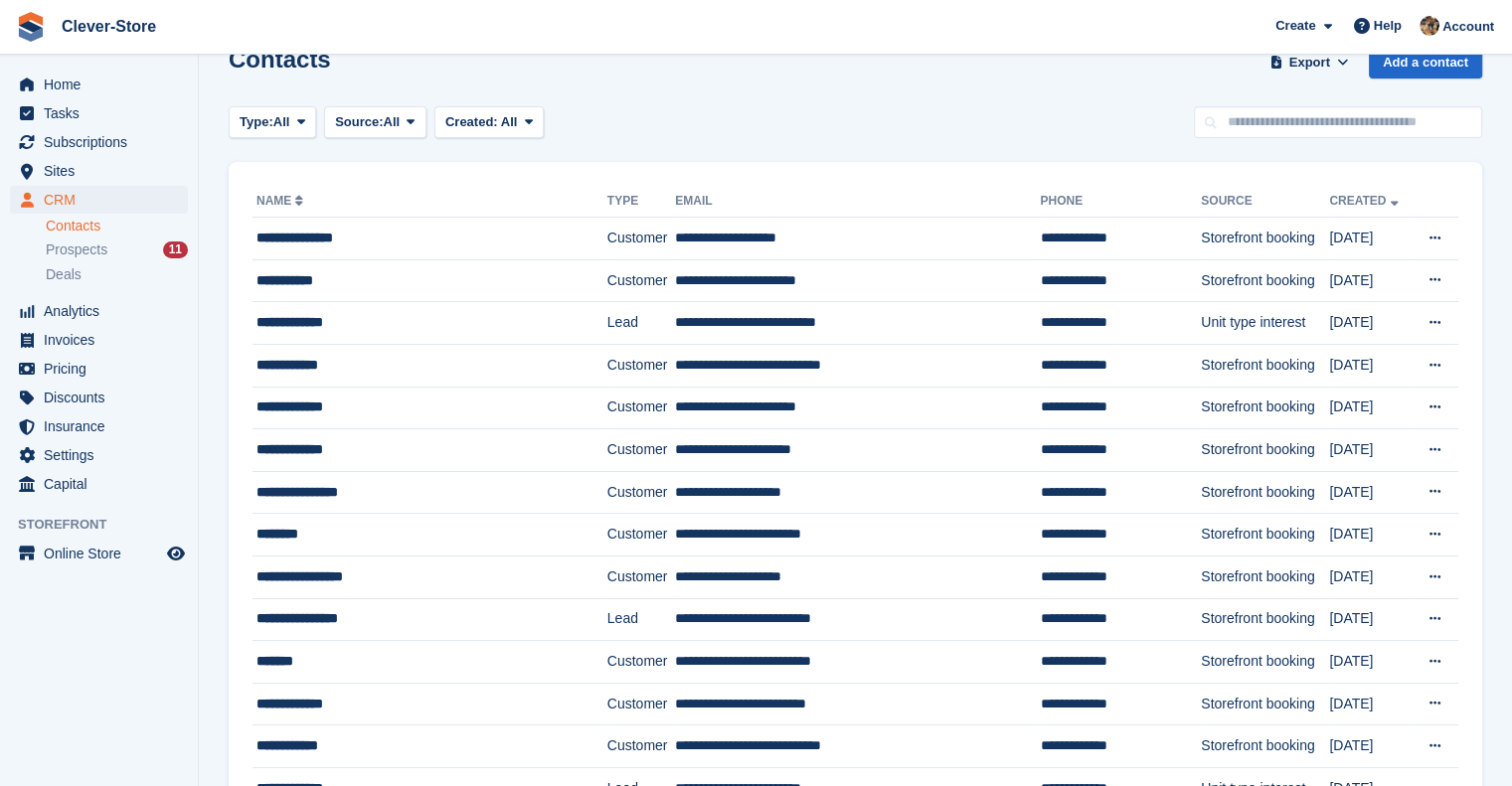 scroll, scrollTop: 55, scrollLeft: 0, axis: vertical 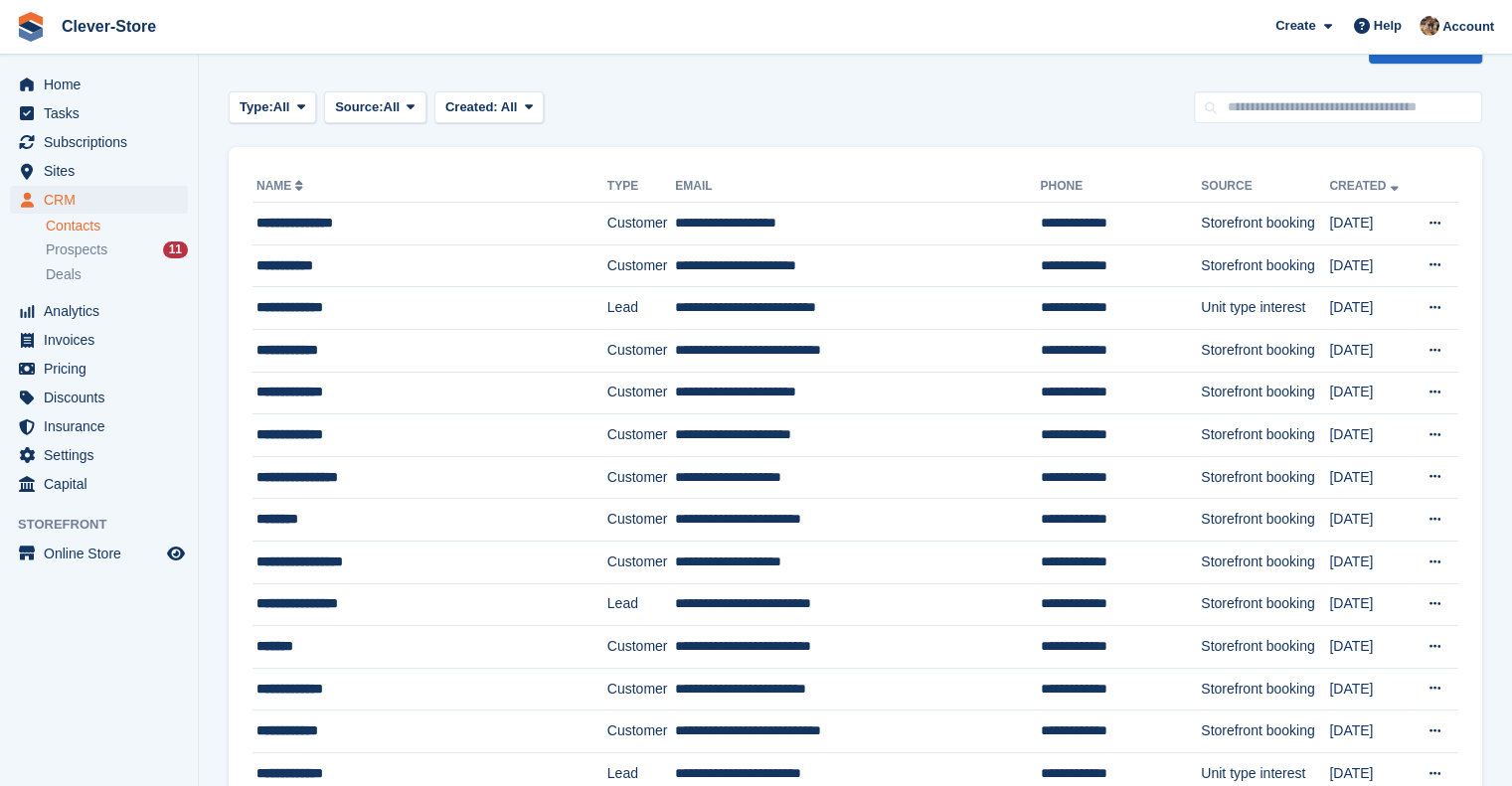 click on "Contacts" at bounding box center (116, 226) 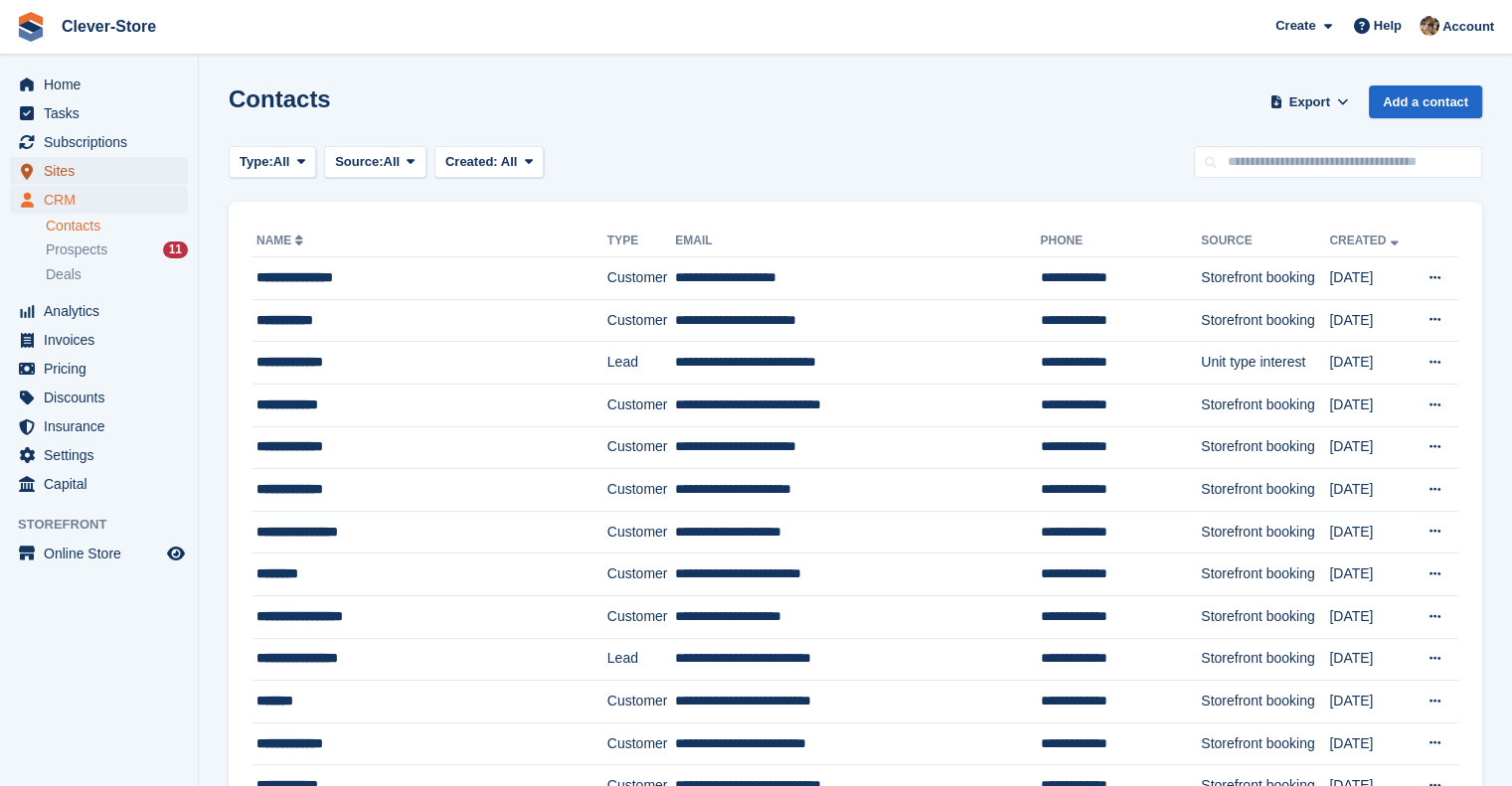 click on "Sites" at bounding box center (103, 171) 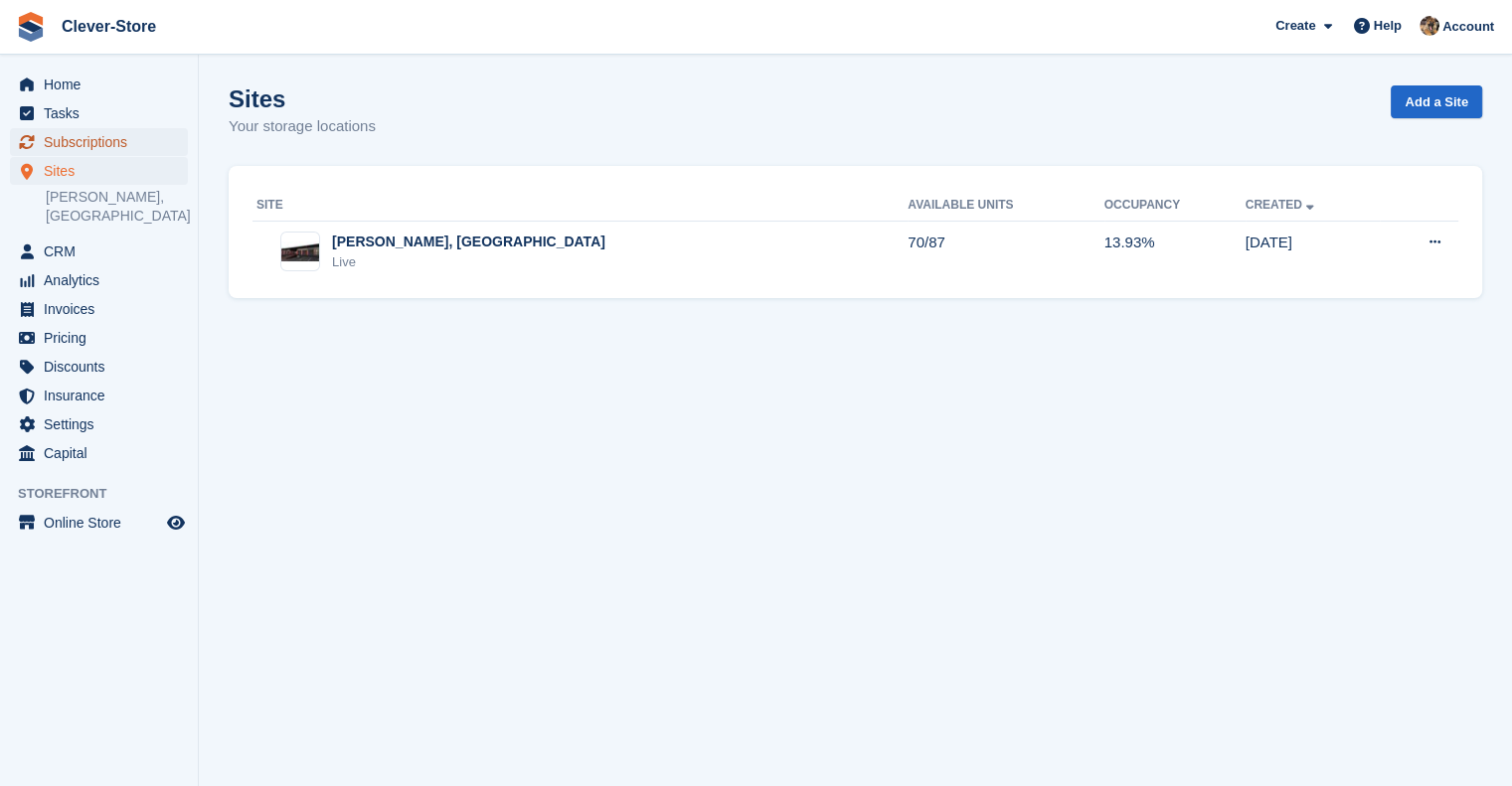 click on "Subscriptions" at bounding box center [103, 142] 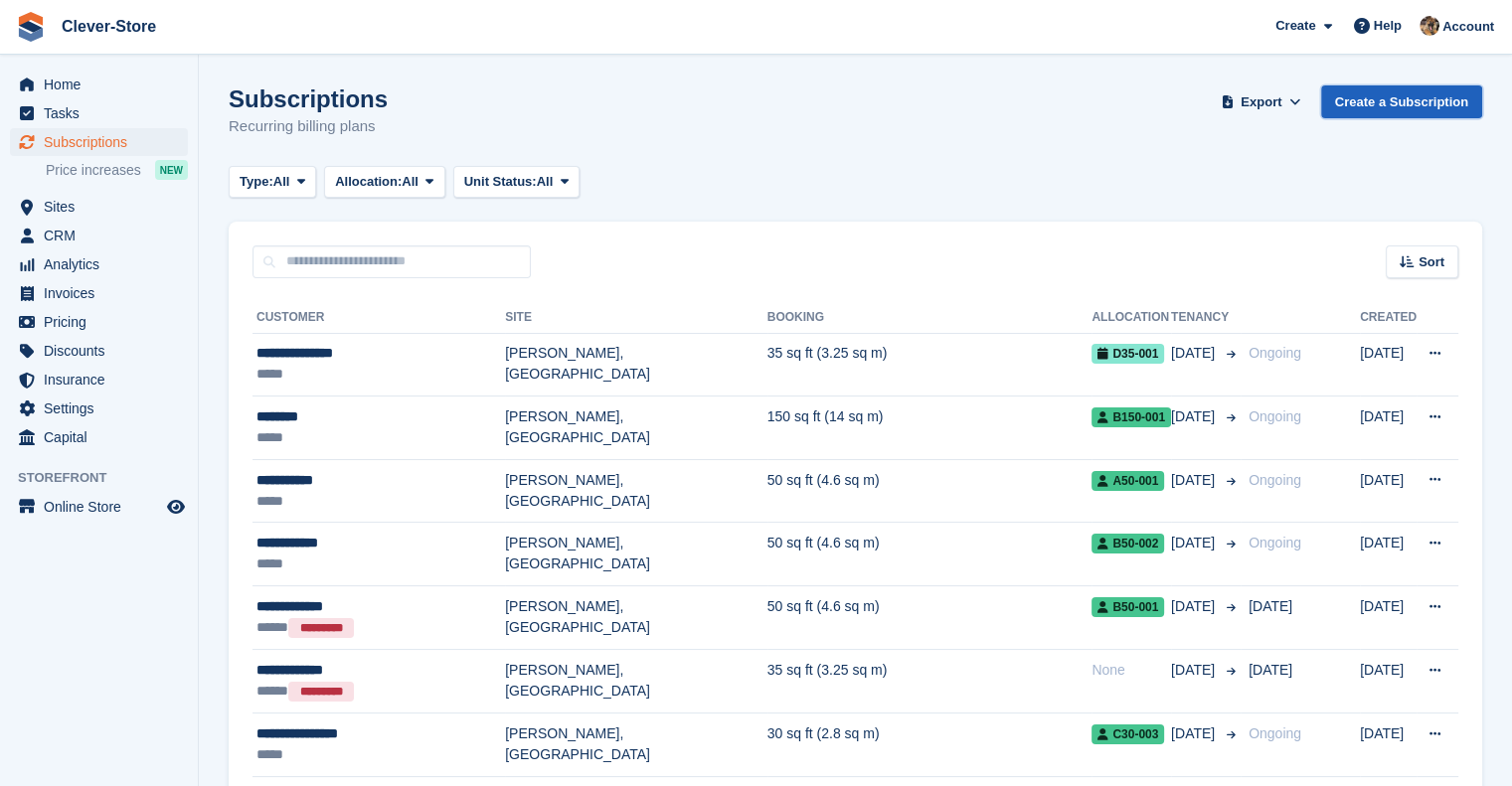 click on "Create a Subscription" at bounding box center [1402, 101] 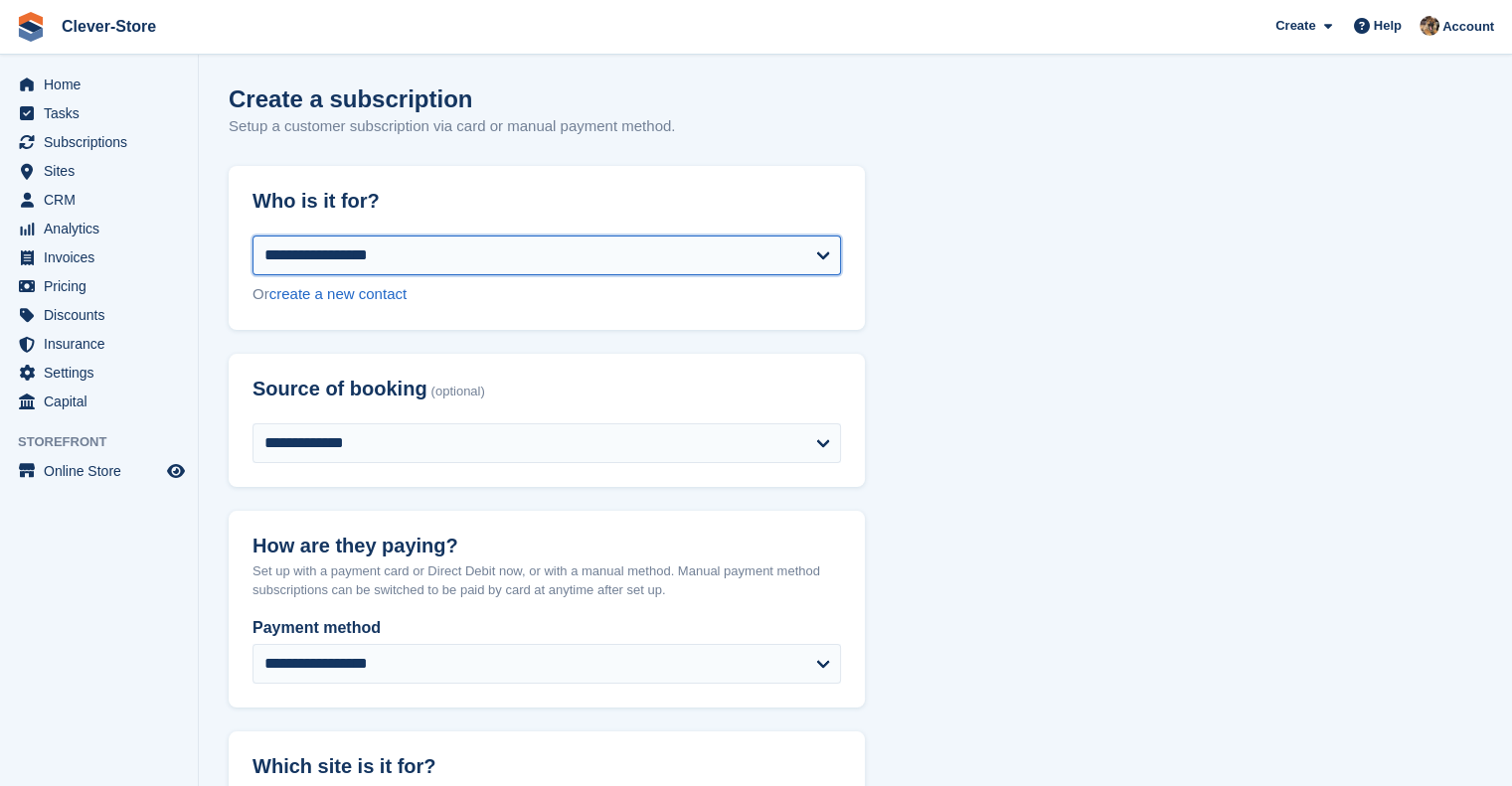 click on "**********" at bounding box center [547, 255] 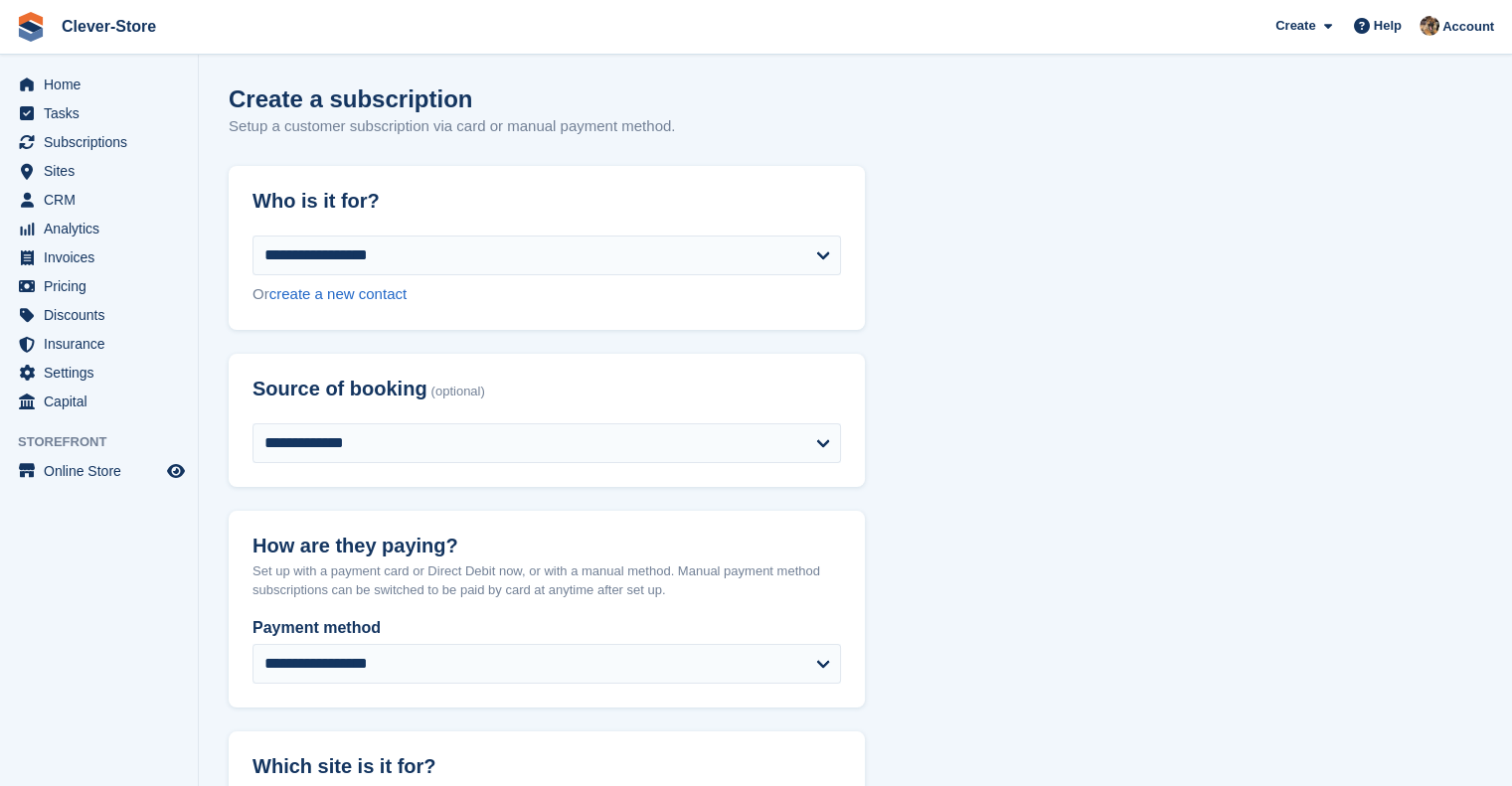 click on "**********" at bounding box center (855, 1316) 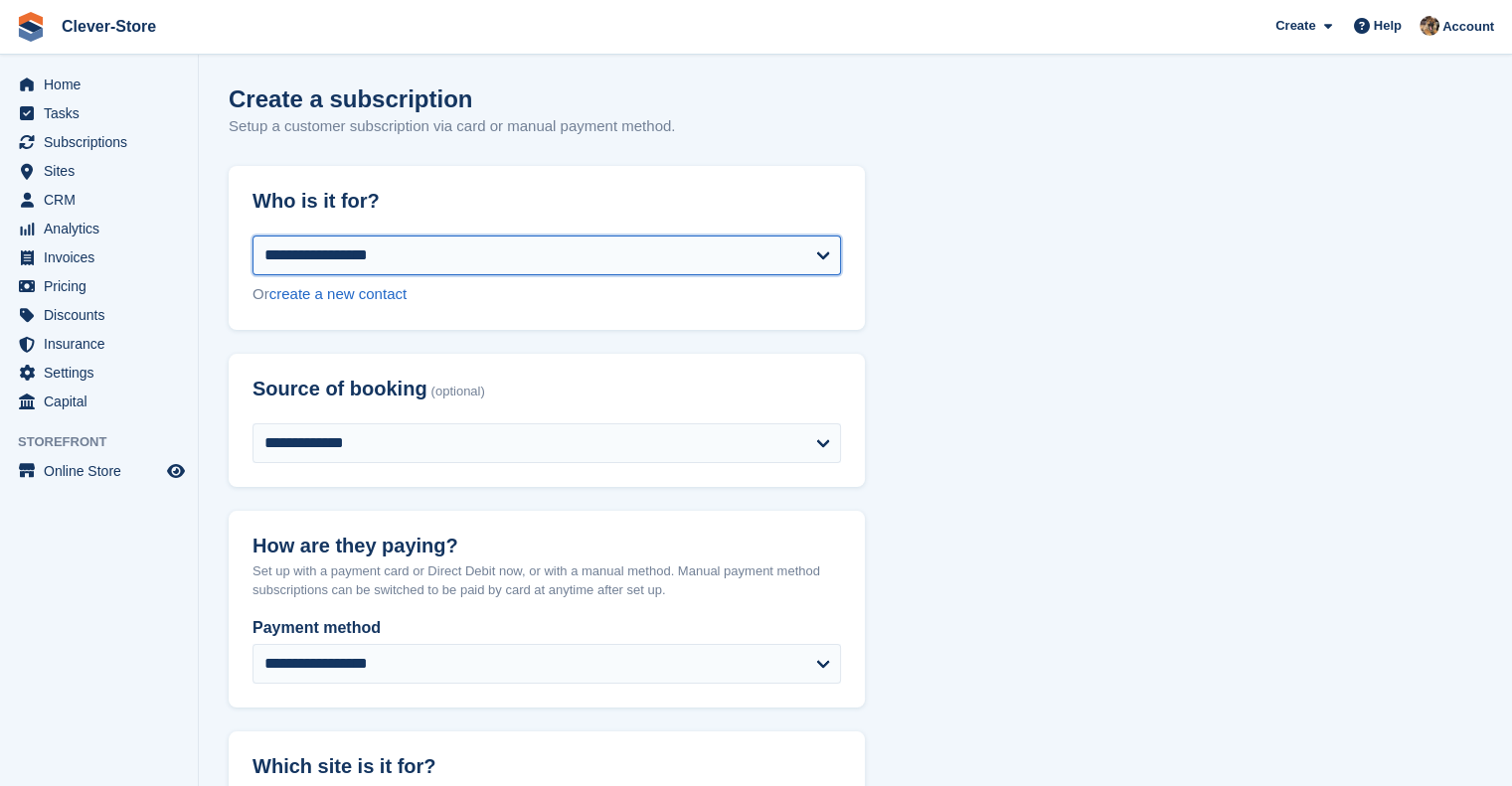 click on "**********" at bounding box center (547, 255) 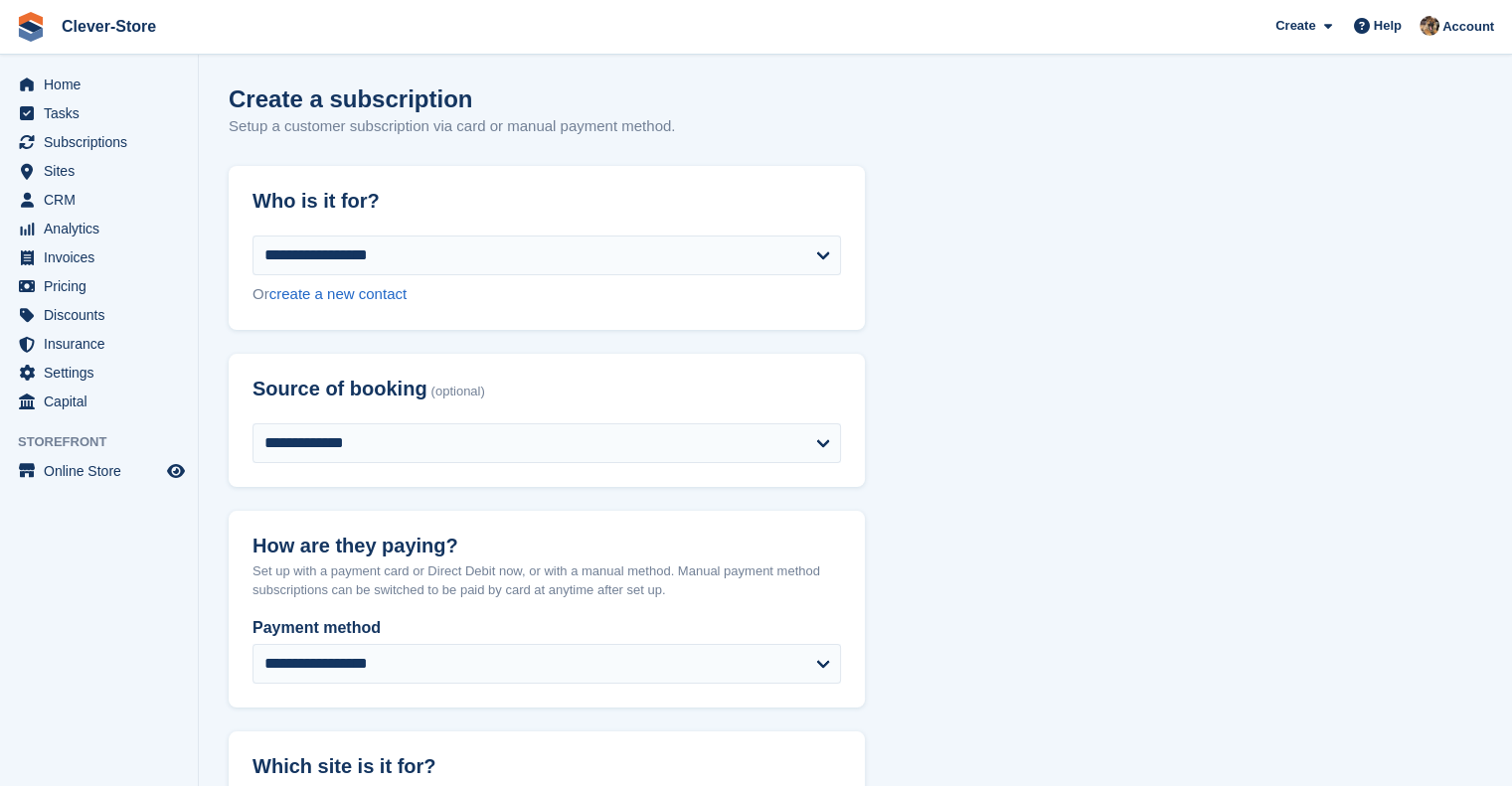 click on "Who is it for?" at bounding box center (547, 201) 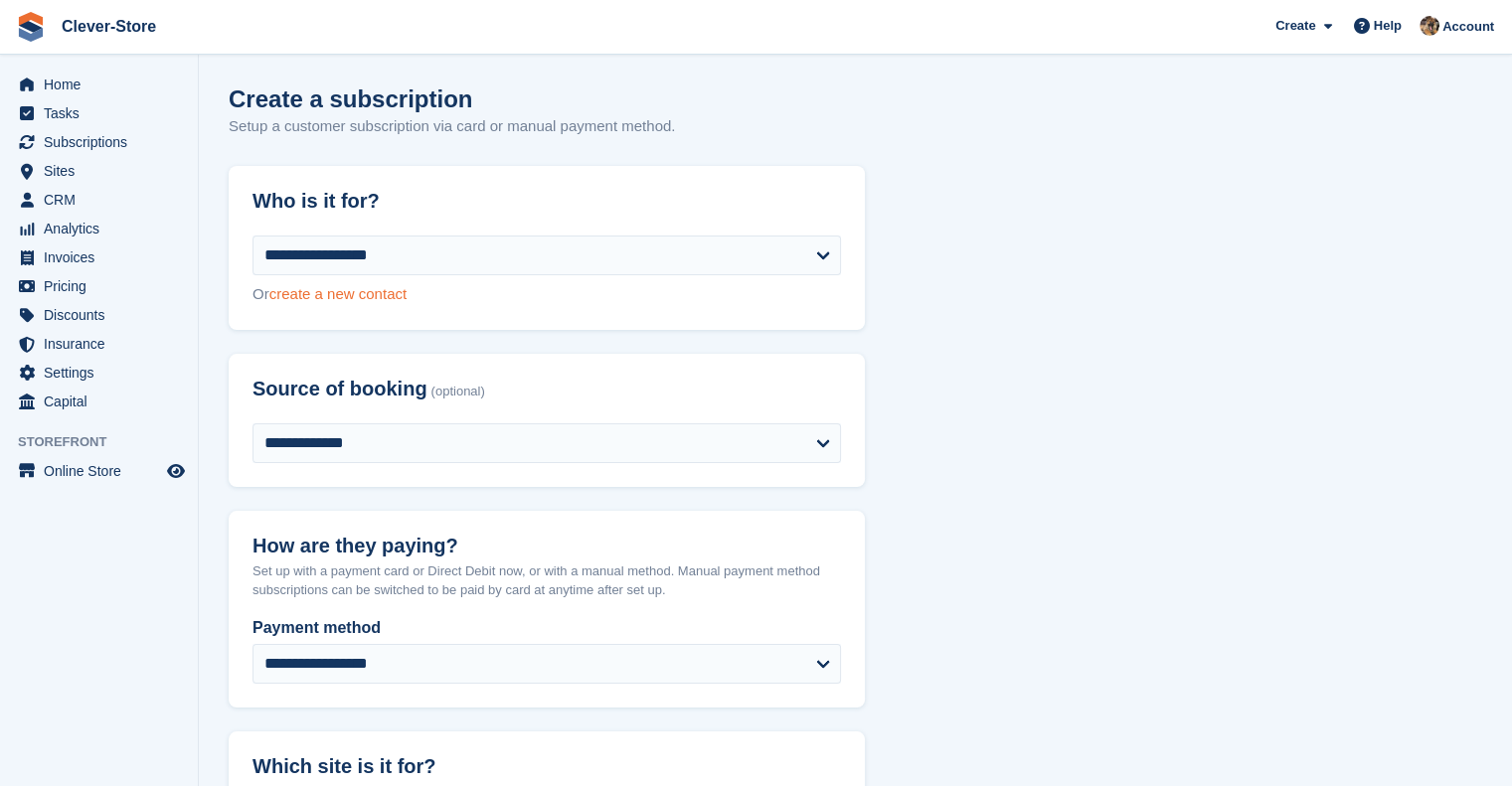click on "create a new contact" at bounding box center [338, 293] 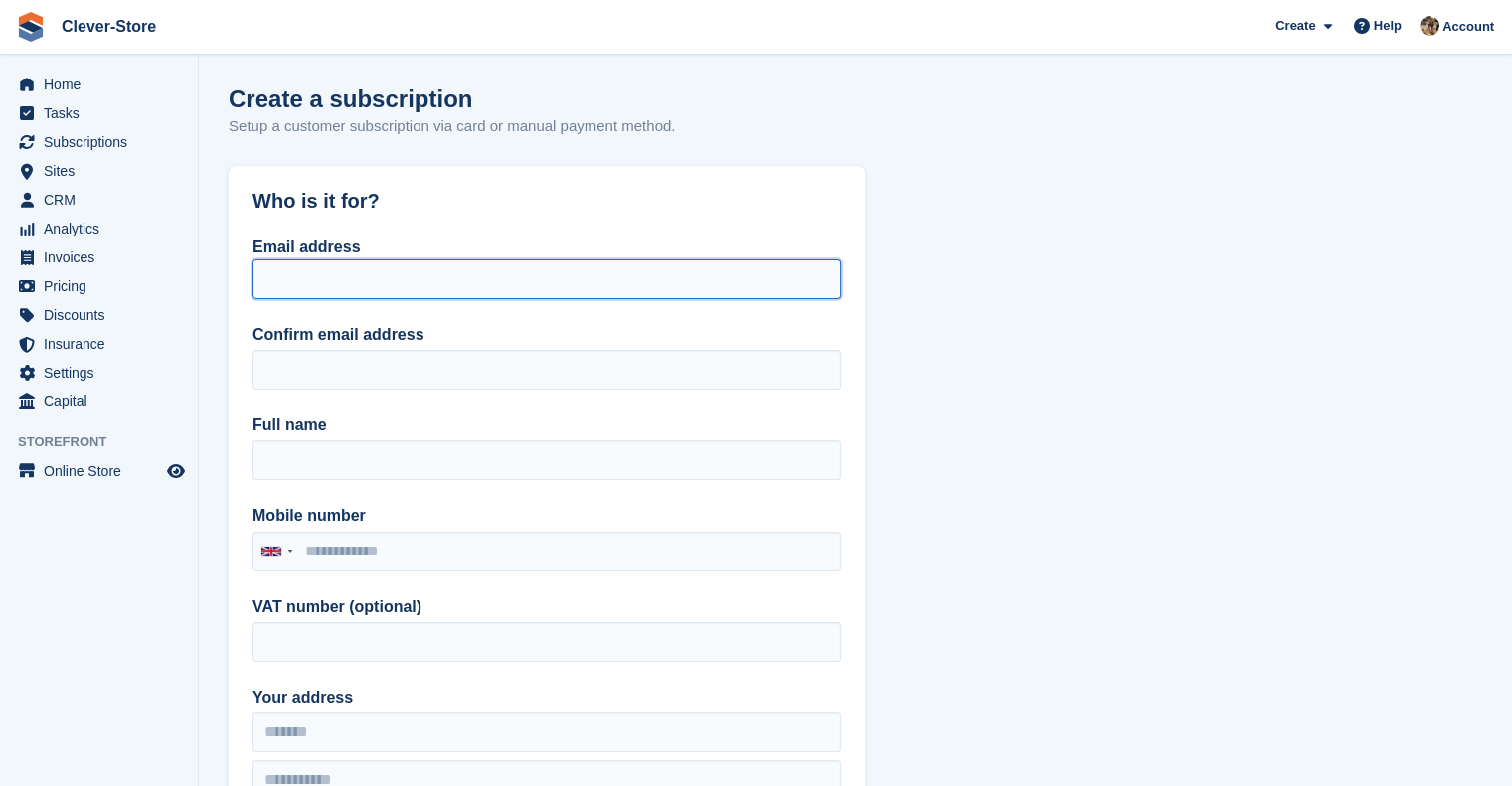 click on "Email address" at bounding box center (547, 279) 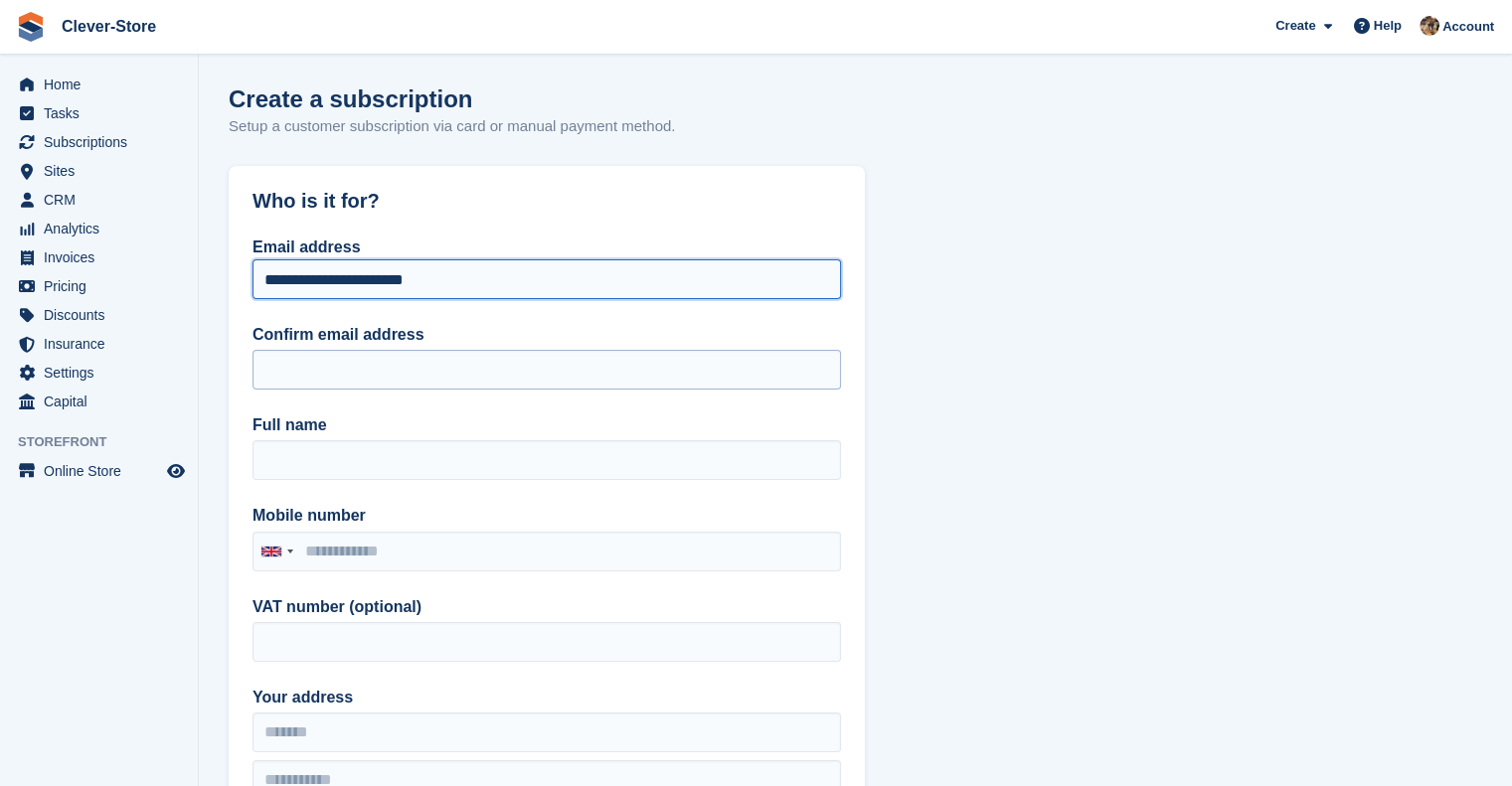 type on "**********" 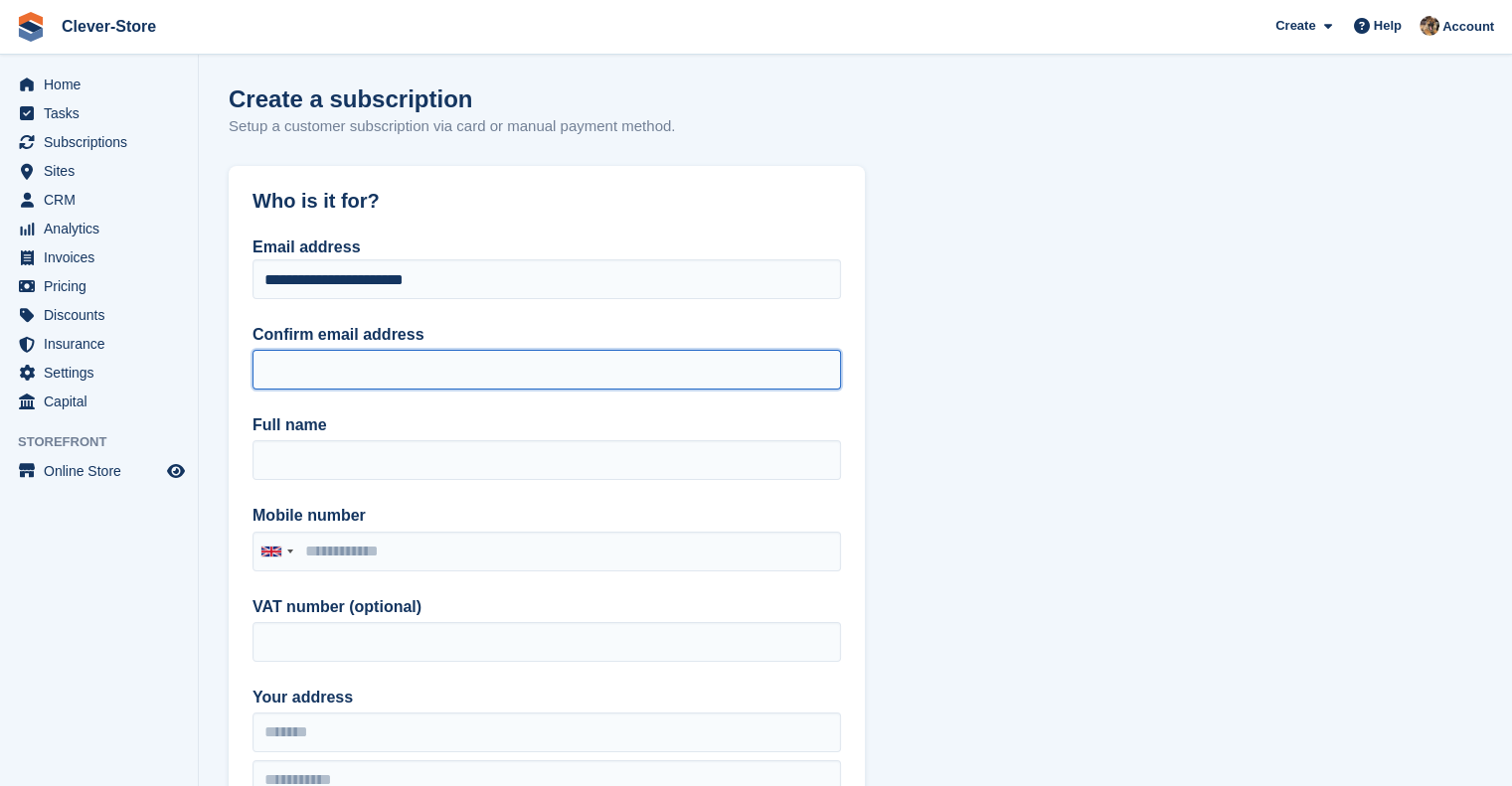 click on "Confirm email address" at bounding box center (547, 370) 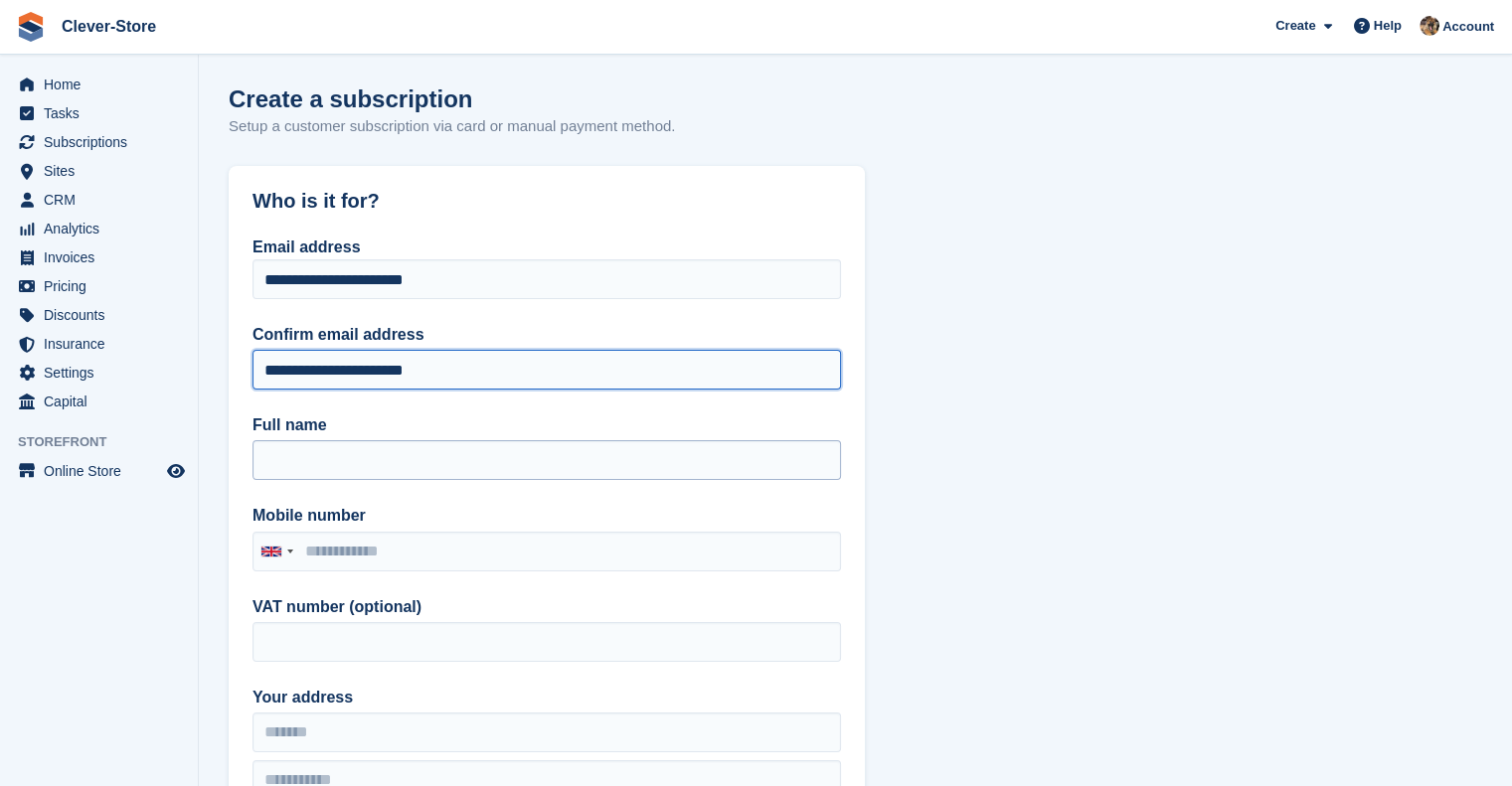 type on "**********" 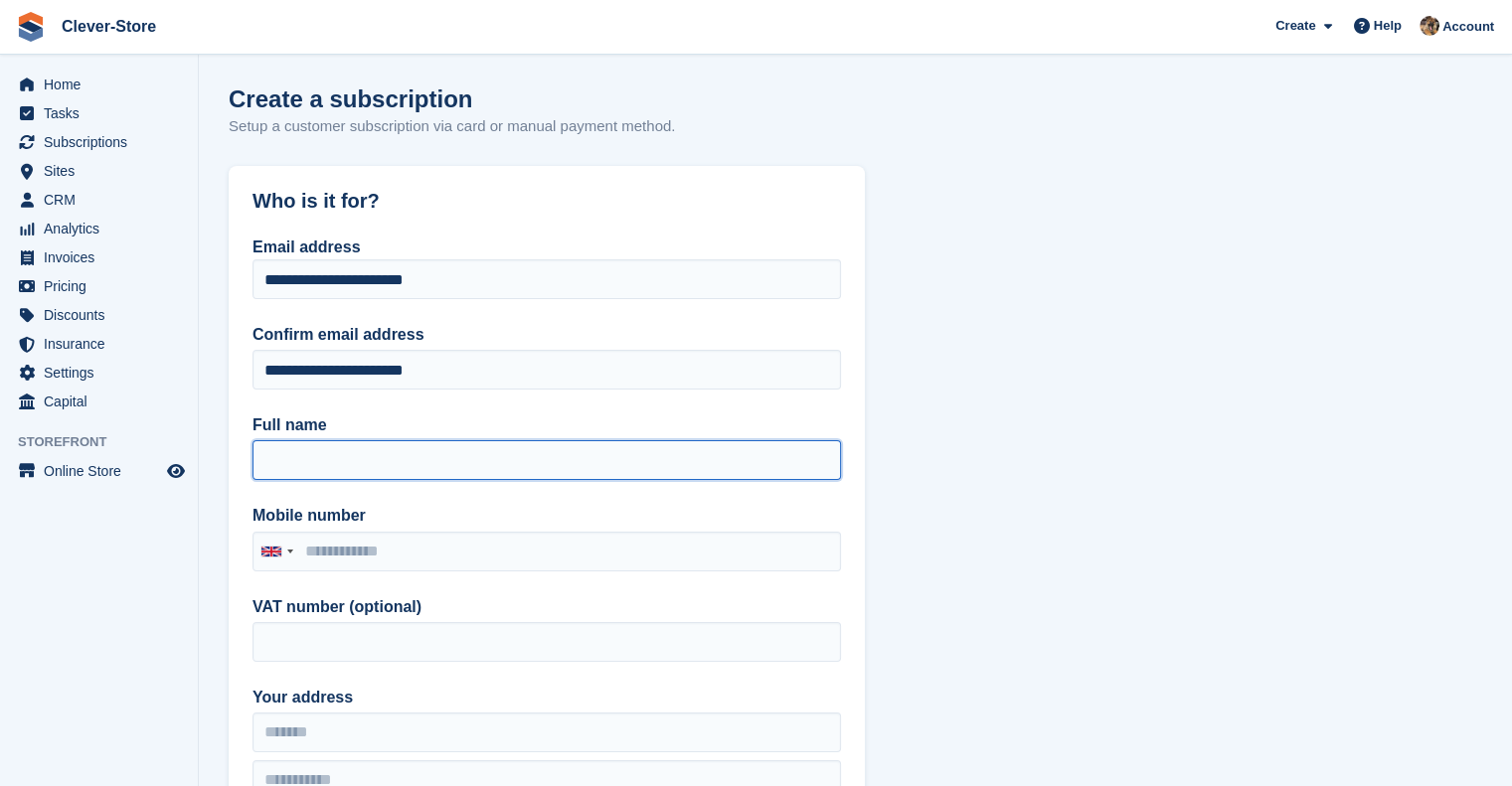 click on "Full name" at bounding box center (547, 460) 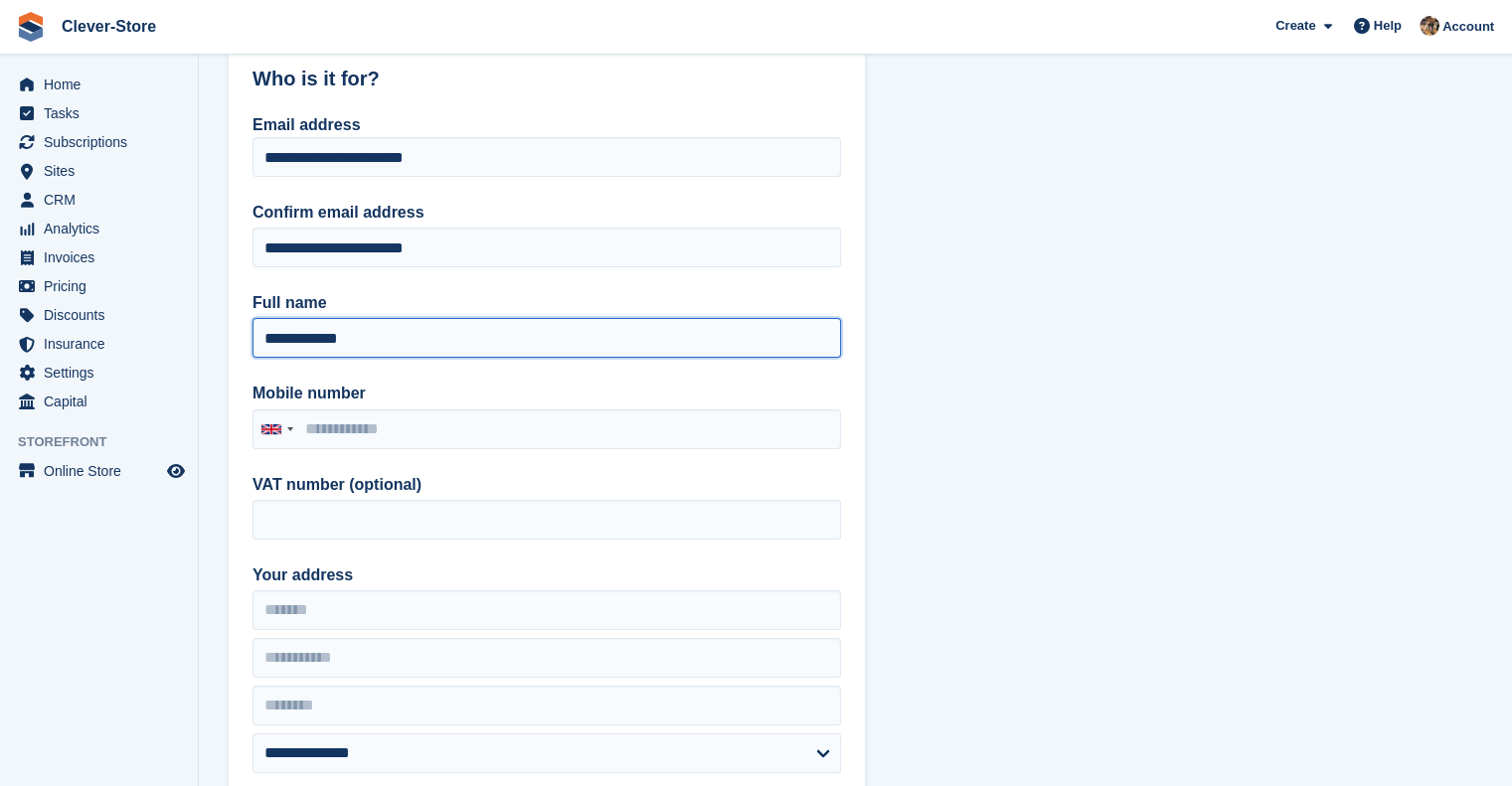 scroll, scrollTop: 149, scrollLeft: 0, axis: vertical 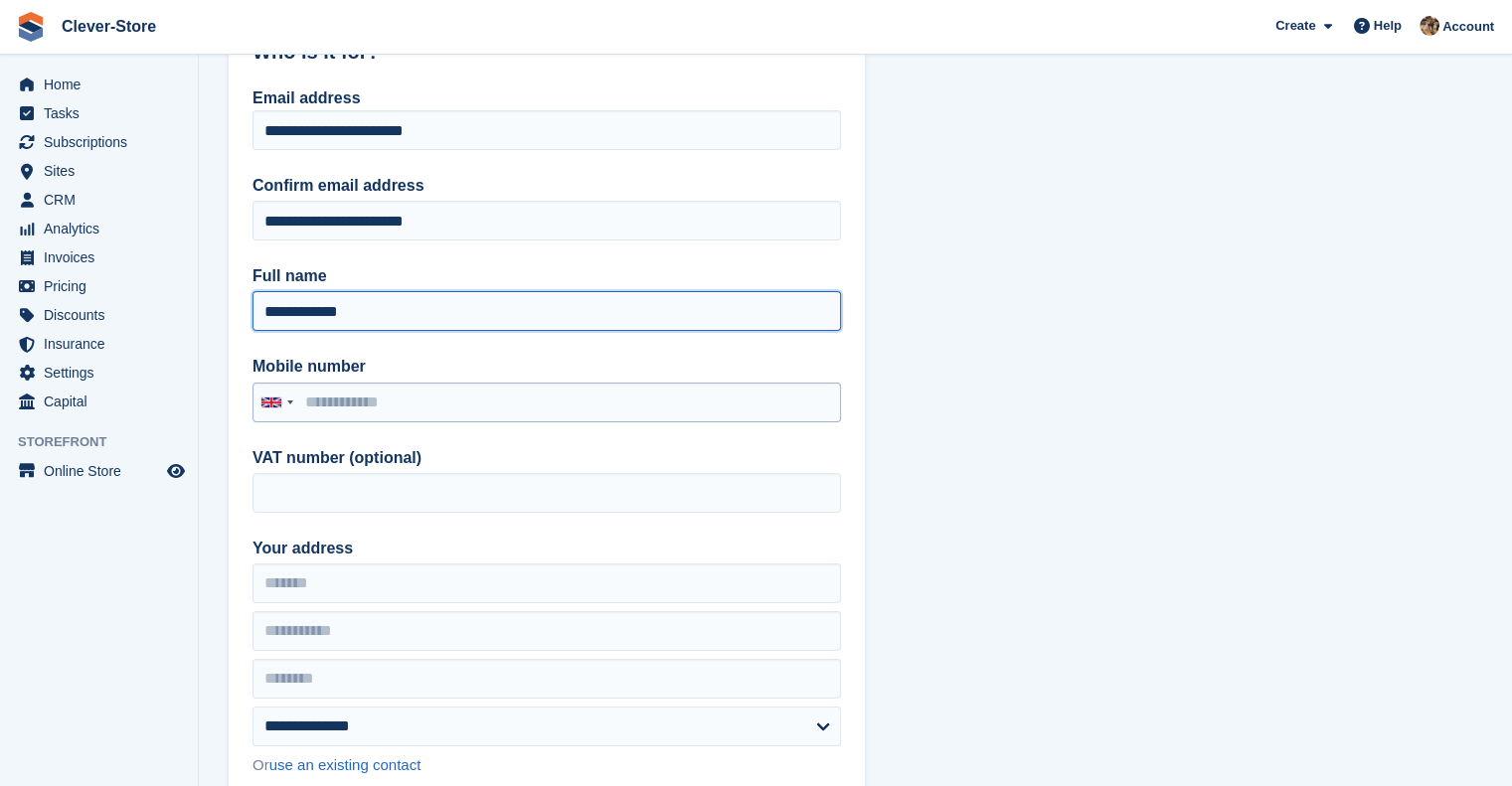 type on "**********" 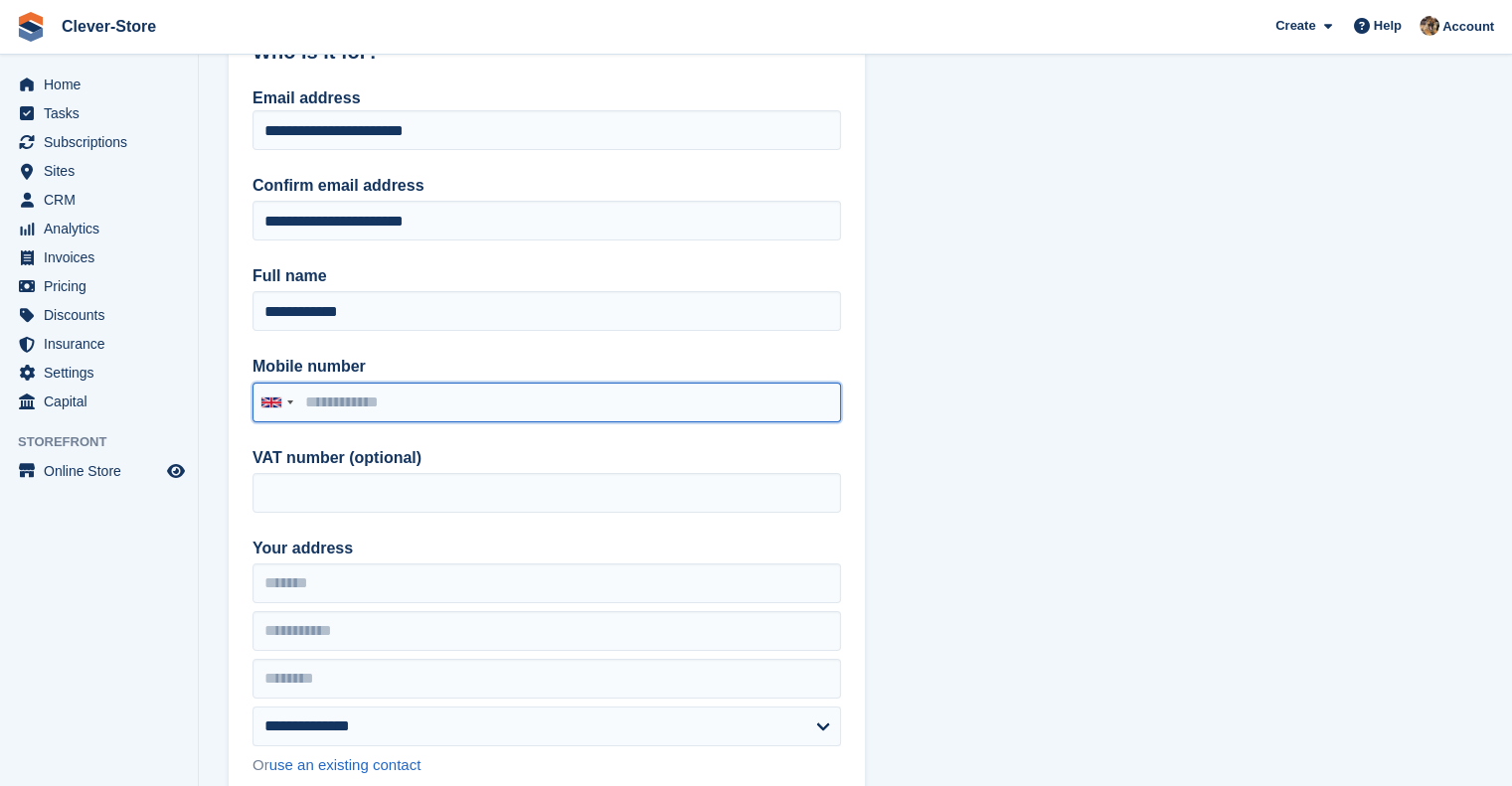 click on "Mobile number" at bounding box center [547, 402] 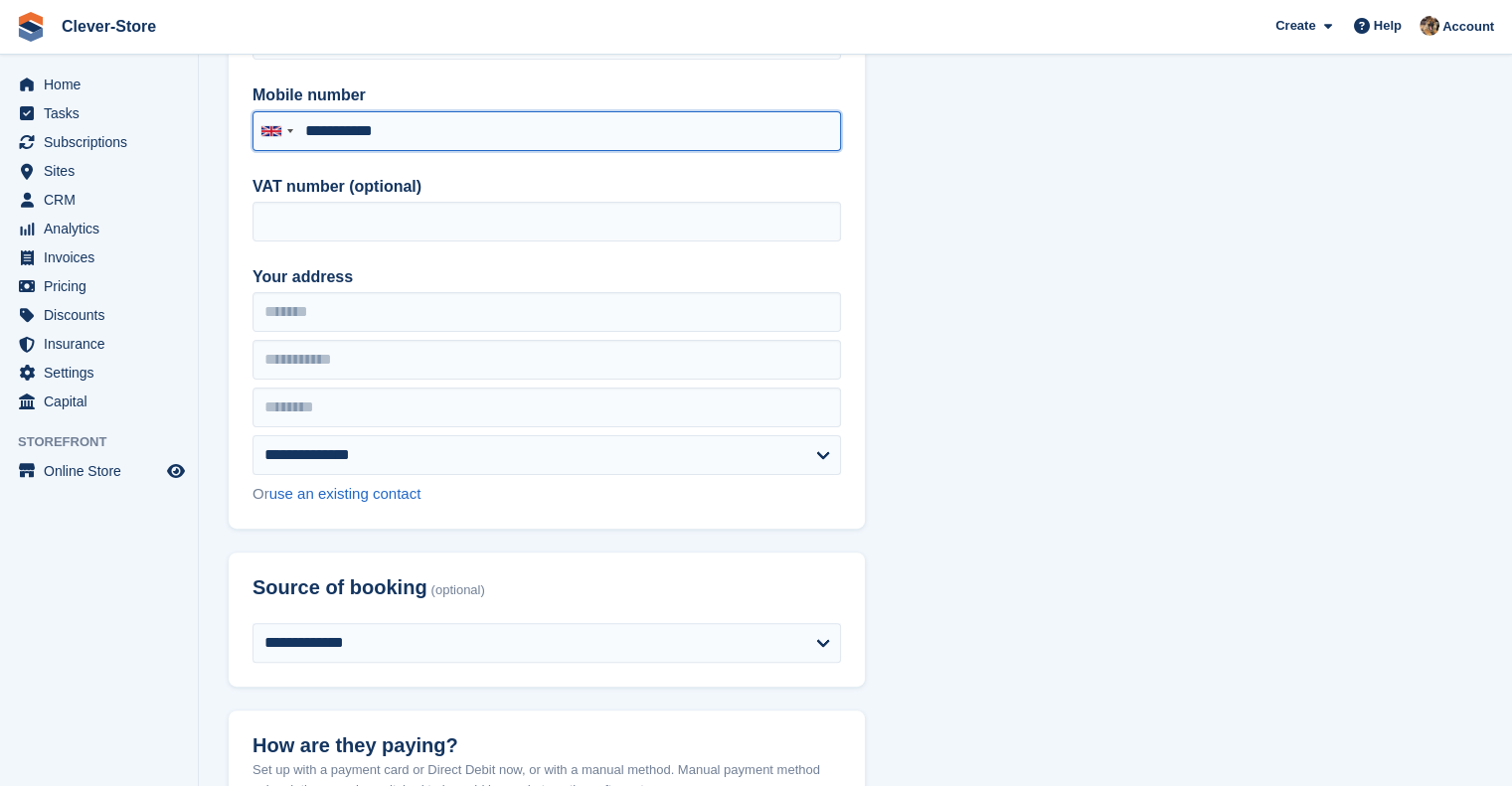 scroll, scrollTop: 417, scrollLeft: 0, axis: vertical 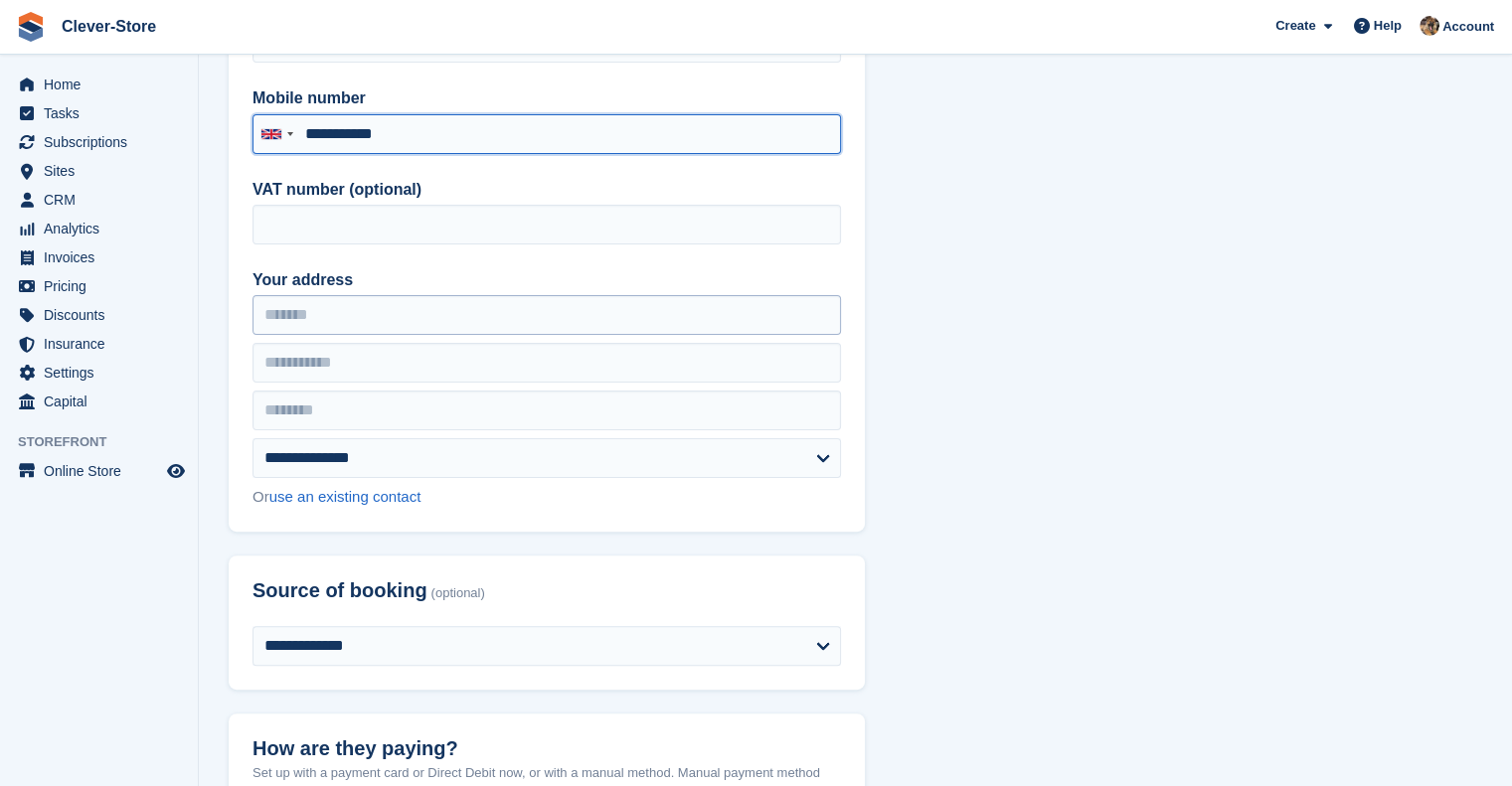 type on "**********" 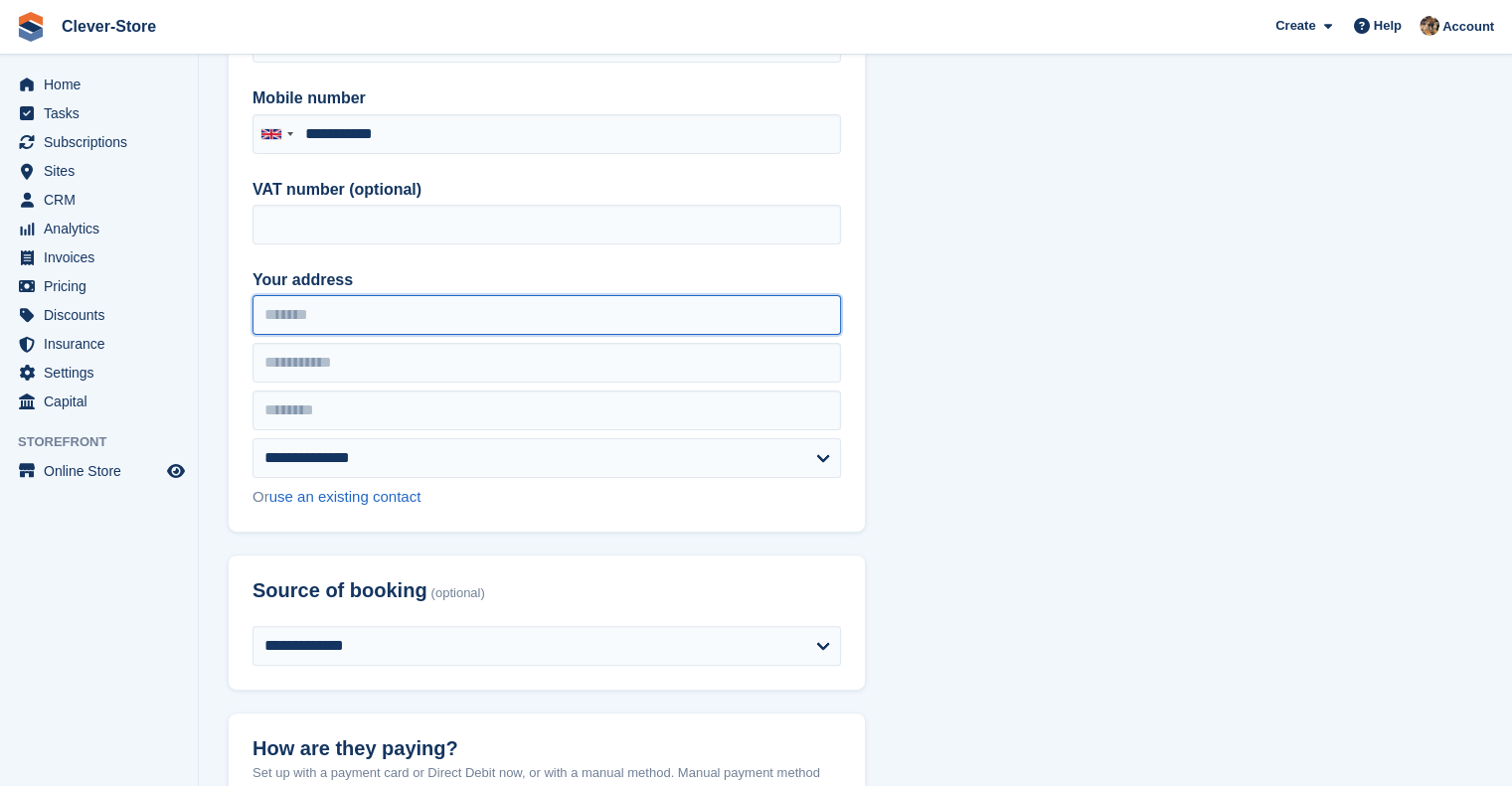 click on "Your address" at bounding box center [547, 315] 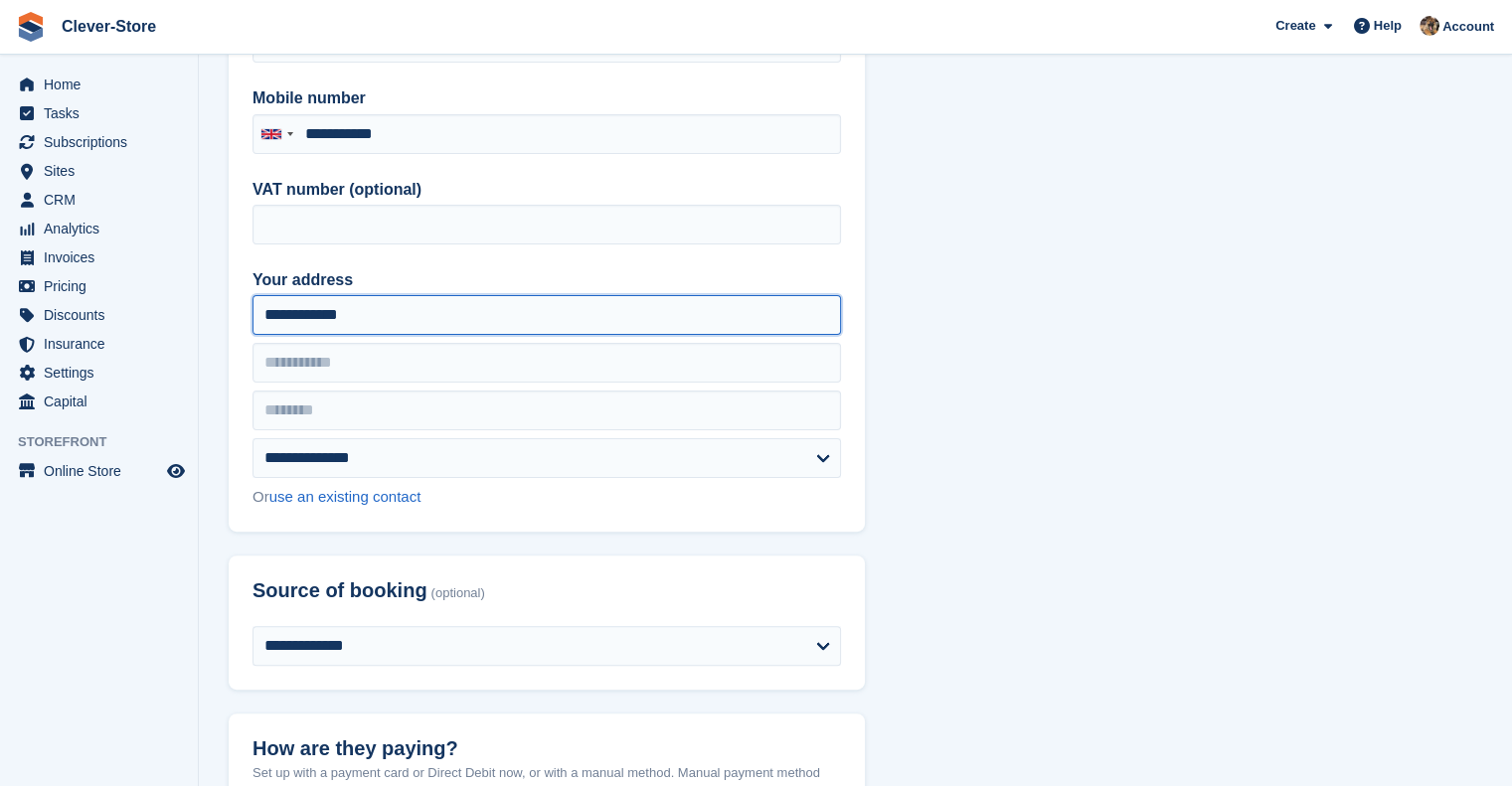 type on "**********" 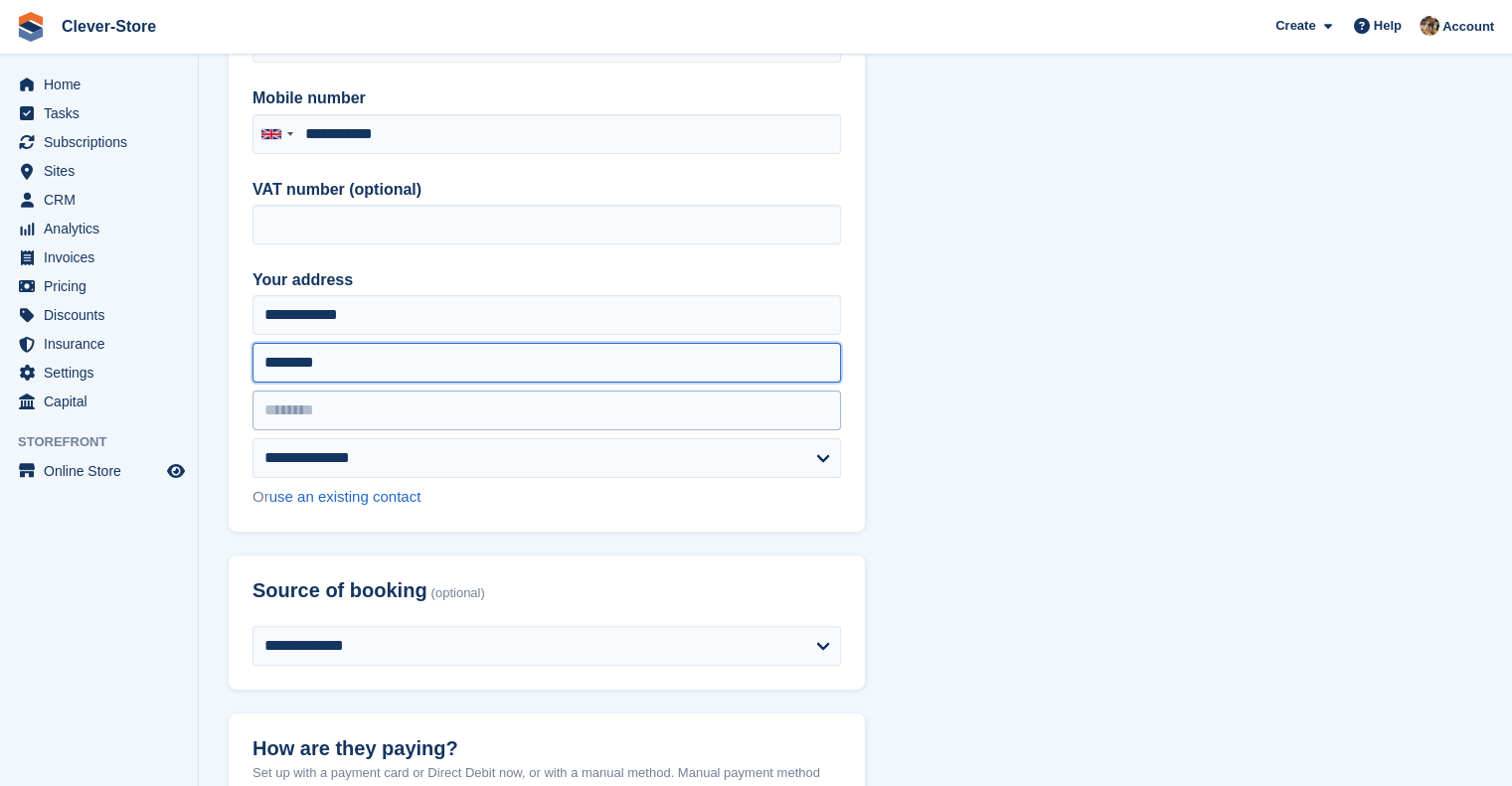 type on "********" 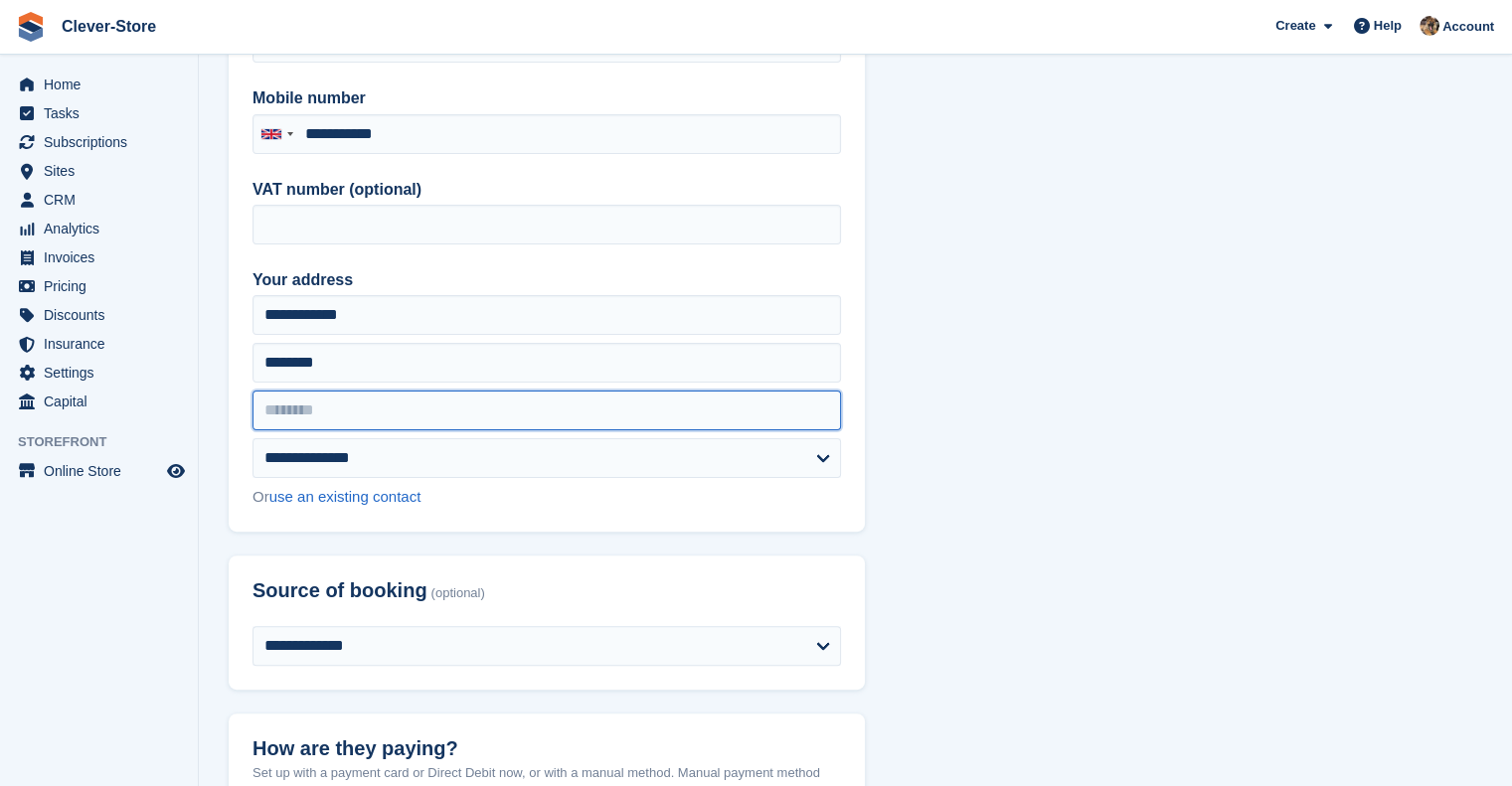 click at bounding box center (547, 410) 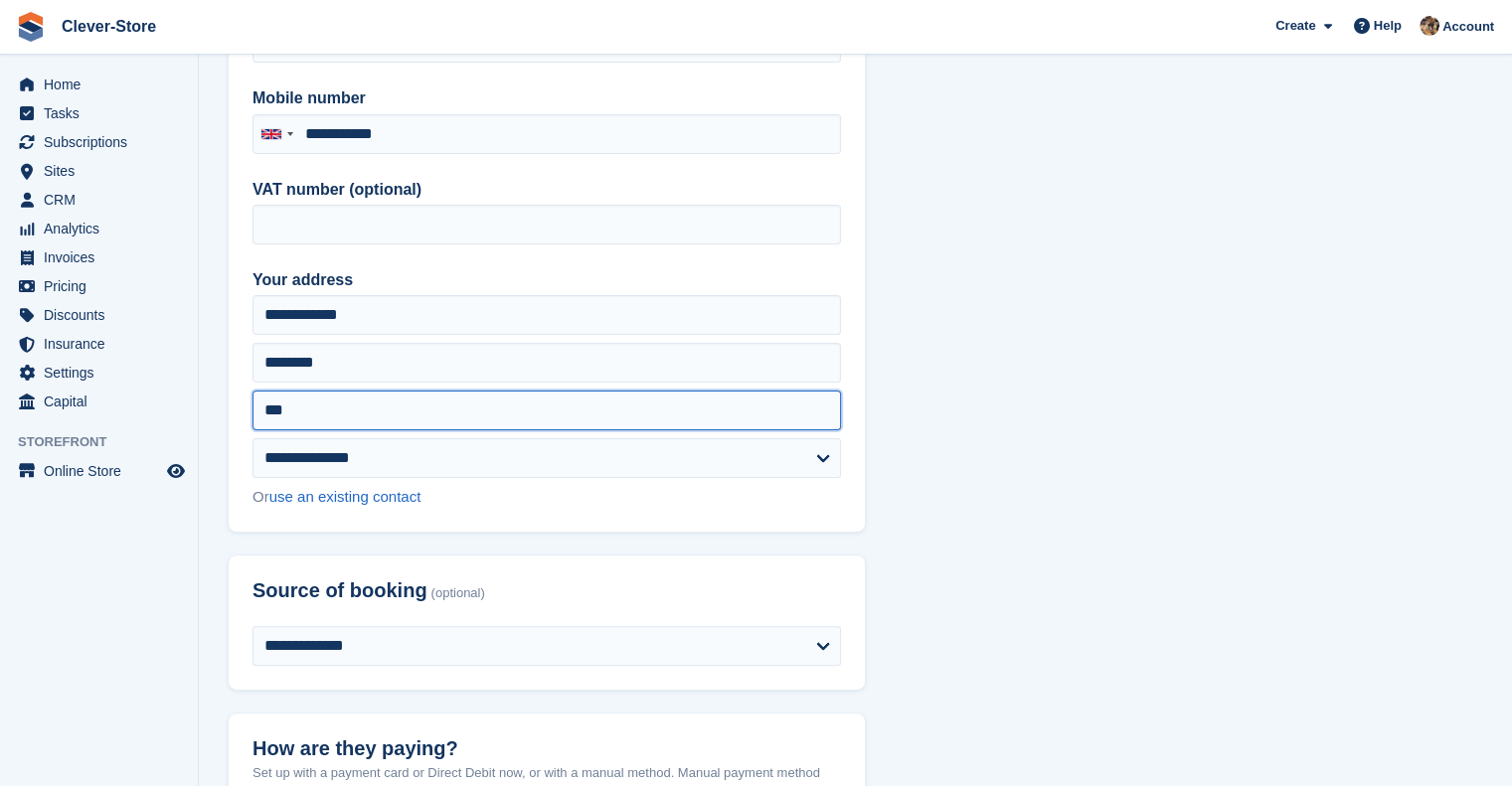 drag, startPoint x: 321, startPoint y: 410, endPoint x: 237, endPoint y: 410, distance: 84 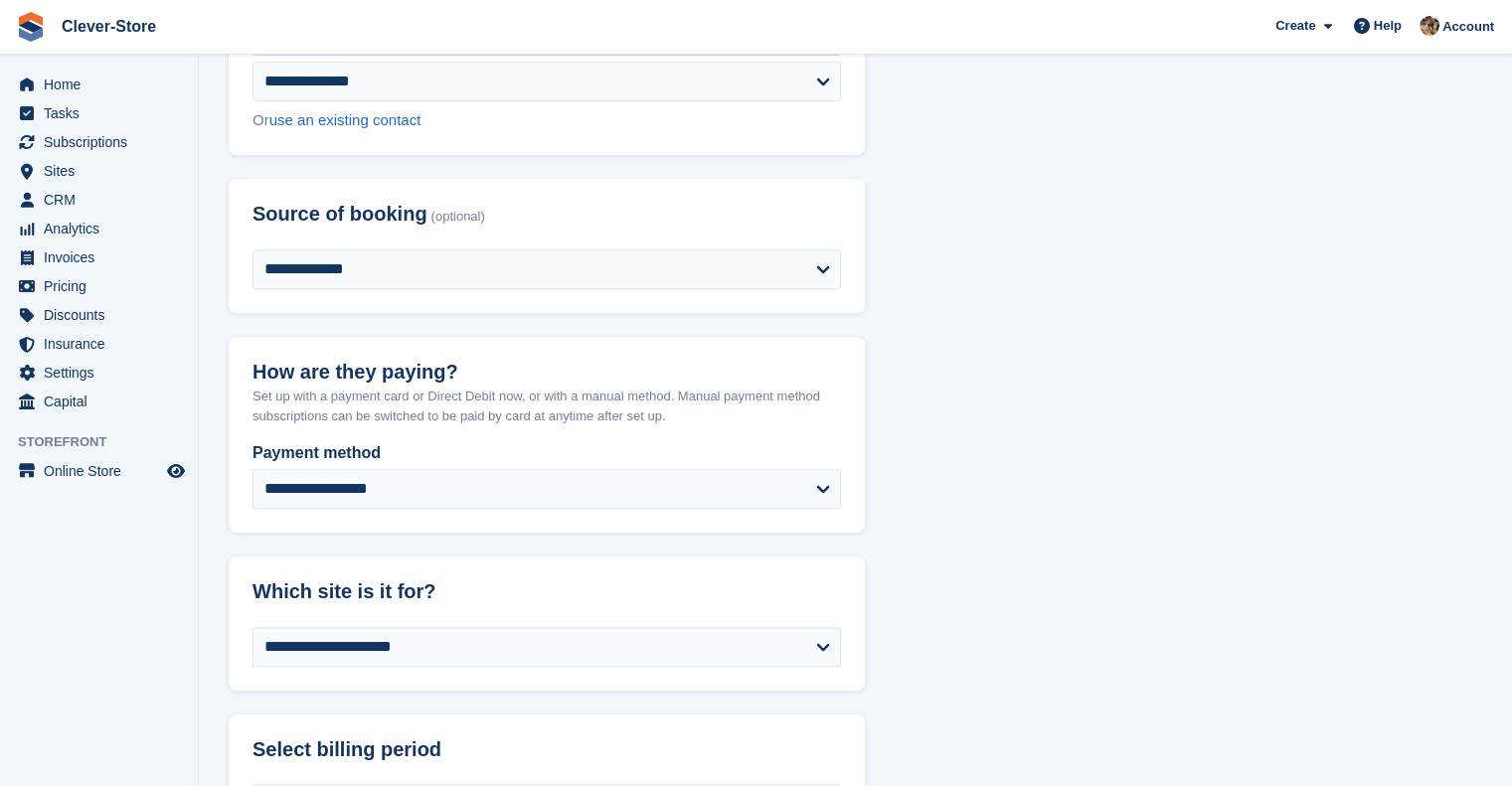 scroll, scrollTop: 797, scrollLeft: 0, axis: vertical 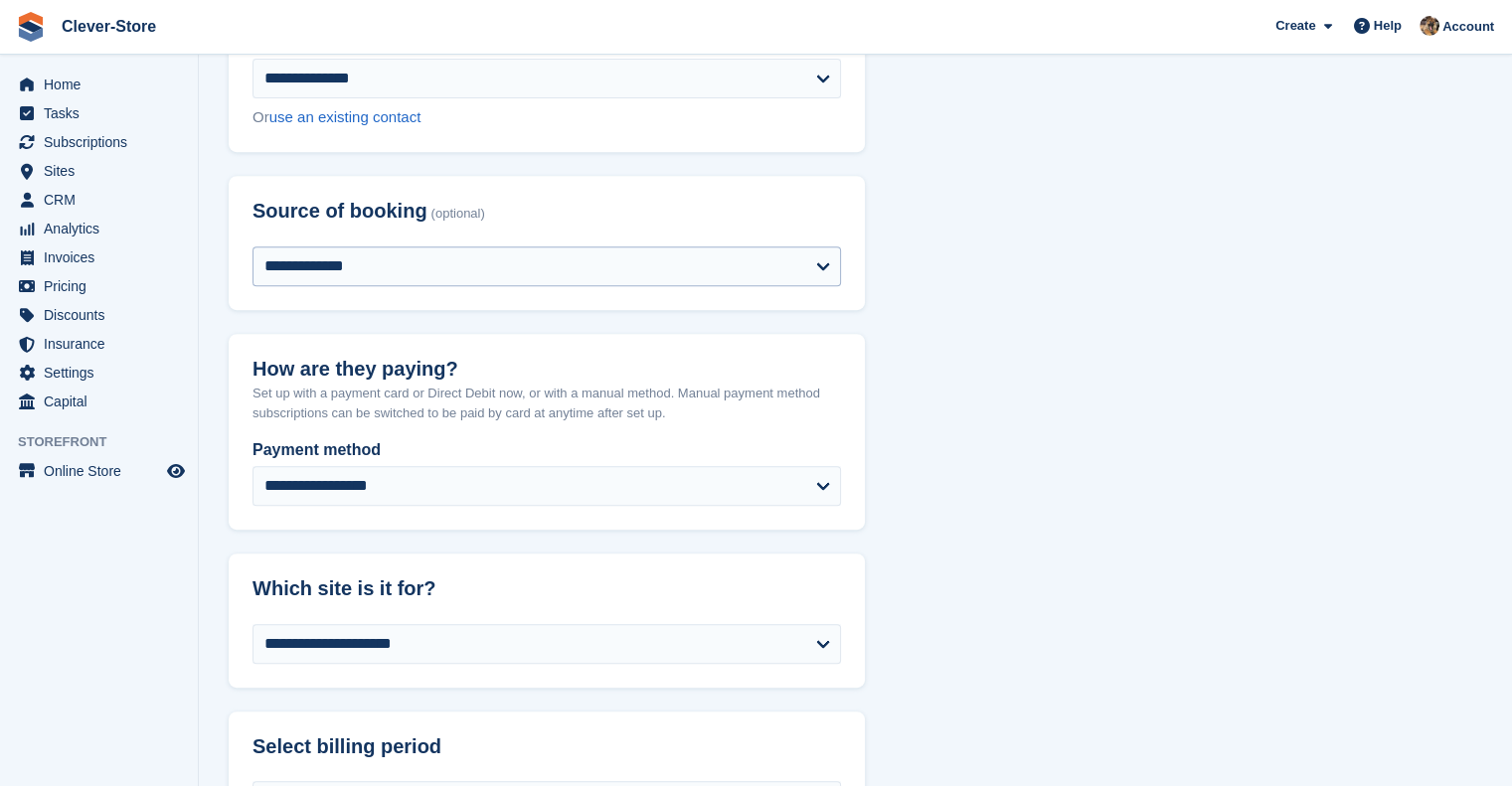 type on "*******" 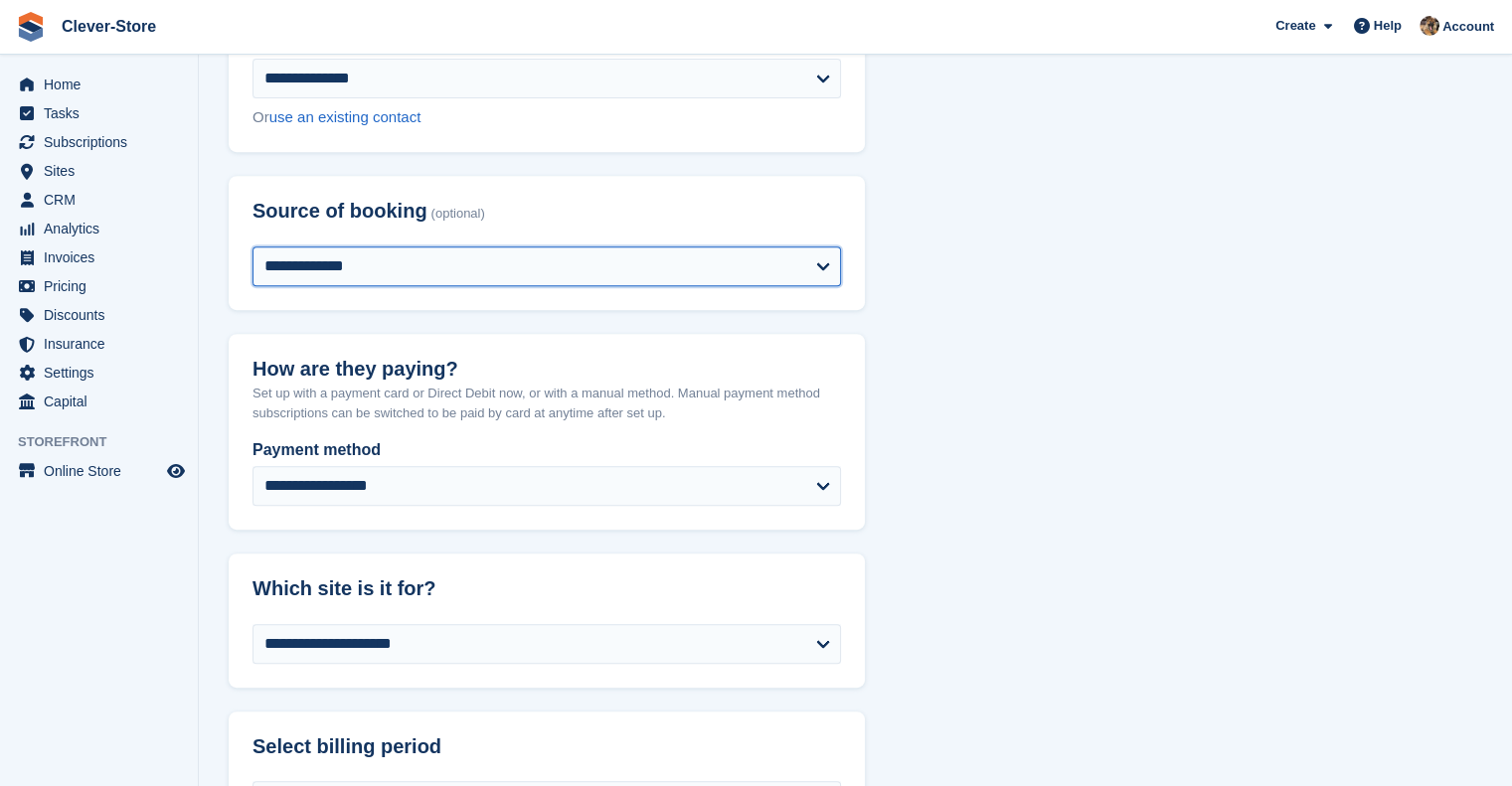 click on "**********" at bounding box center [547, 266] 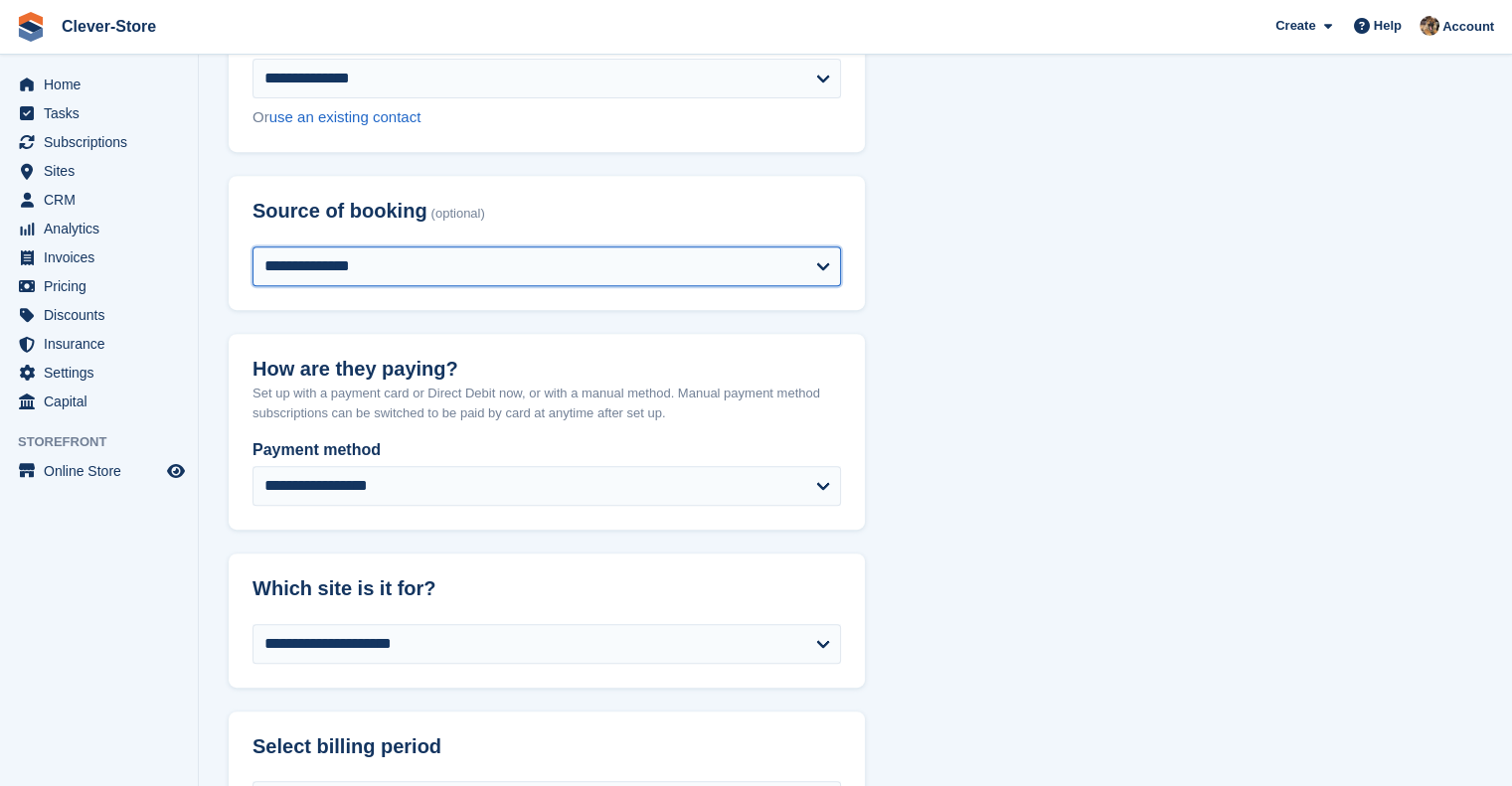 click on "**********" at bounding box center (547, 266) 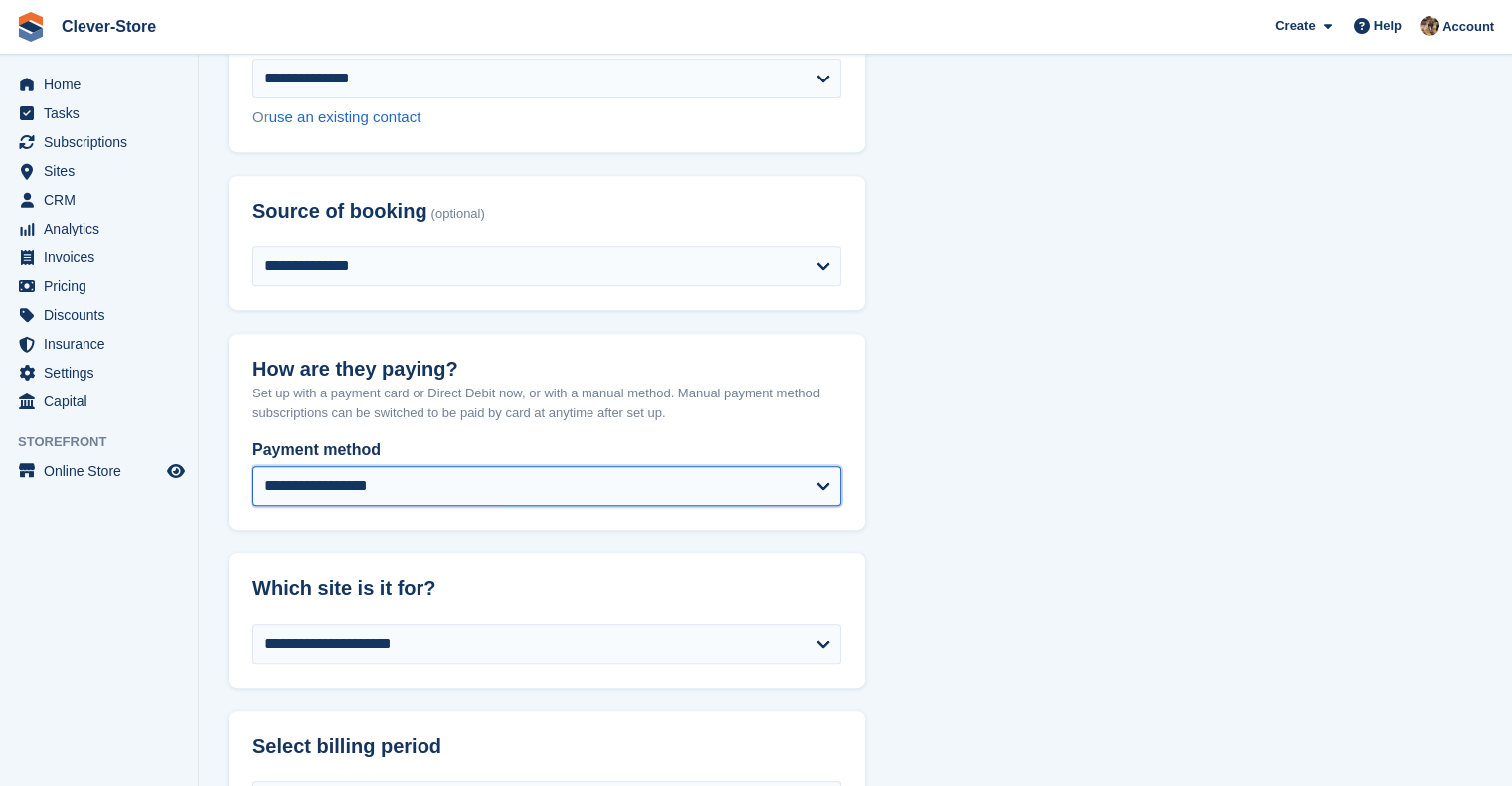 click on "**********" at bounding box center [547, 486] 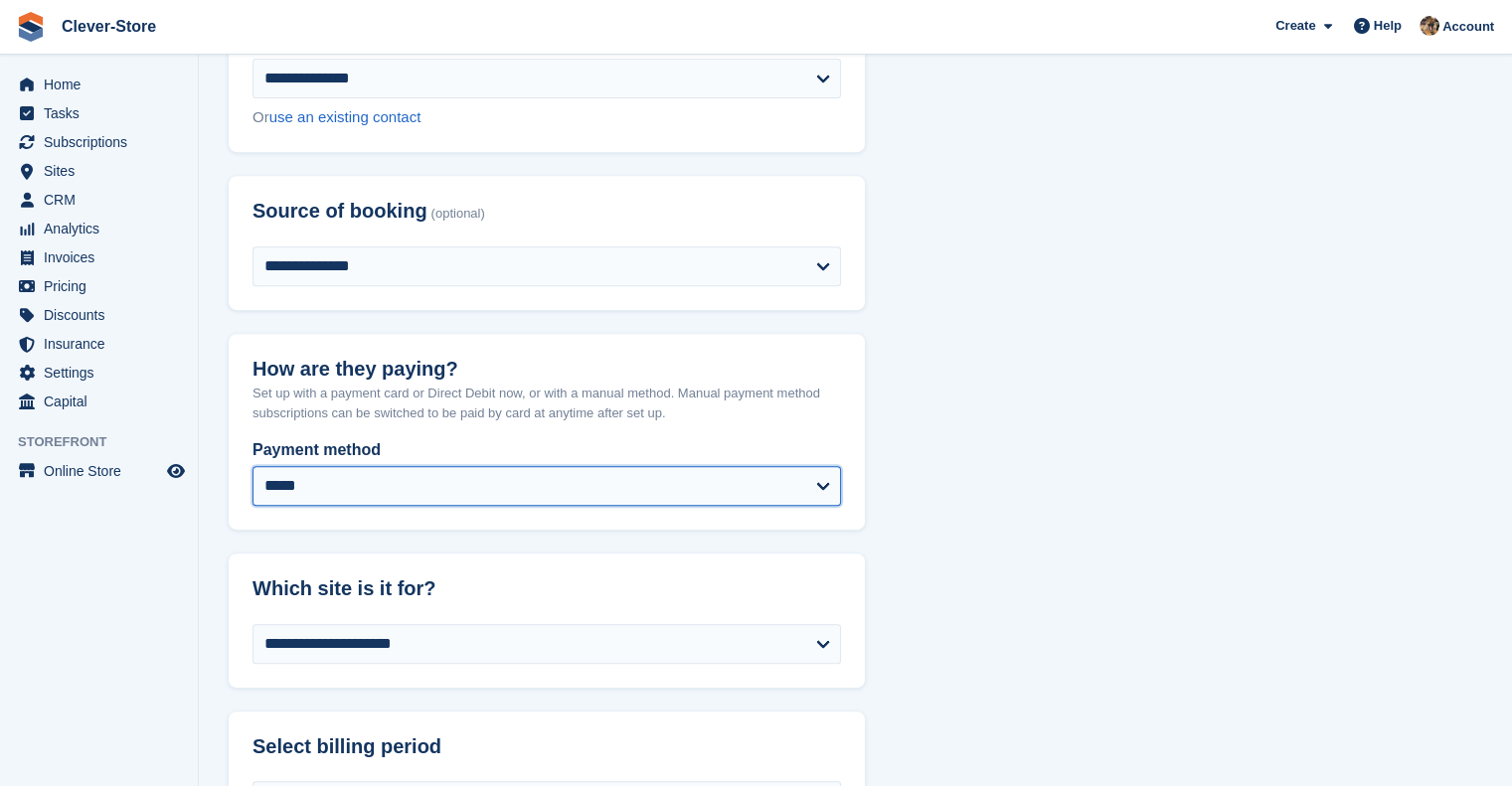 click on "**********" at bounding box center [547, 486] 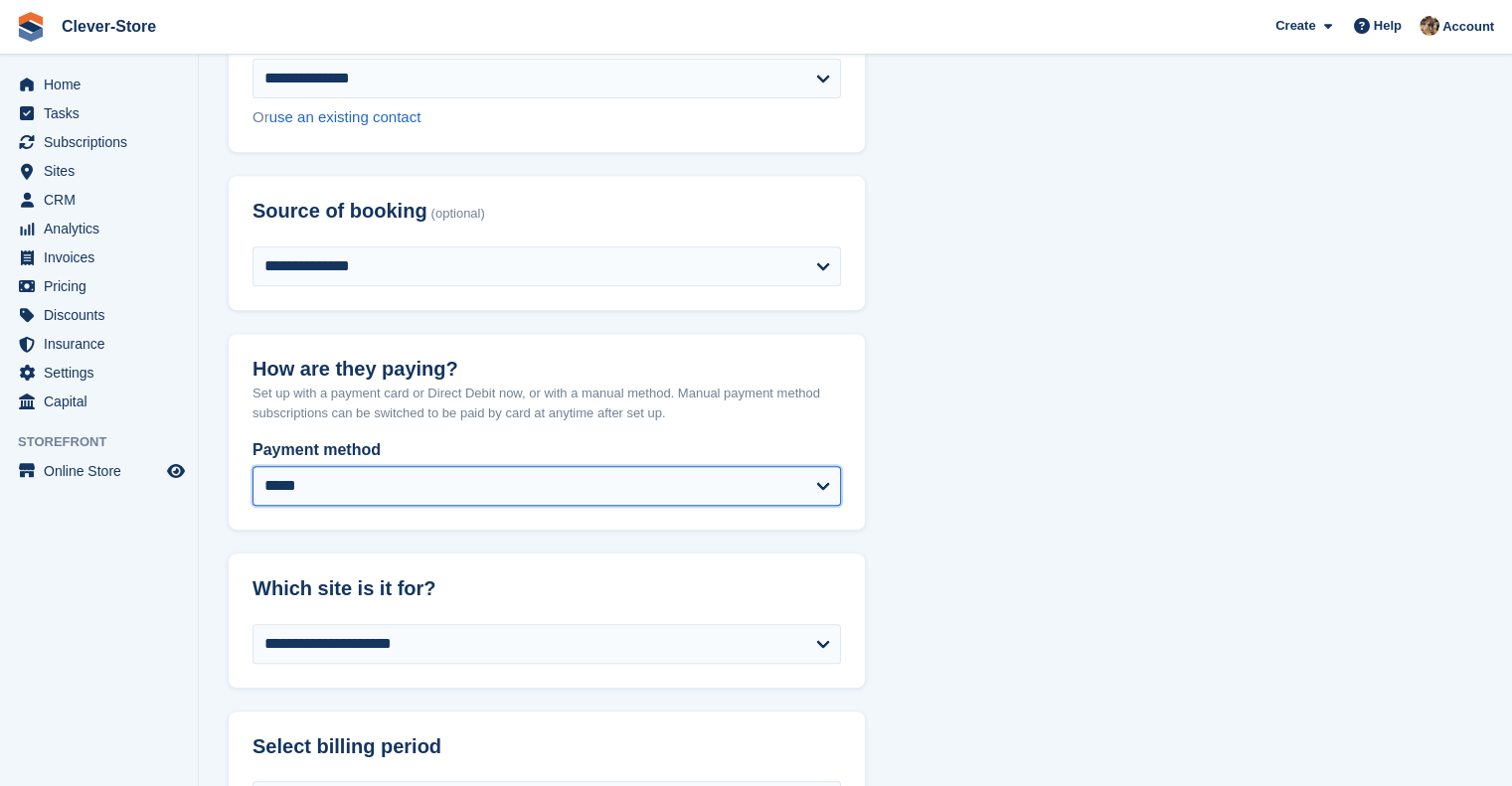 select 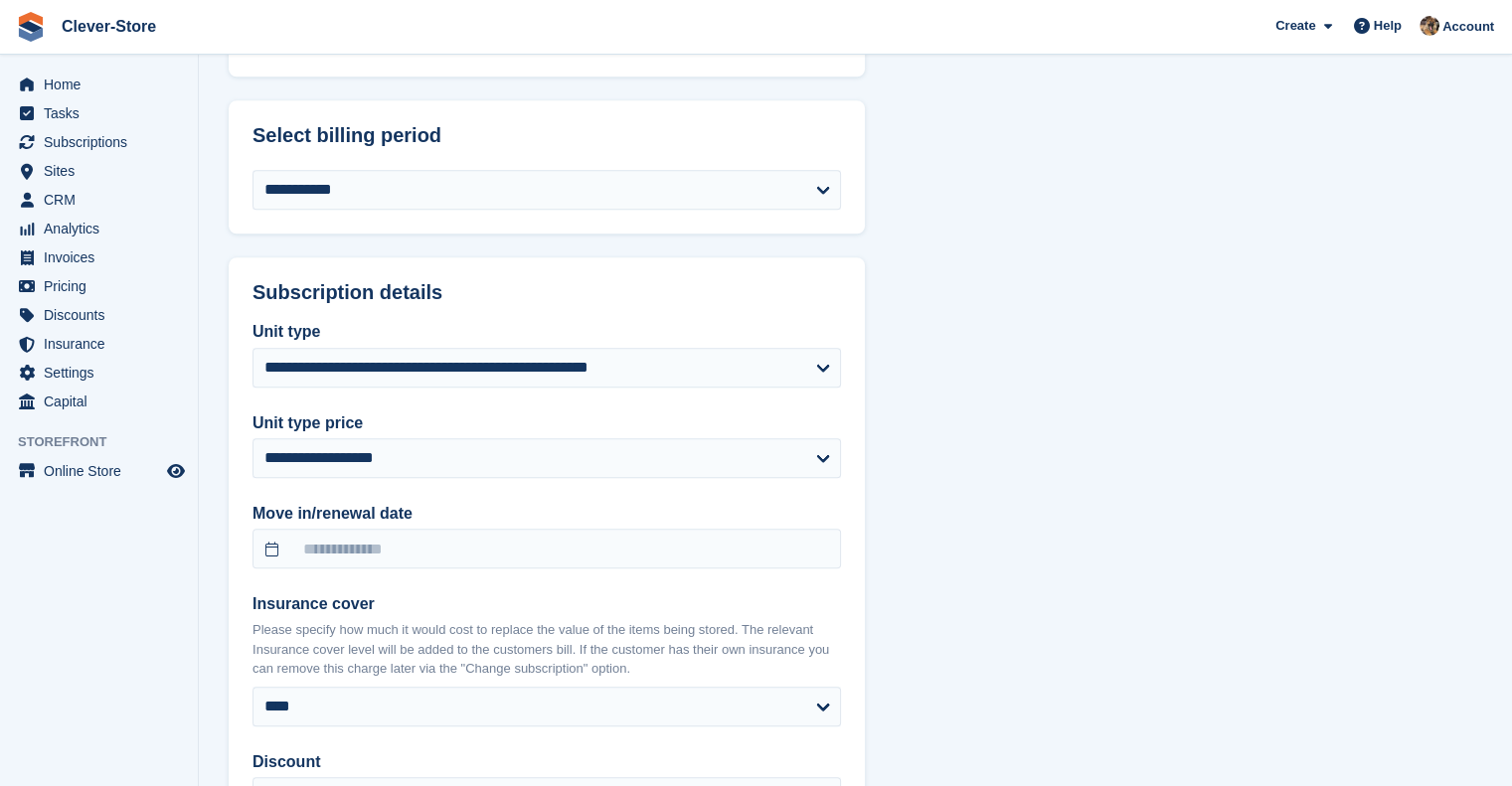 scroll, scrollTop: 1723, scrollLeft: 0, axis: vertical 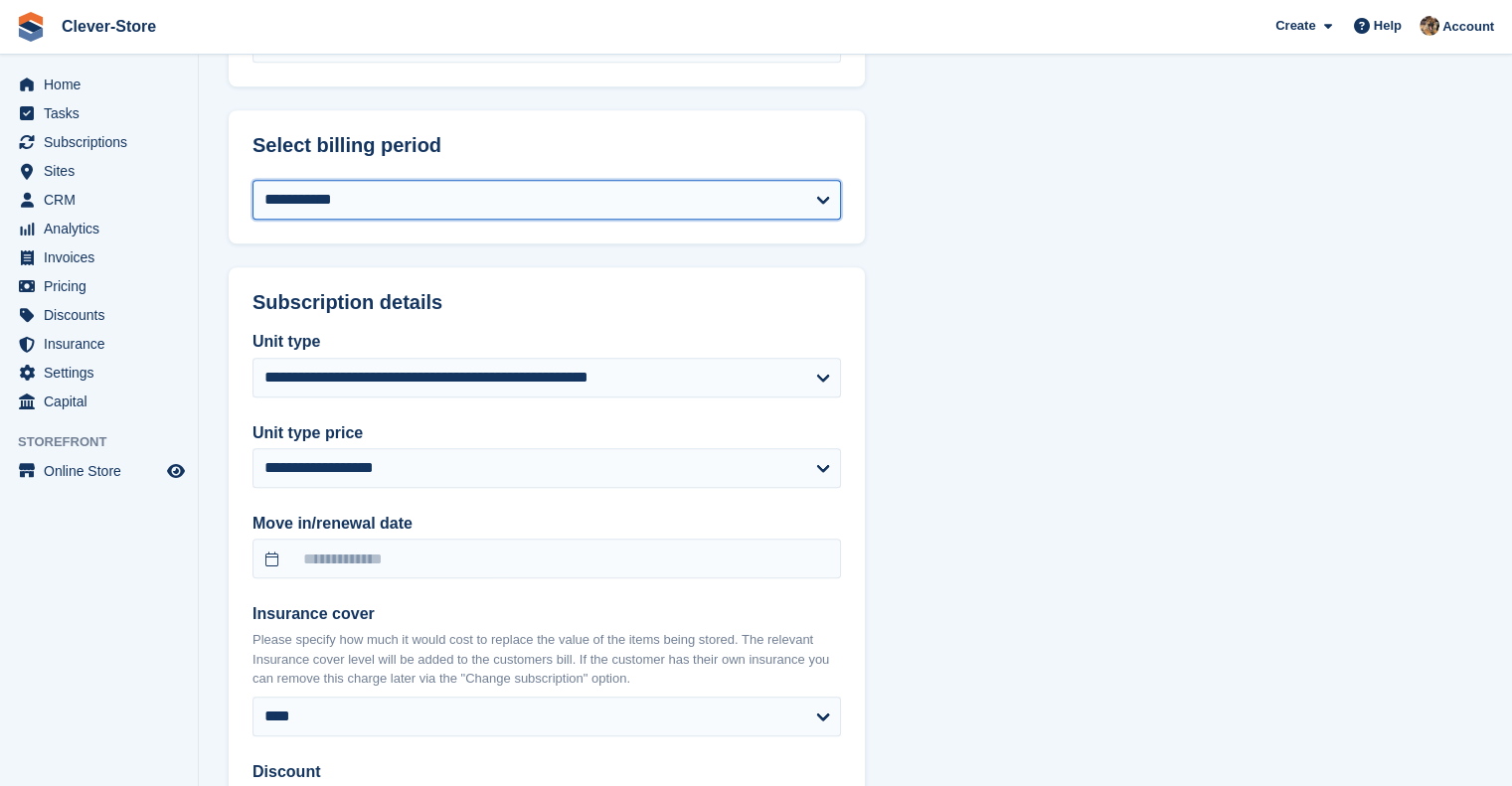 click on "**********" at bounding box center [547, 200] 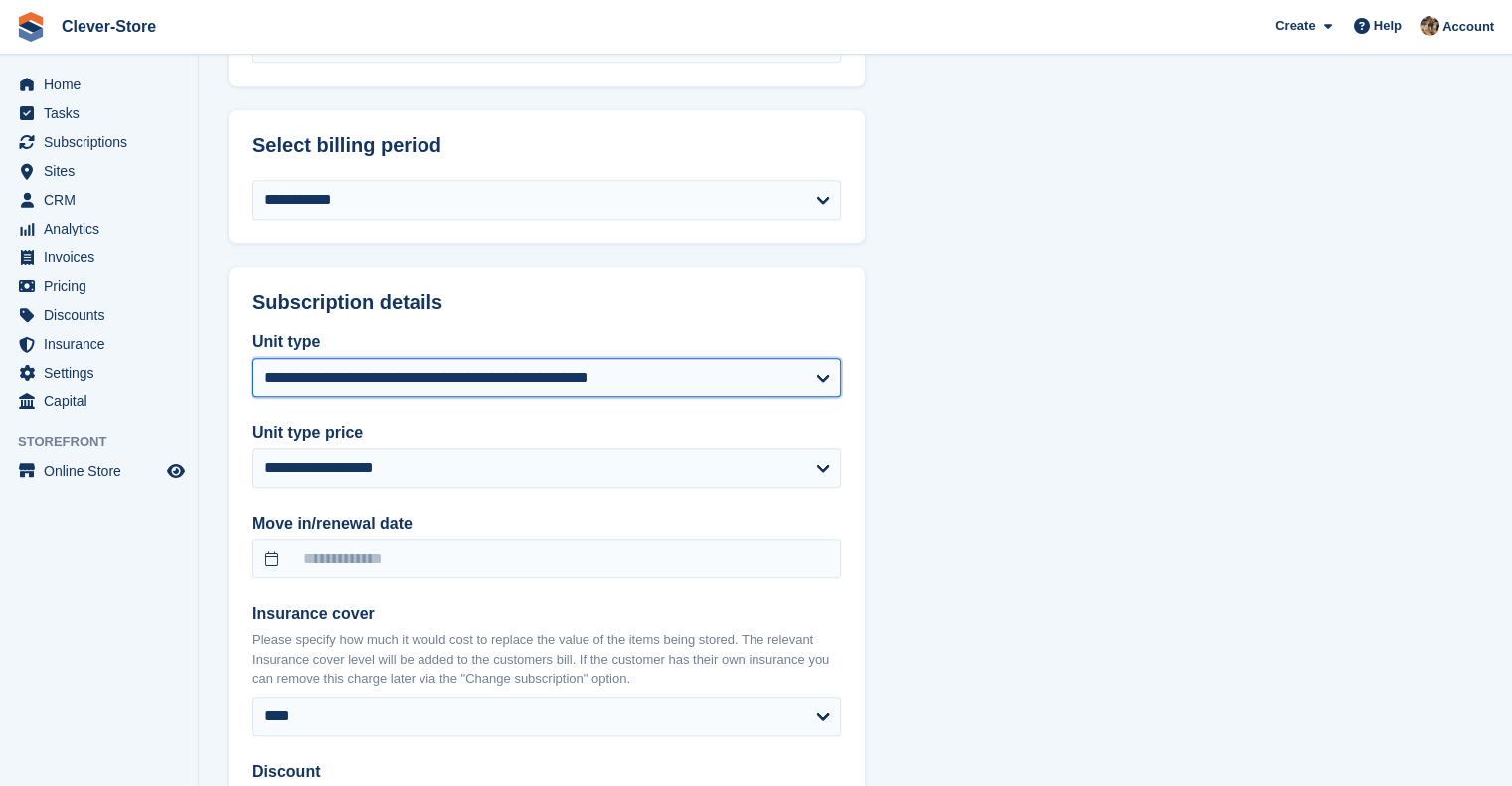 click on "**********" at bounding box center (547, 378) 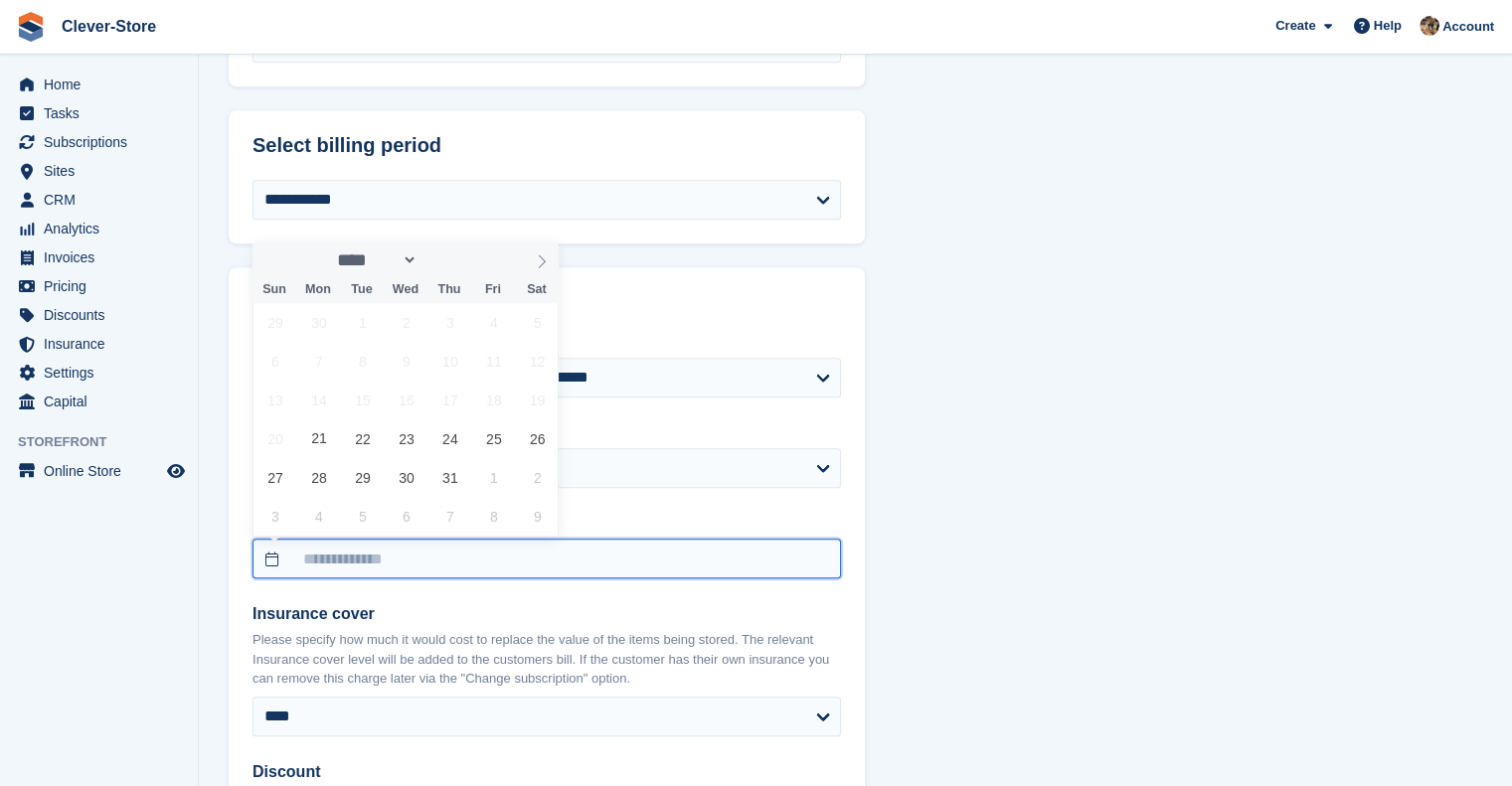 click at bounding box center (547, 558) 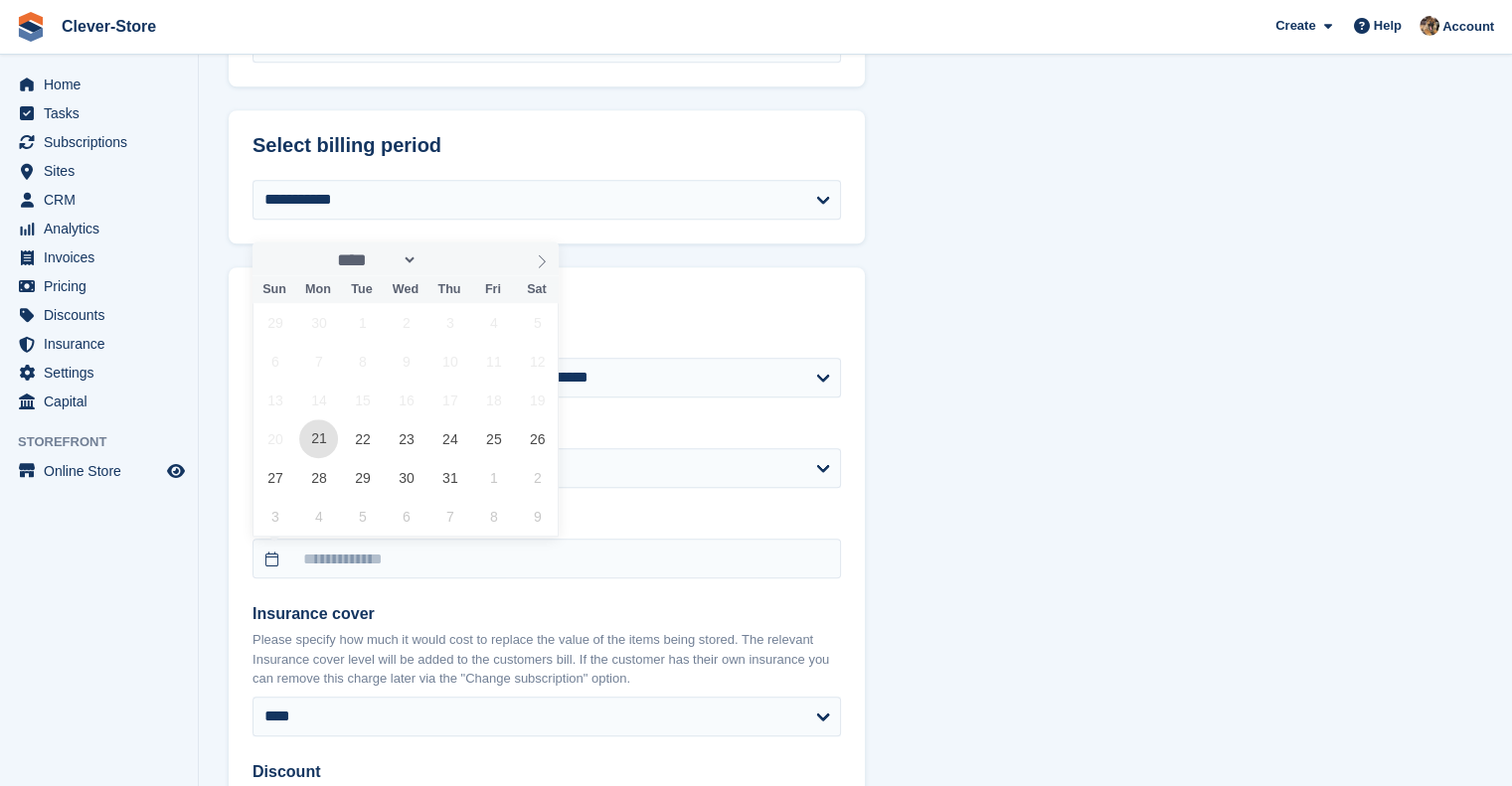 click on "21" at bounding box center [318, 438] 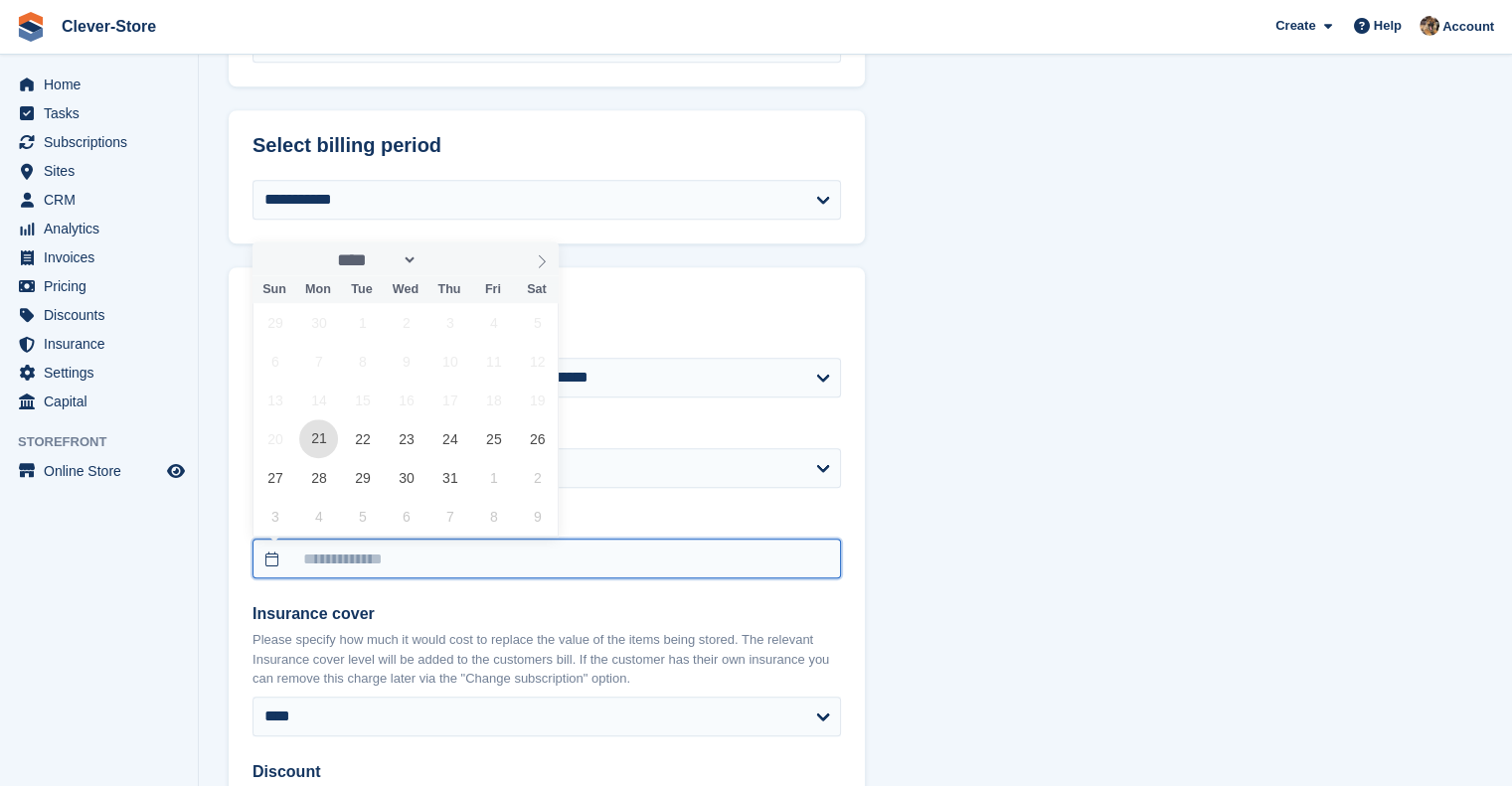 type on "**********" 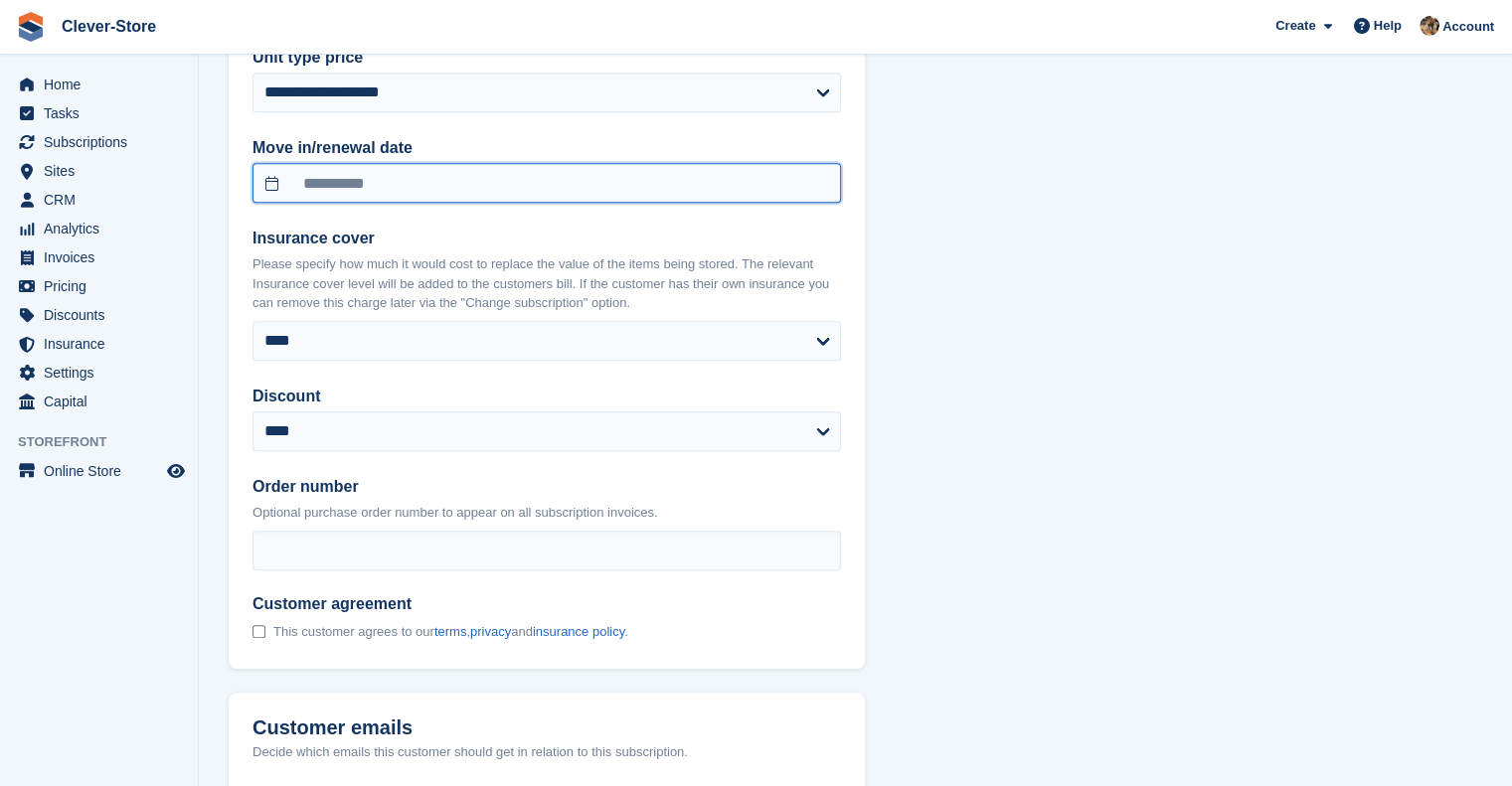 scroll, scrollTop: 2077, scrollLeft: 0, axis: vertical 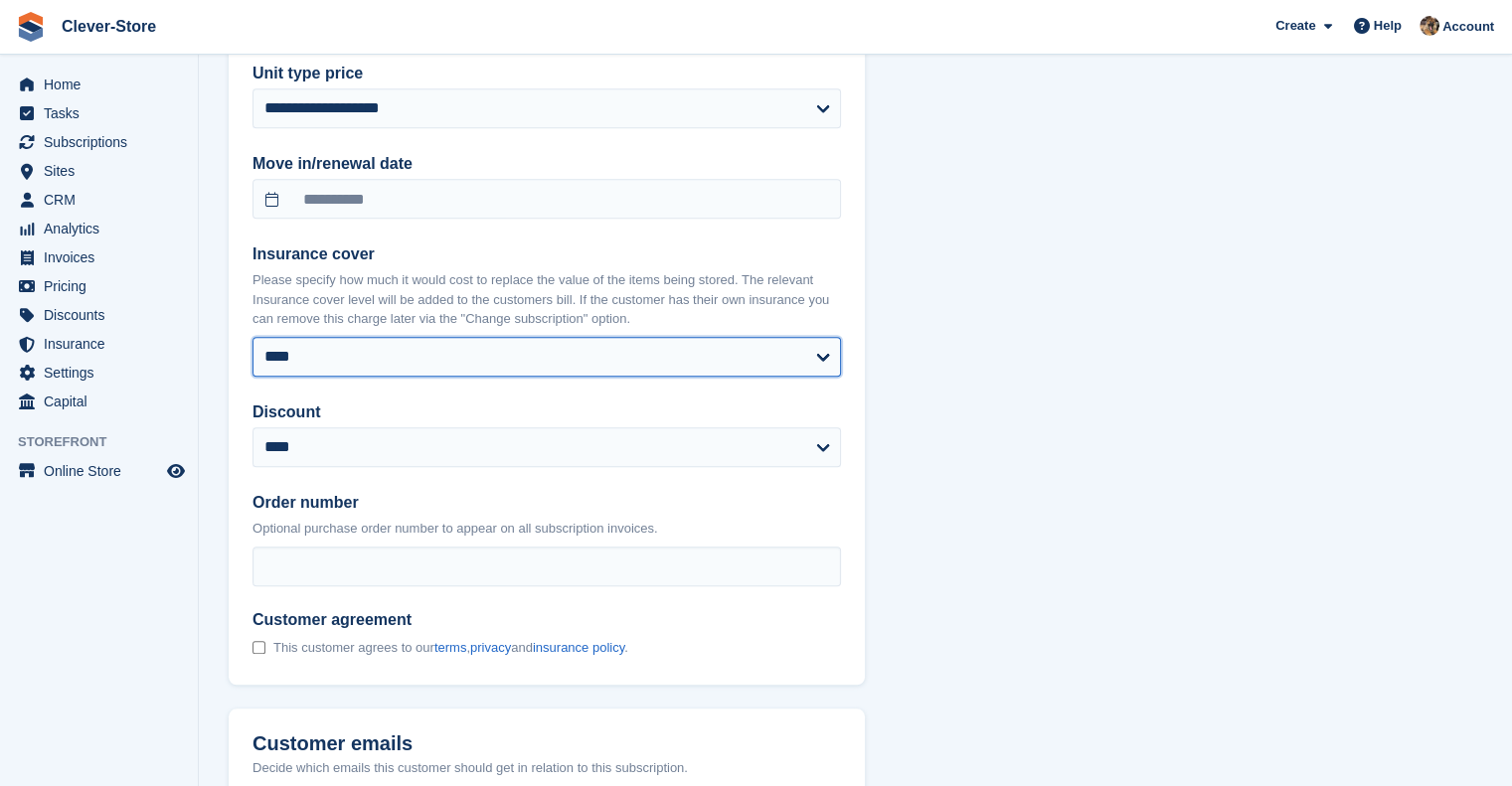 click on "****
**
******
******
*******
*******
*******" at bounding box center [547, 357] 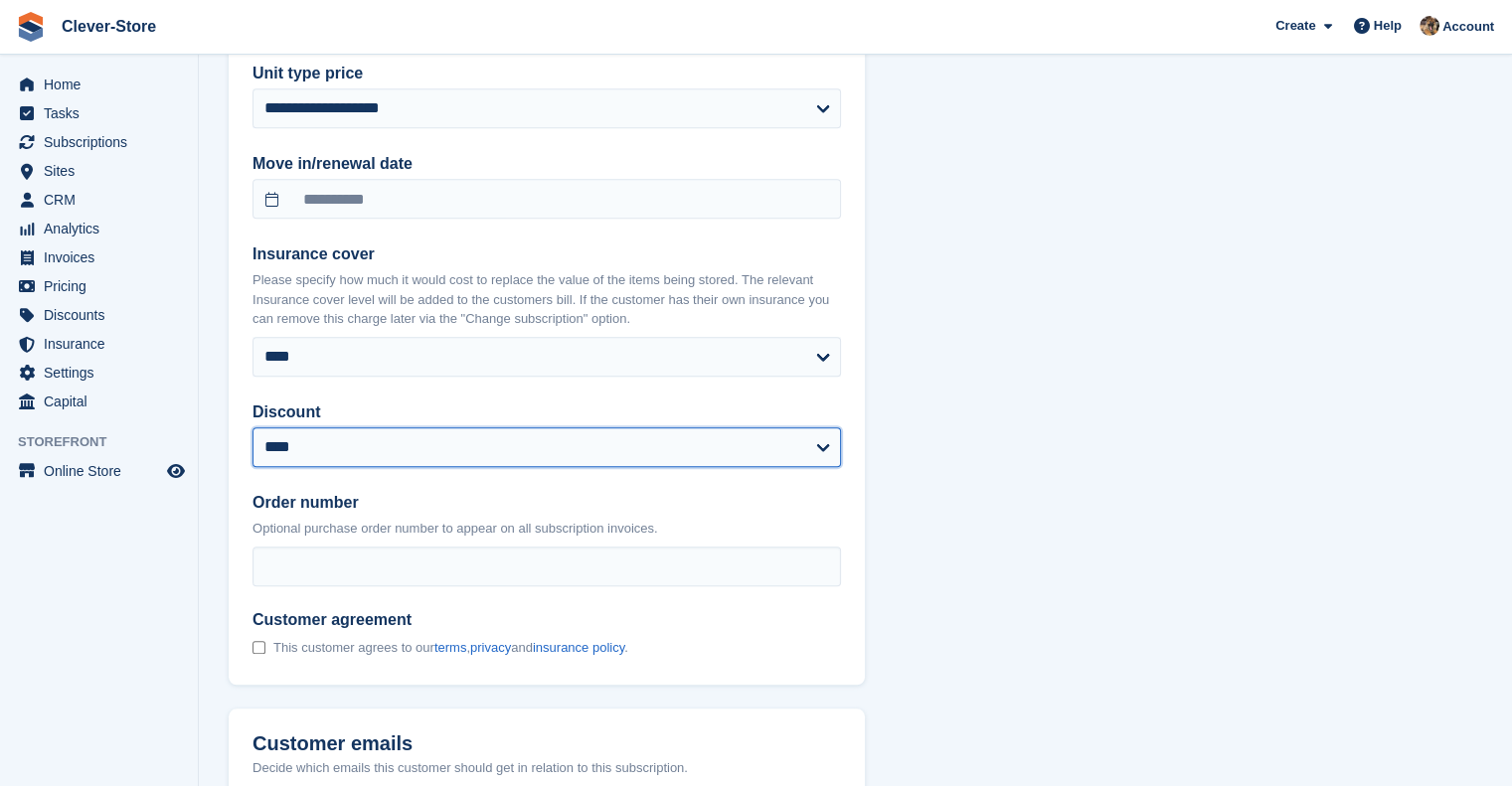 click on "**********" at bounding box center (547, 447) 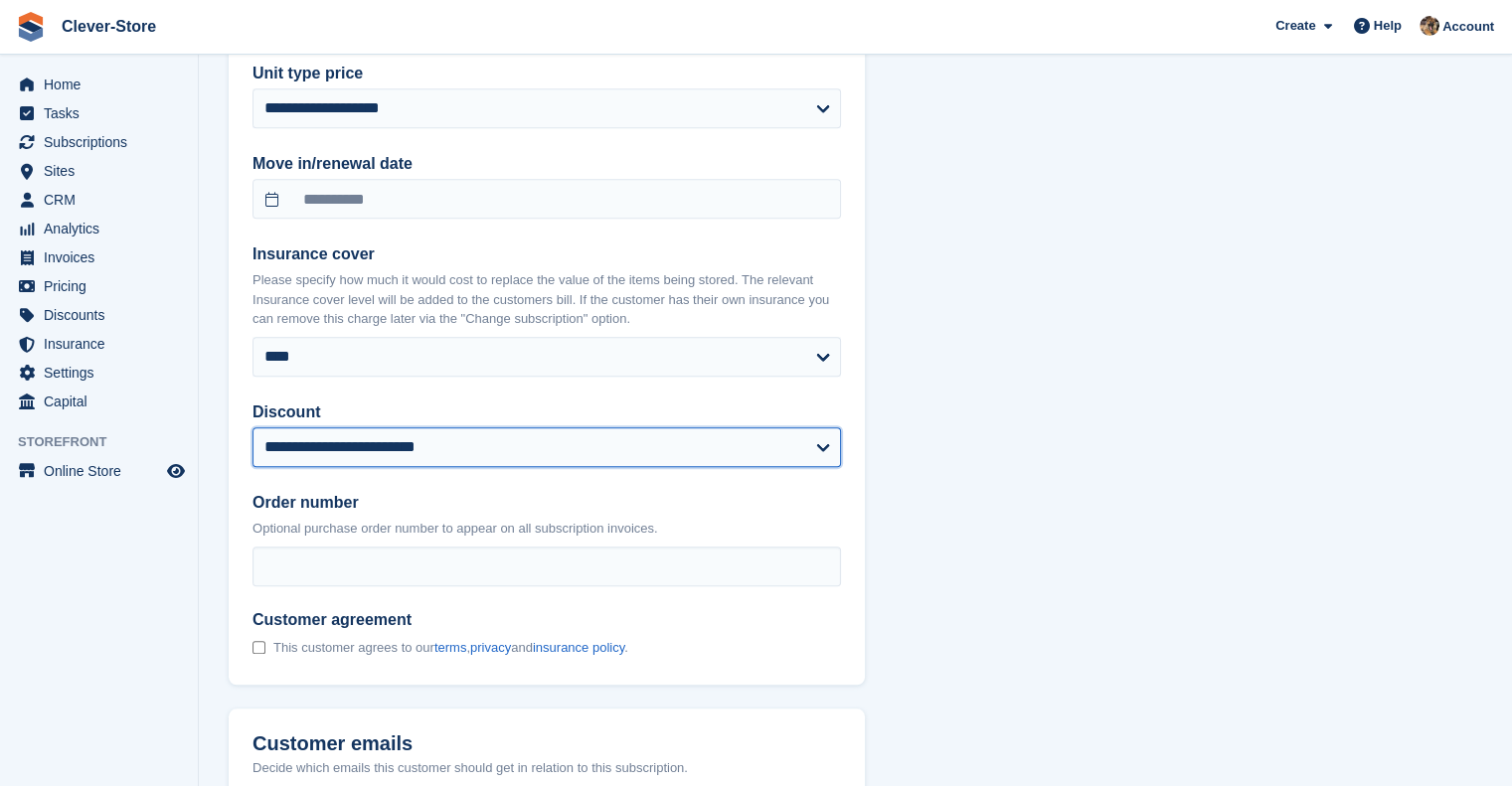 click on "**********" at bounding box center (547, 447) 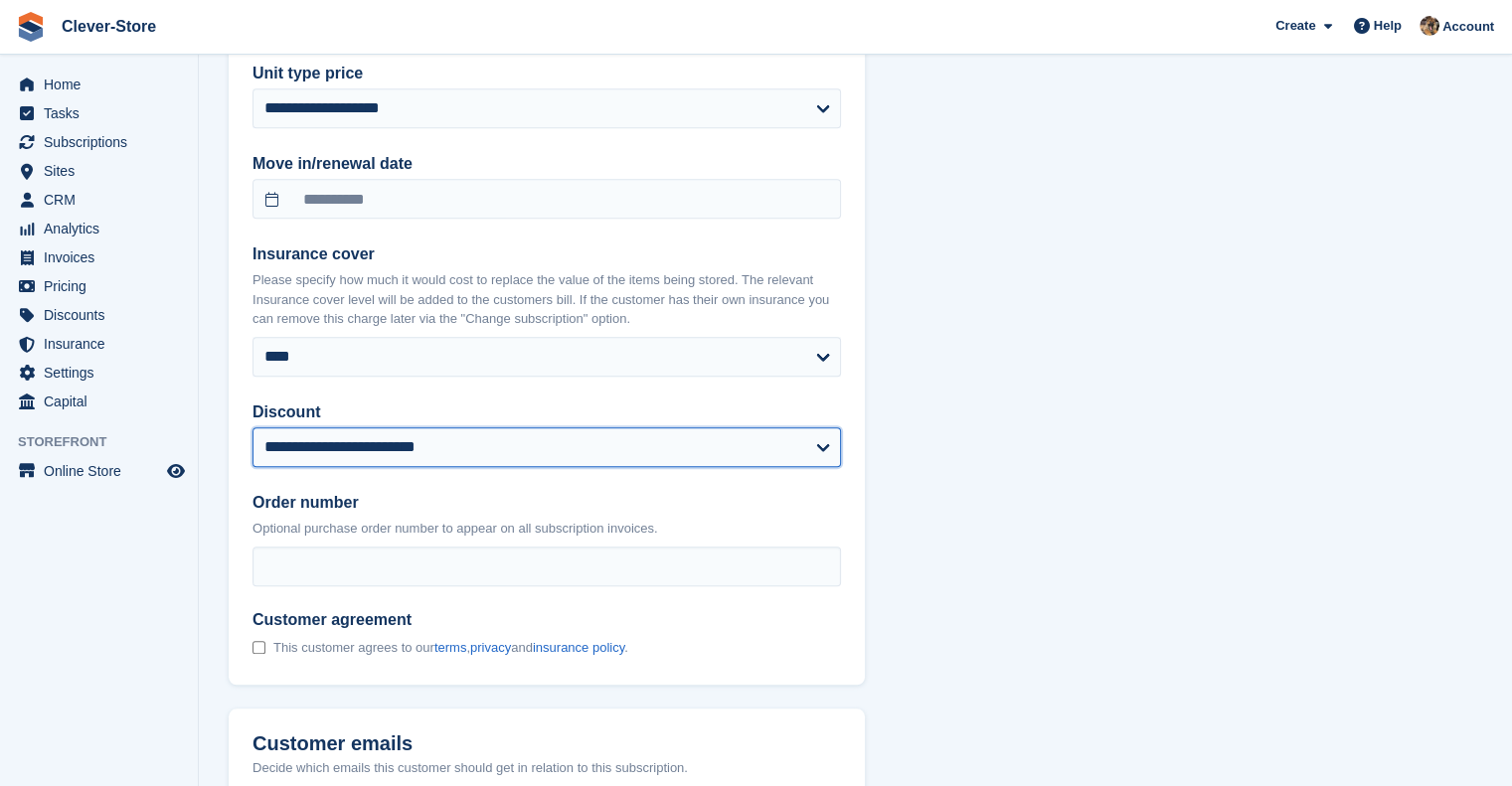 select 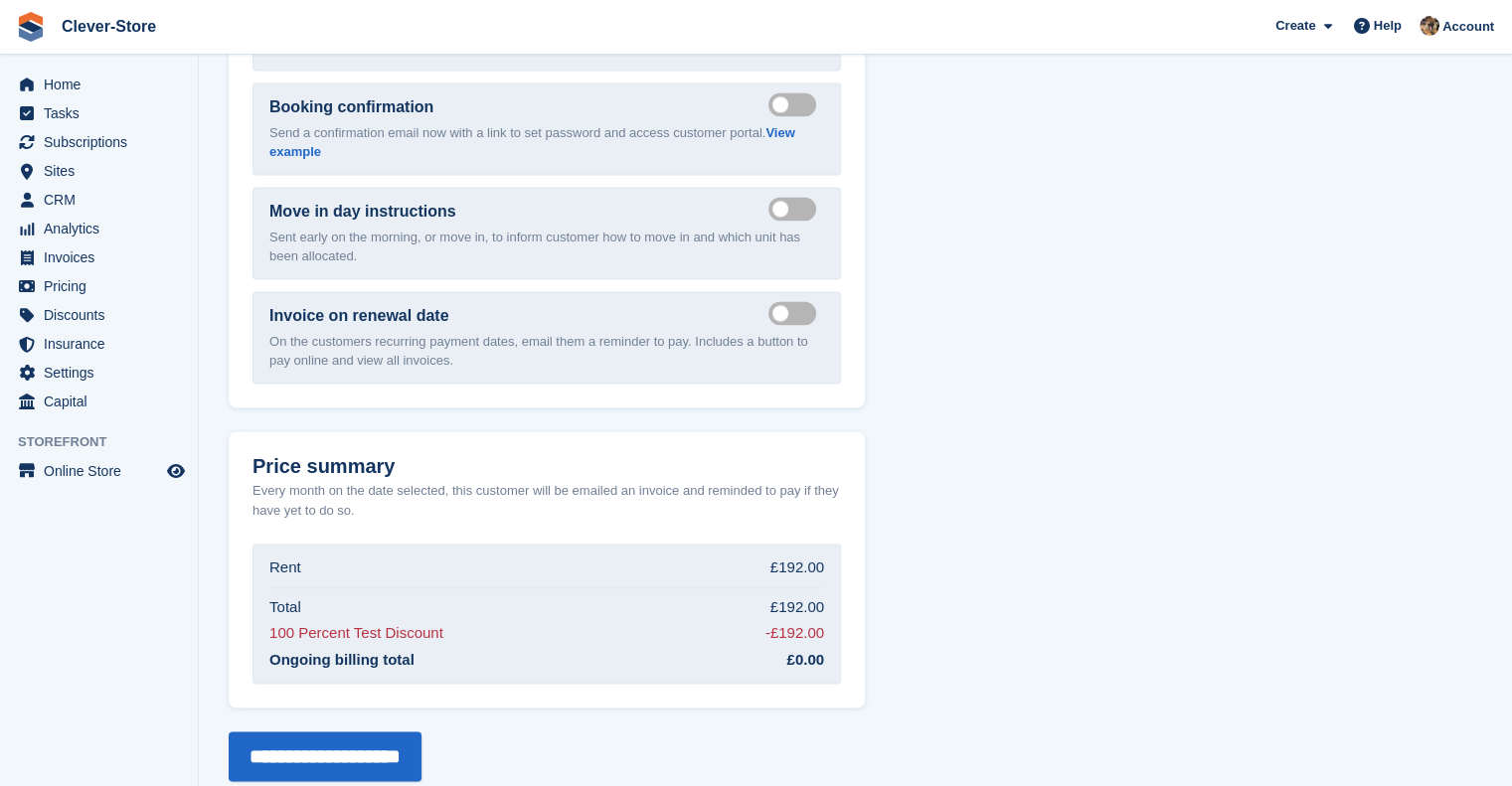 scroll, scrollTop: 2922, scrollLeft: 0, axis: vertical 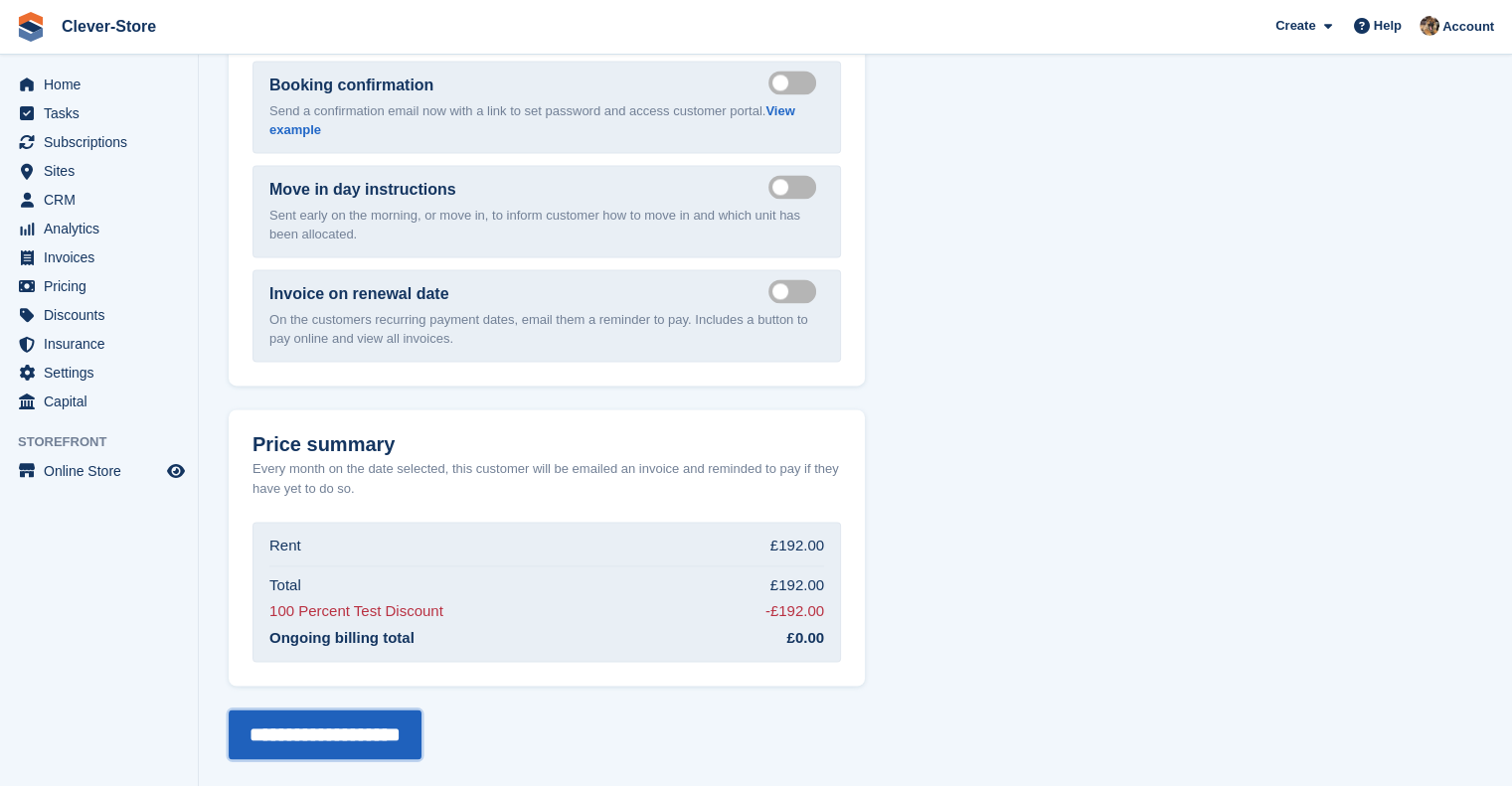 click on "**********" at bounding box center (325, 734) 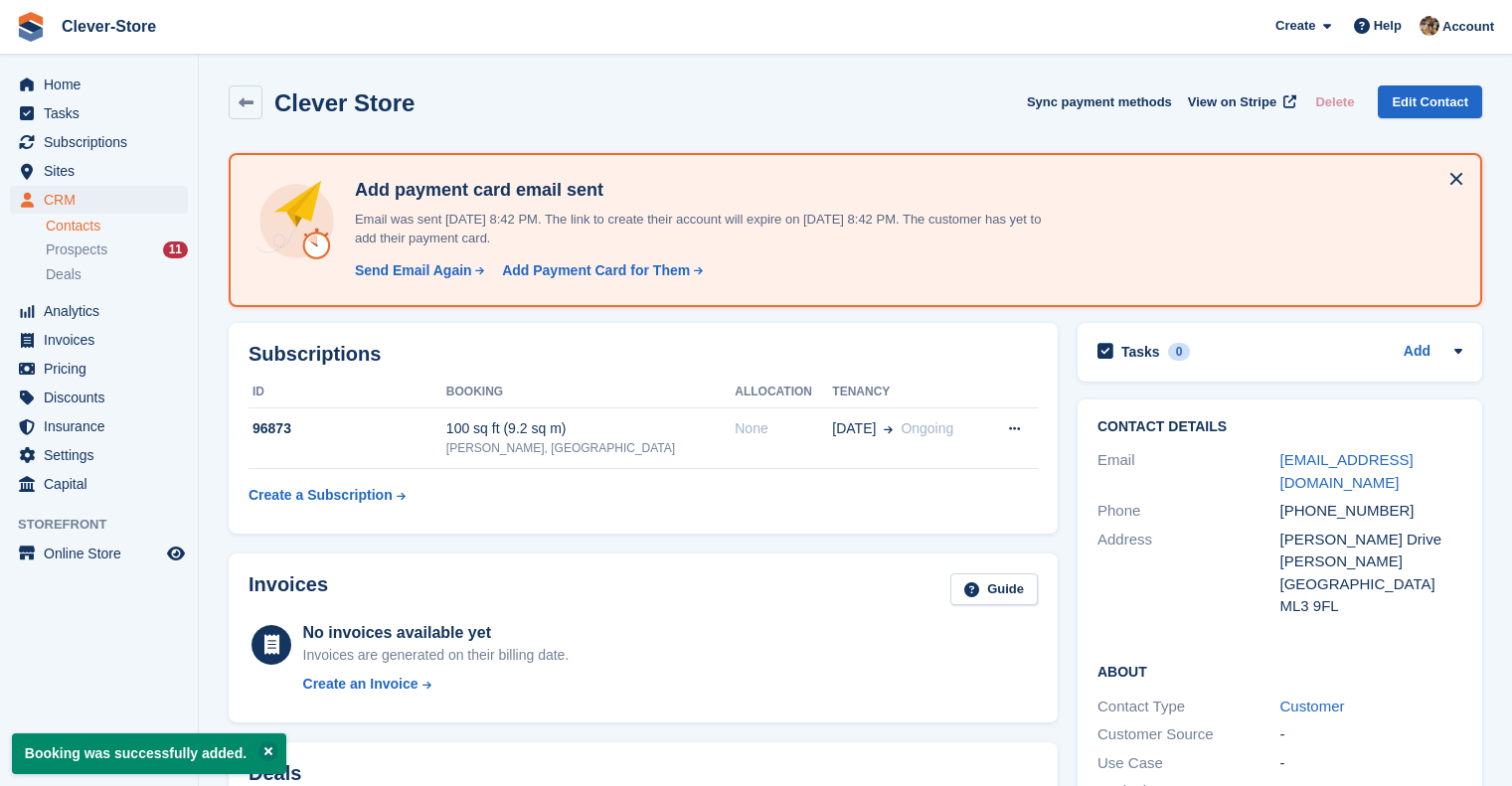 scroll, scrollTop: 0, scrollLeft: 0, axis: both 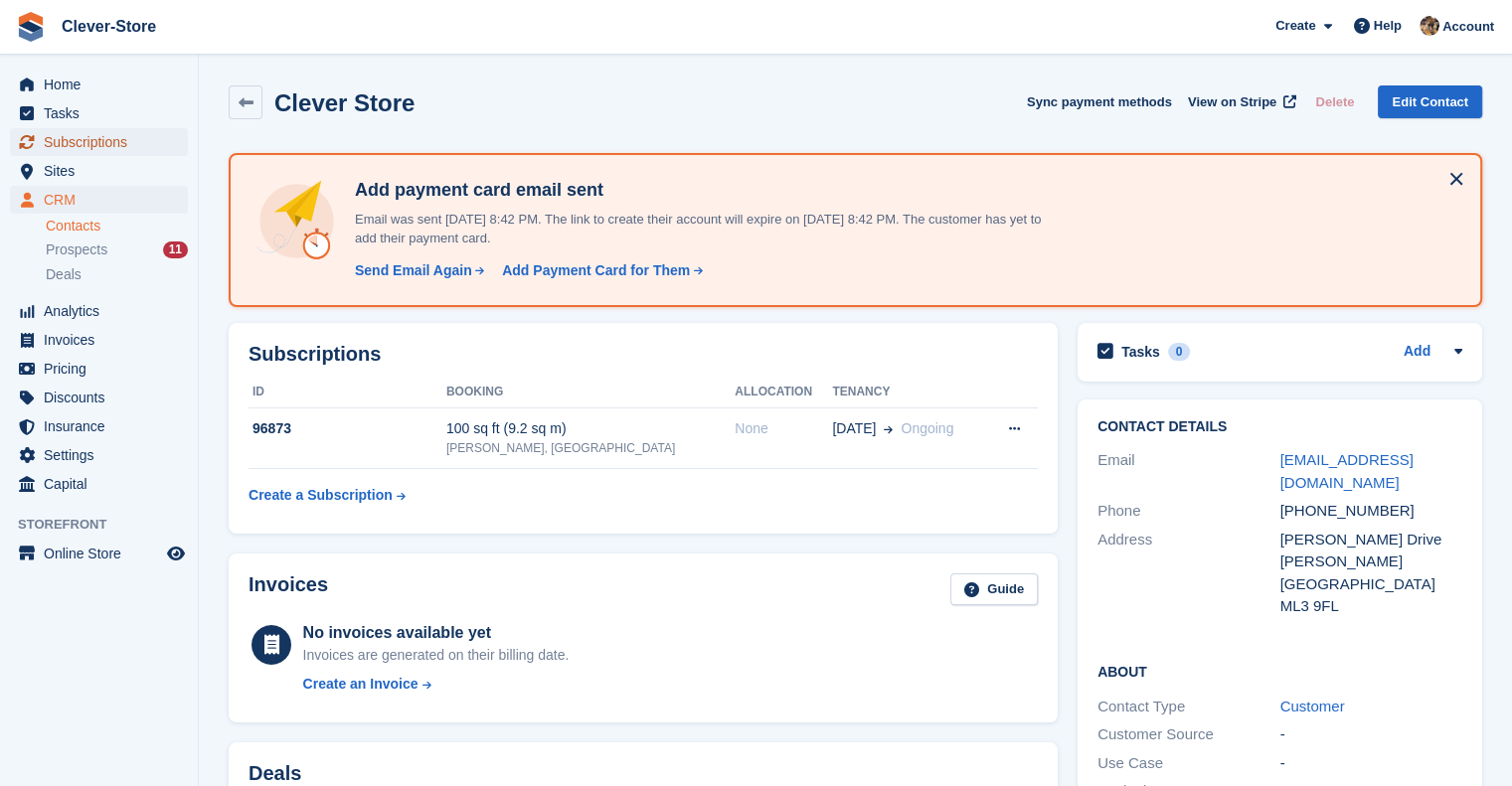 click on "Subscriptions" at bounding box center [103, 142] 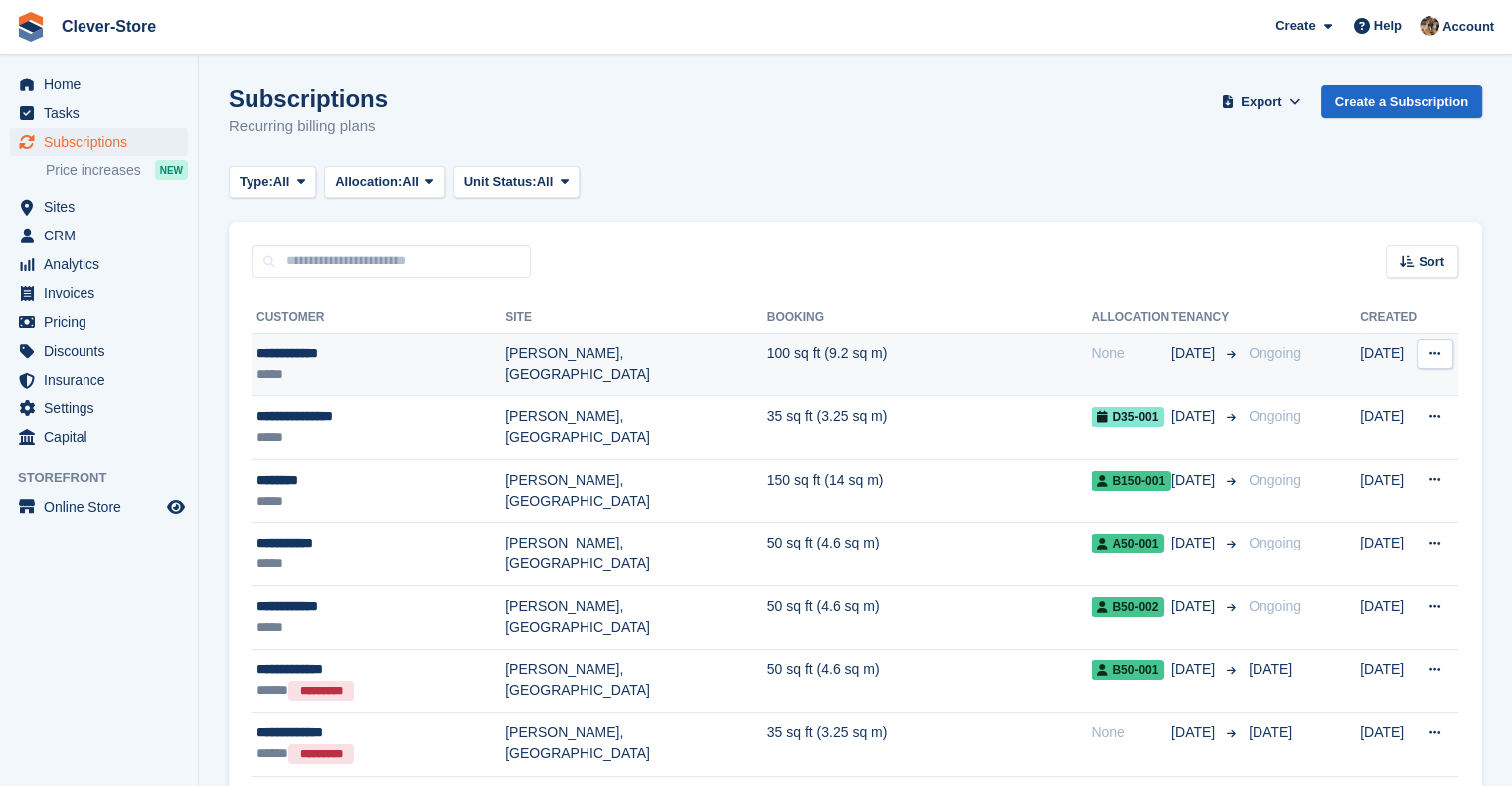 click on "100 sq ft (9.2 sq m)" at bounding box center [929, 365] 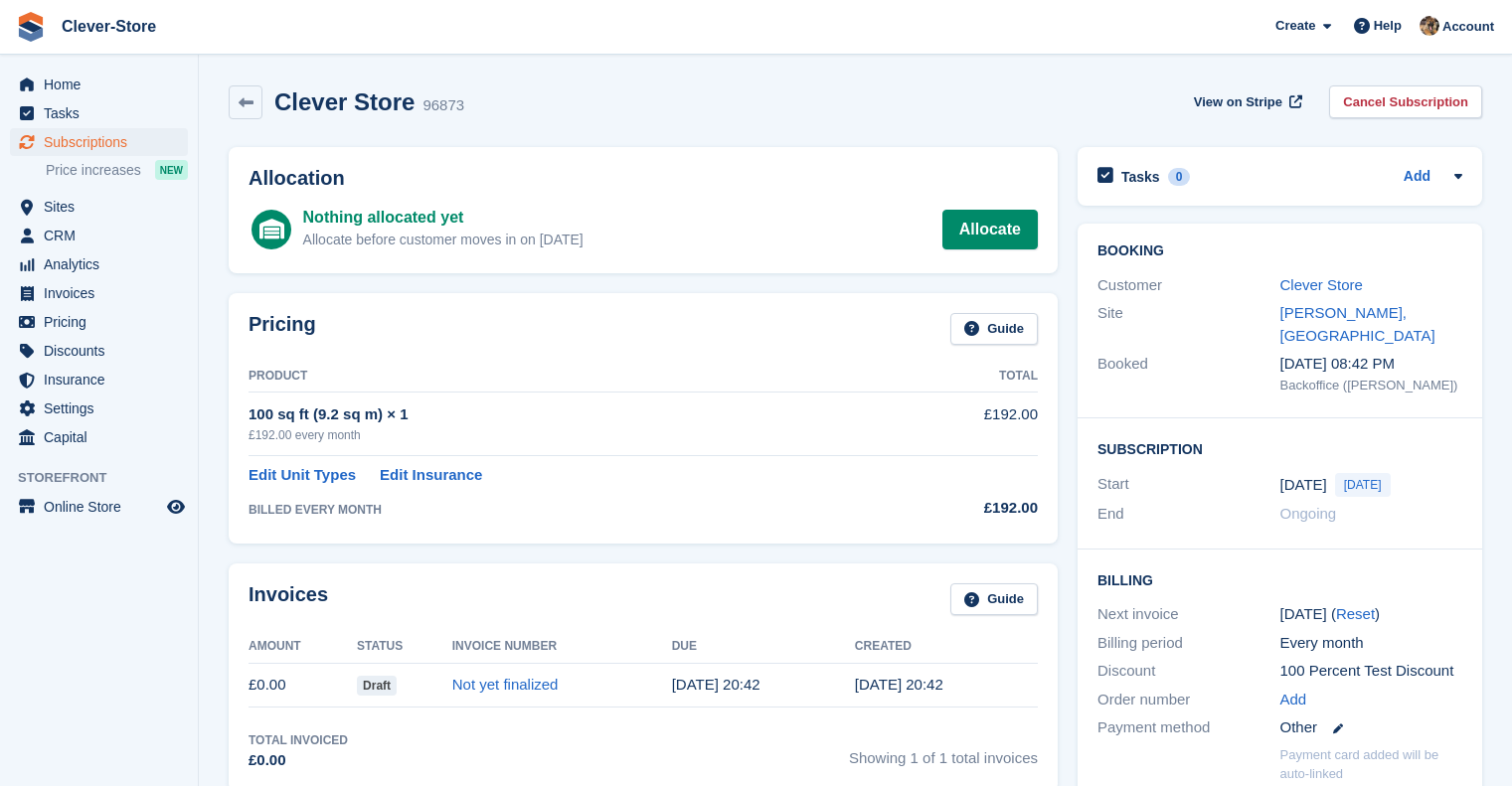 scroll, scrollTop: 0, scrollLeft: 0, axis: both 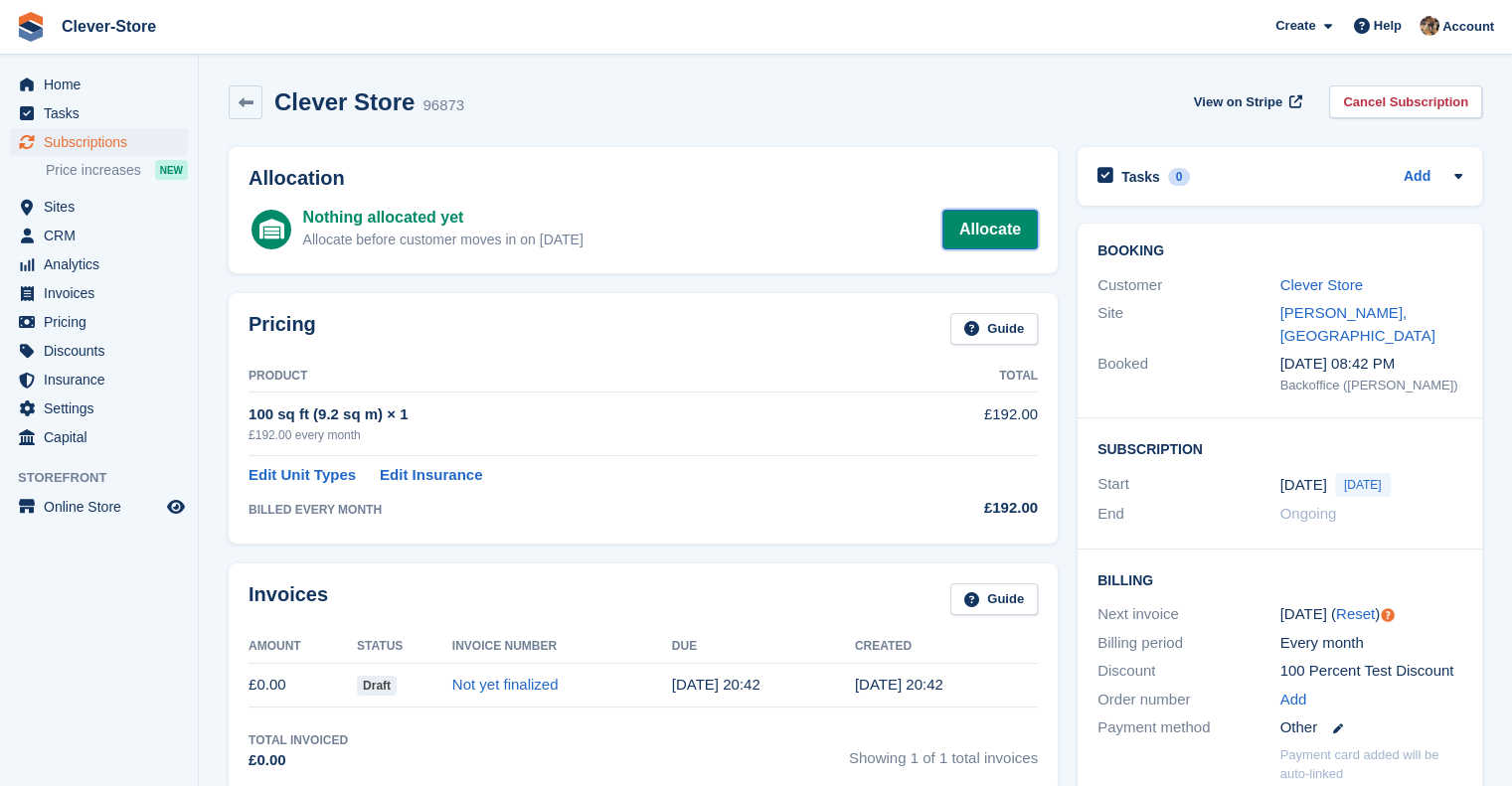 click on "Allocate" at bounding box center (990, 230) 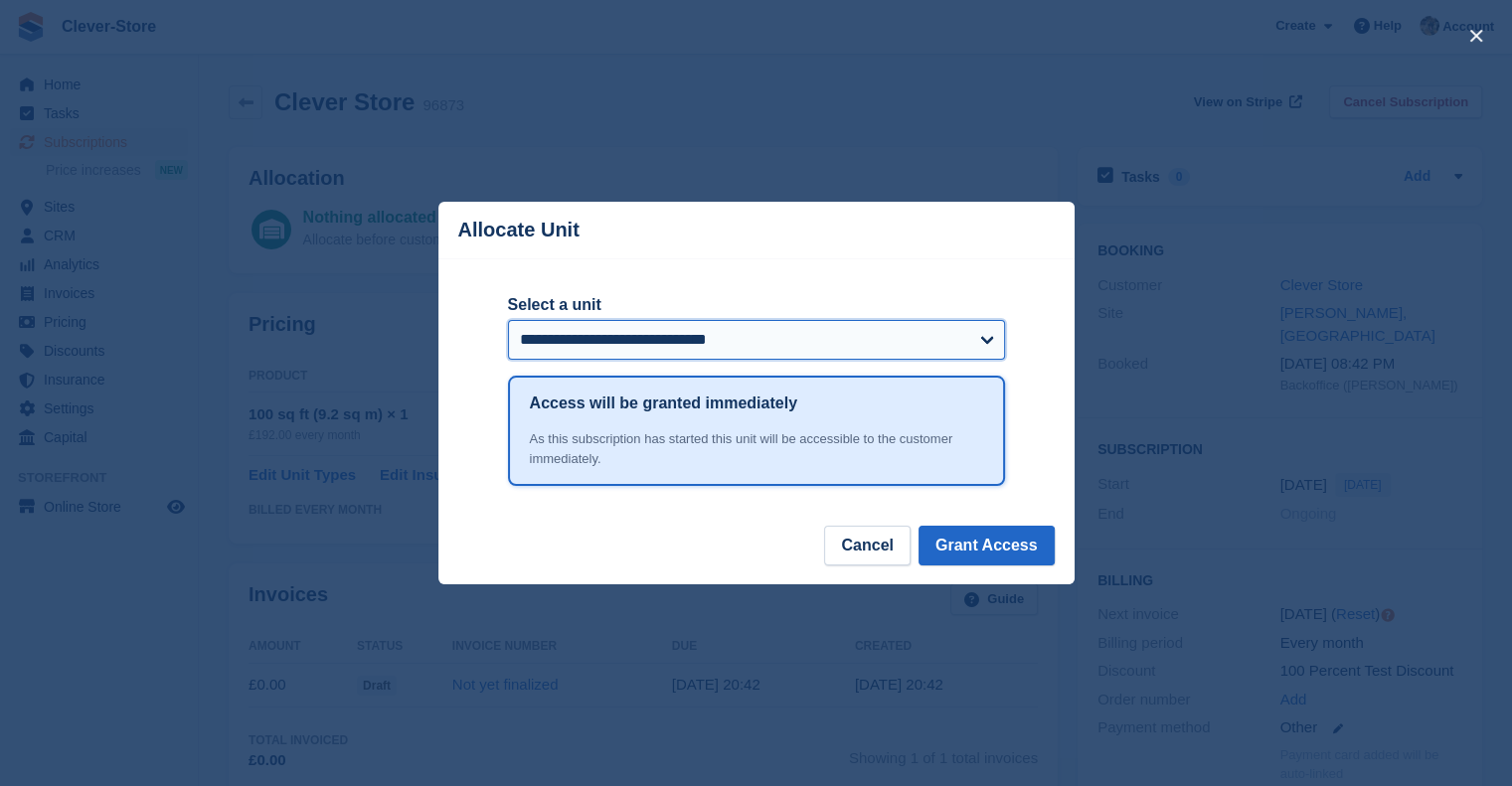 click on "**********" at bounding box center [756, 340] 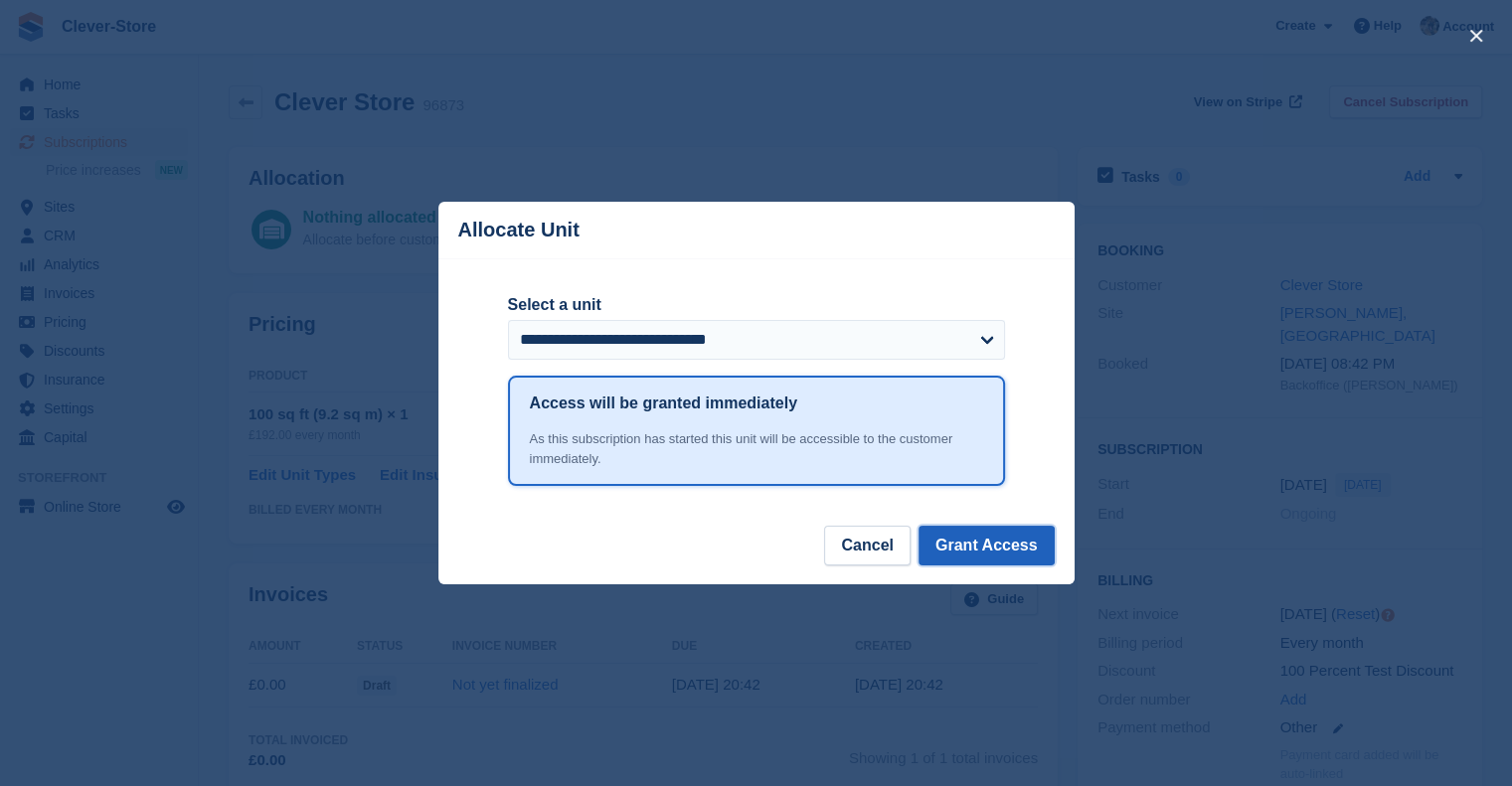 click on "Grant Access" at bounding box center (986, 546) 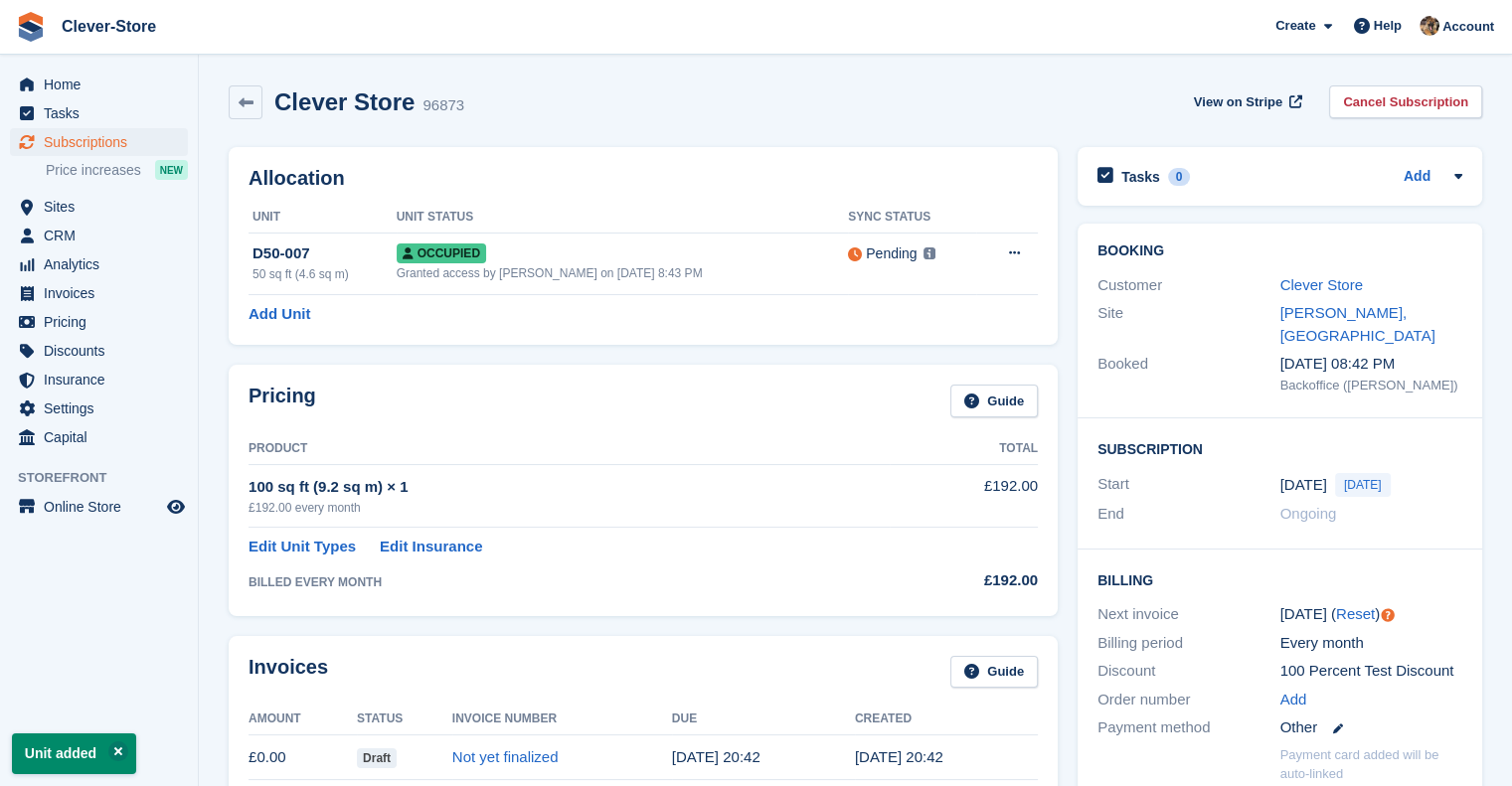 click at bounding box center (963, 543) 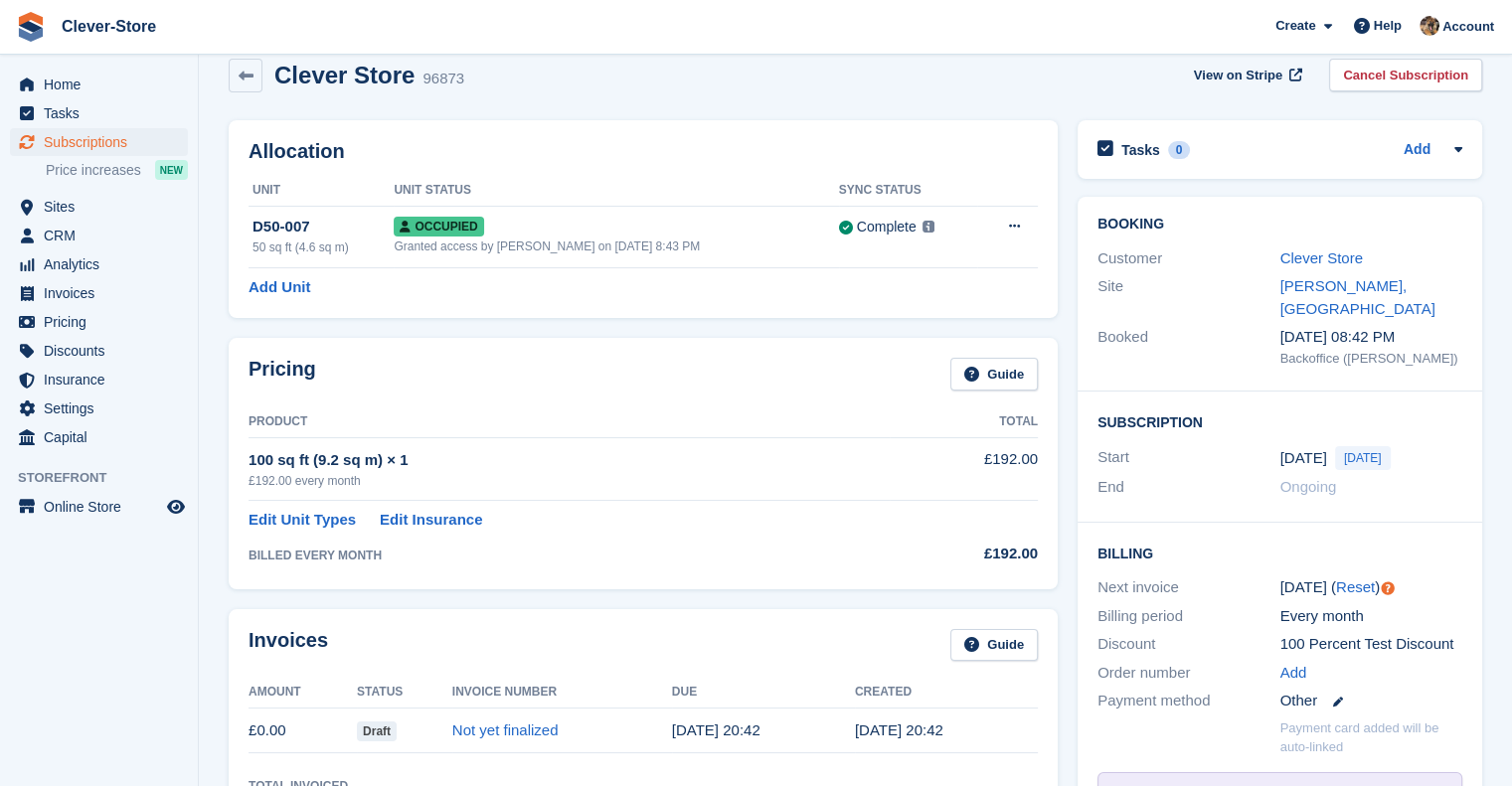 scroll, scrollTop: 0, scrollLeft: 0, axis: both 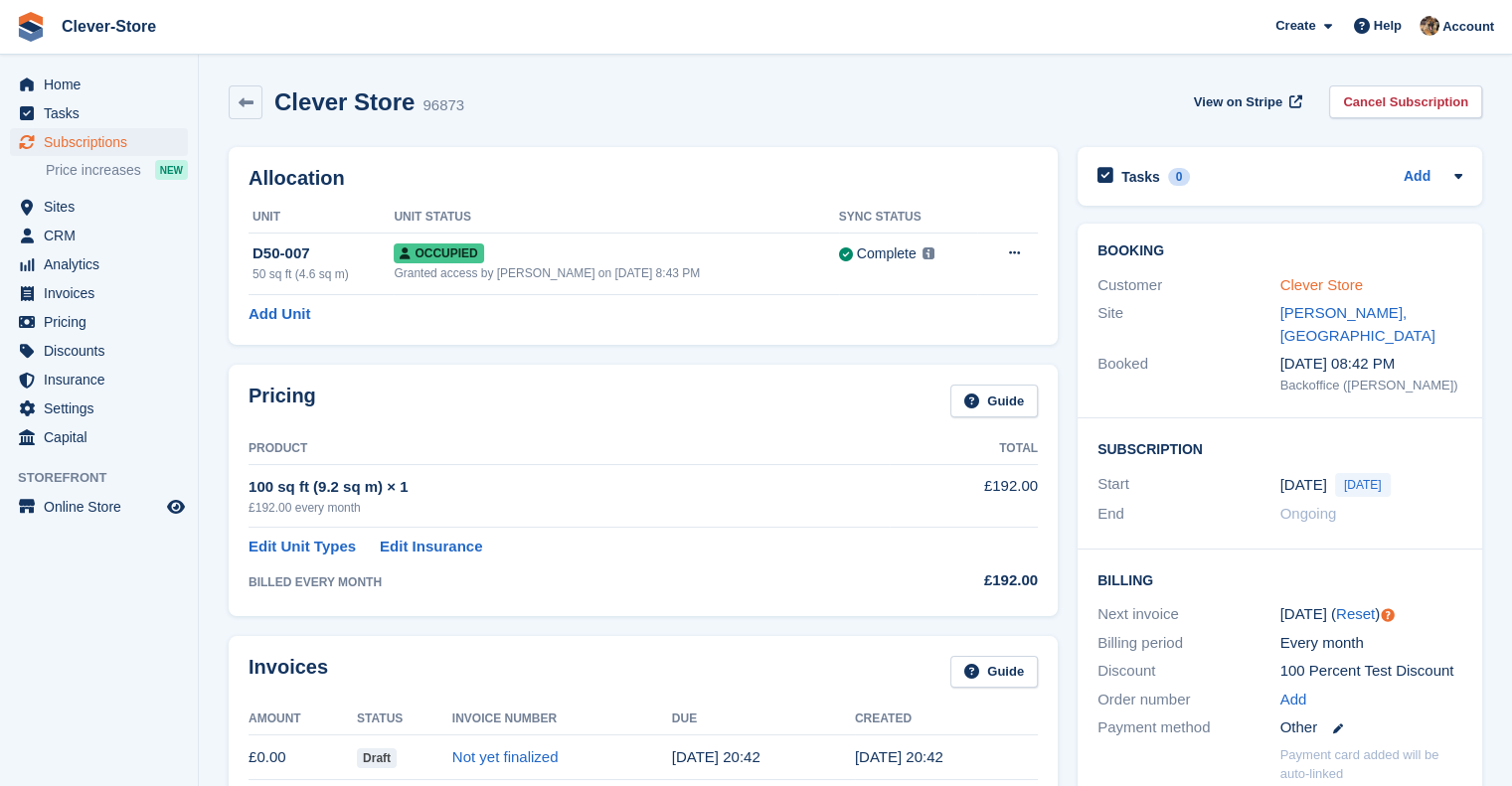 click on "Clever Store" at bounding box center (1321, 284) 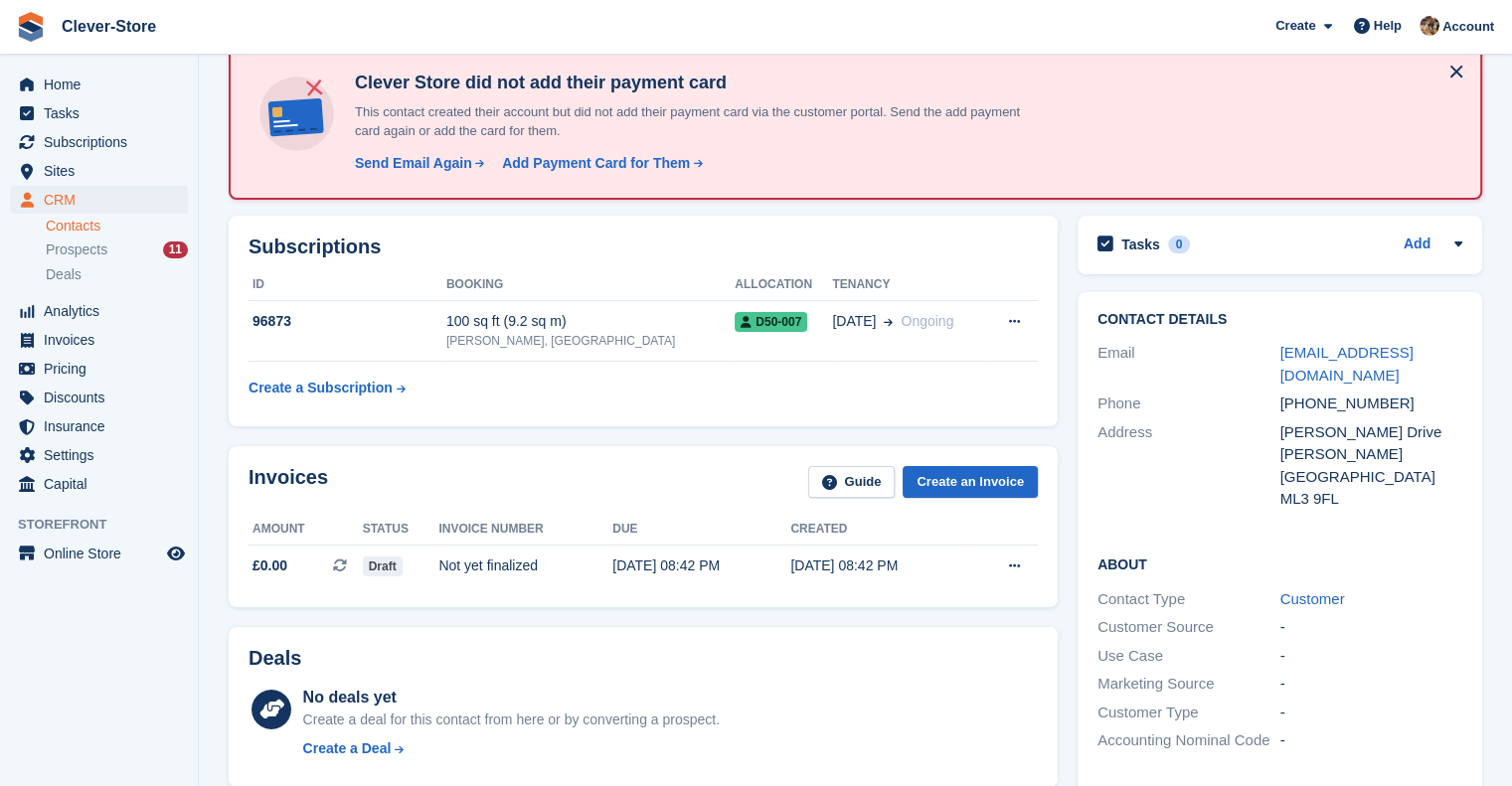 scroll, scrollTop: 83, scrollLeft: 0, axis: vertical 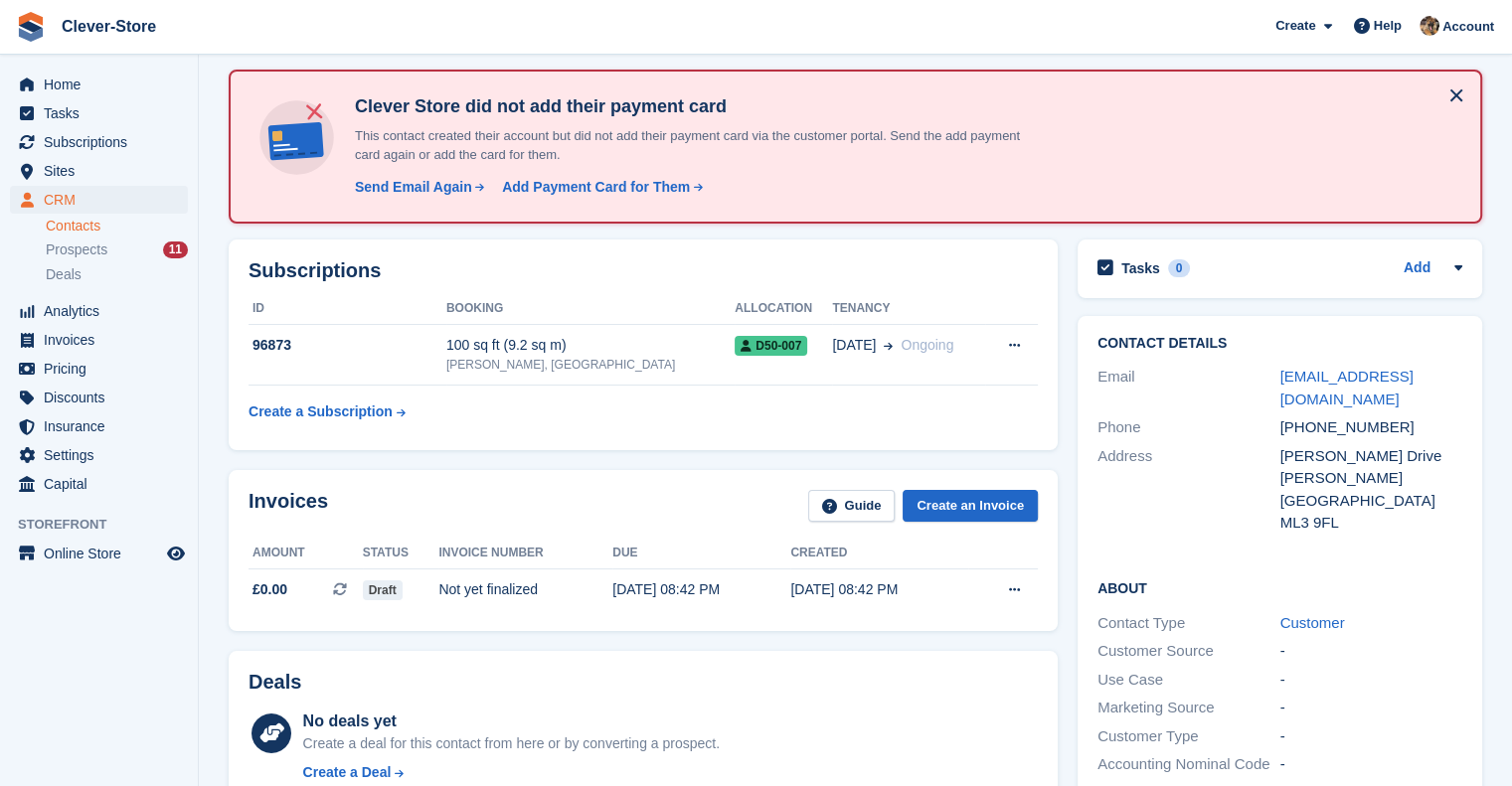 click at bounding box center [1456, 95] 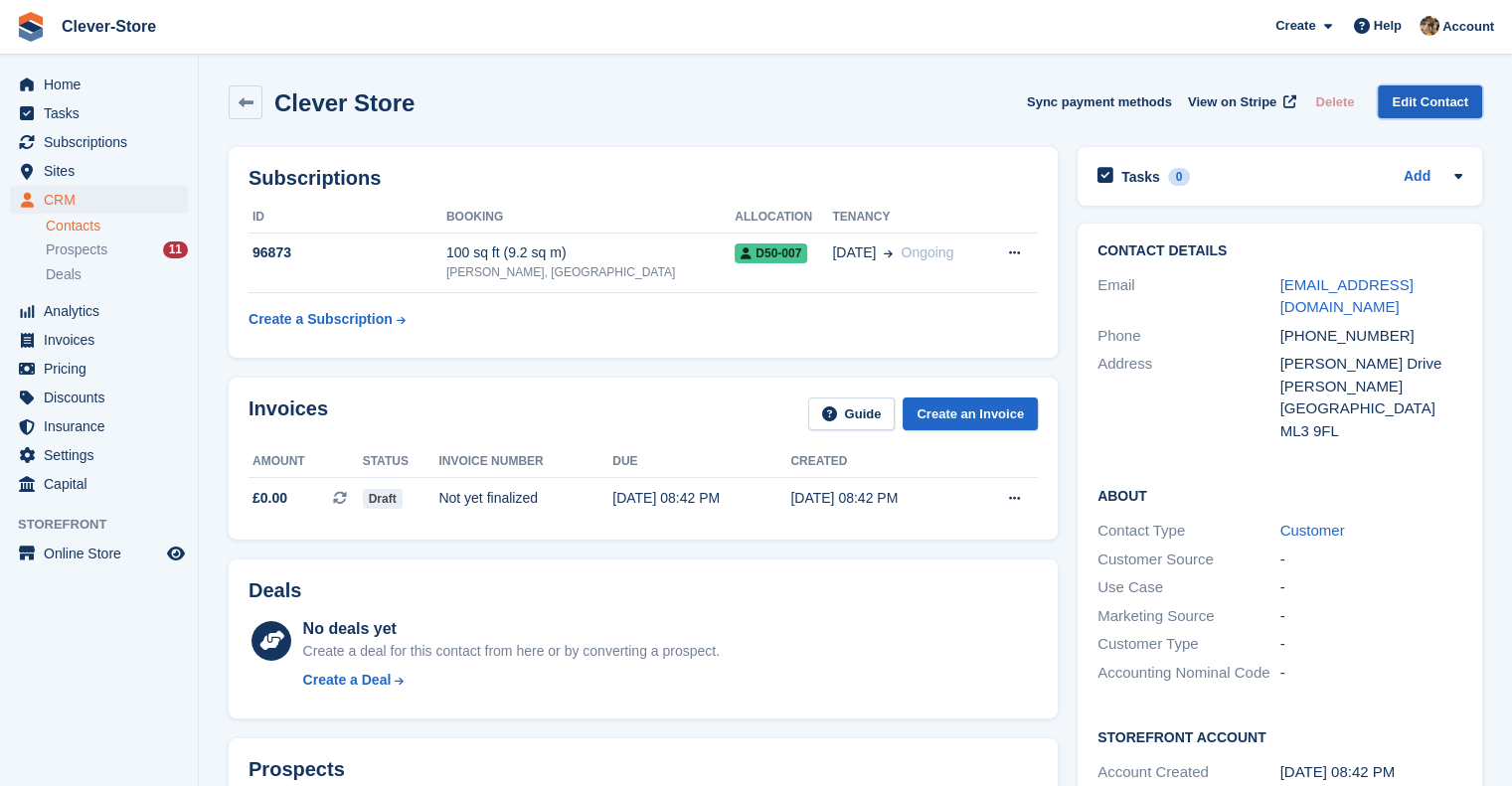 click on "Edit Contact" at bounding box center [1429, 101] 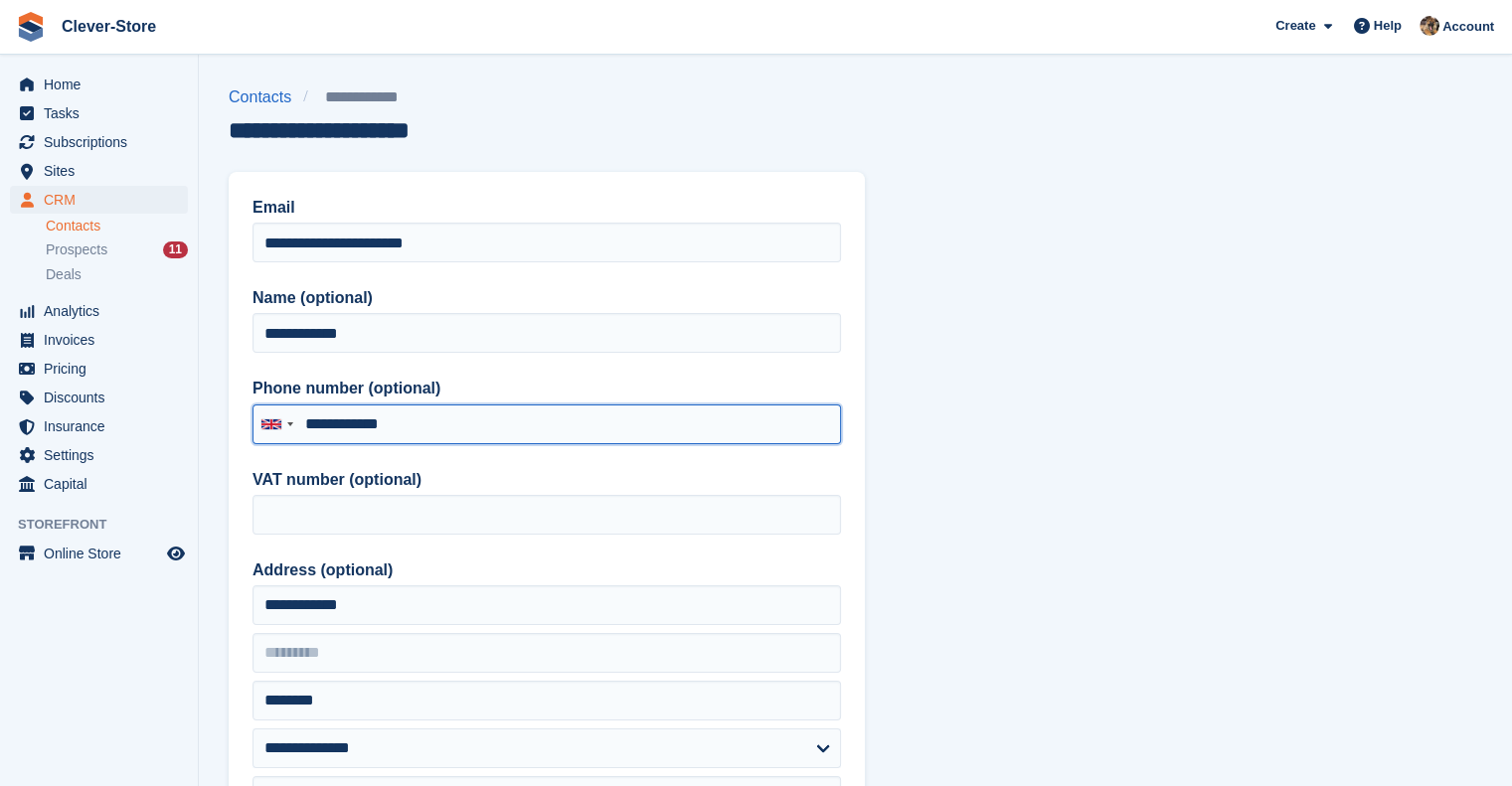 drag, startPoint x: 523, startPoint y: 434, endPoint x: 299, endPoint y: 425, distance: 224.18073 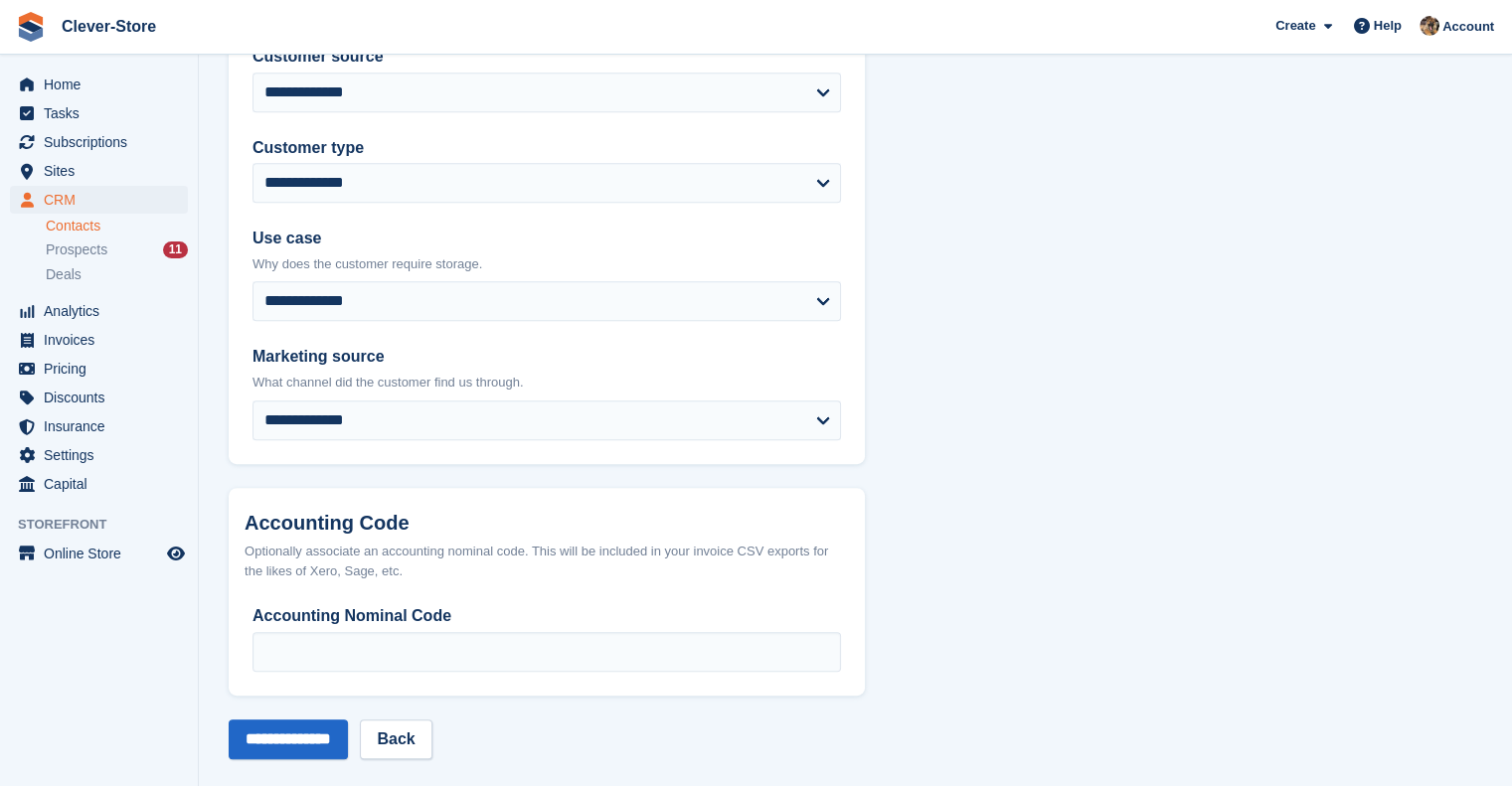 scroll, scrollTop: 906, scrollLeft: 0, axis: vertical 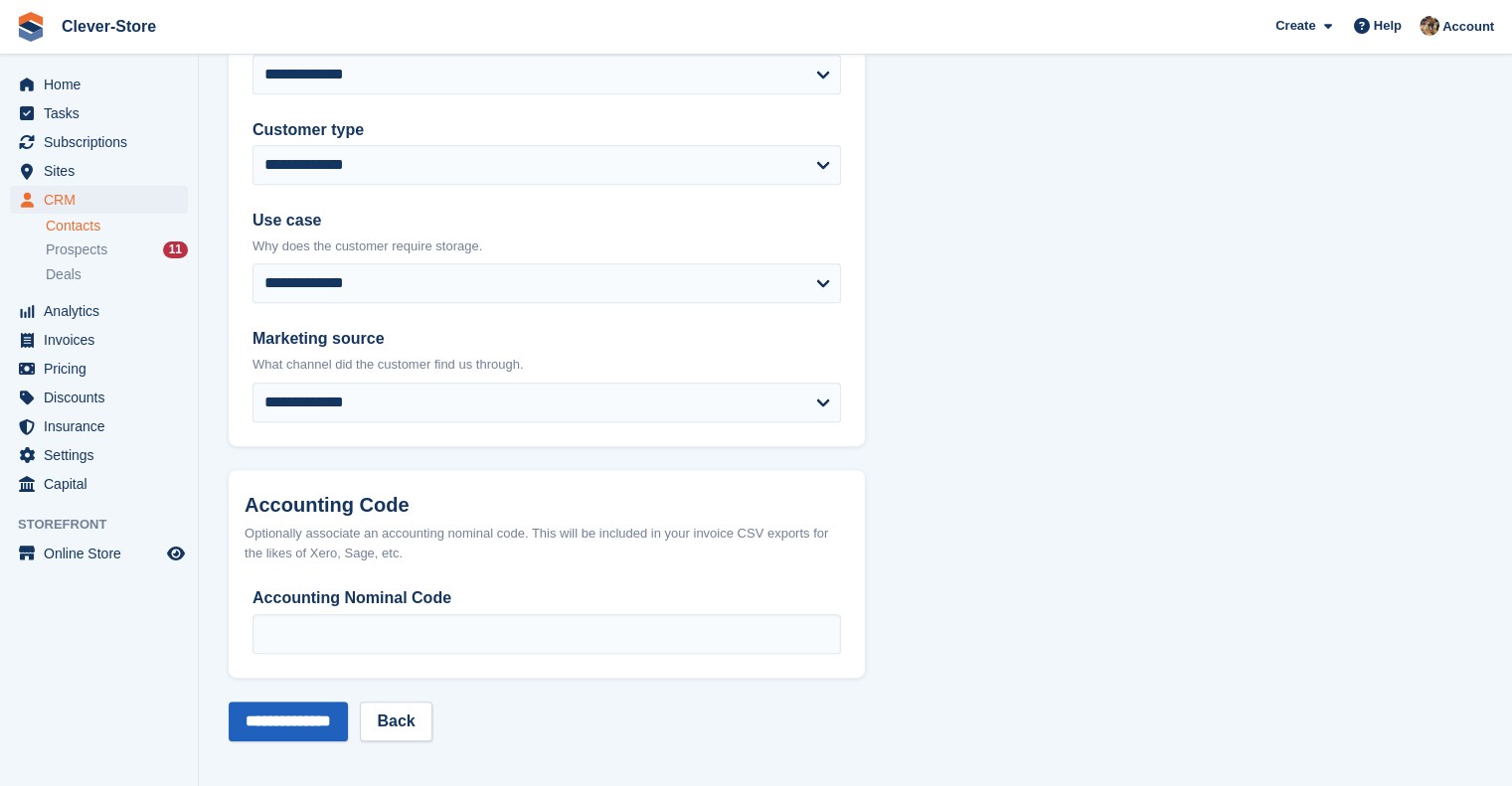 type on "**********" 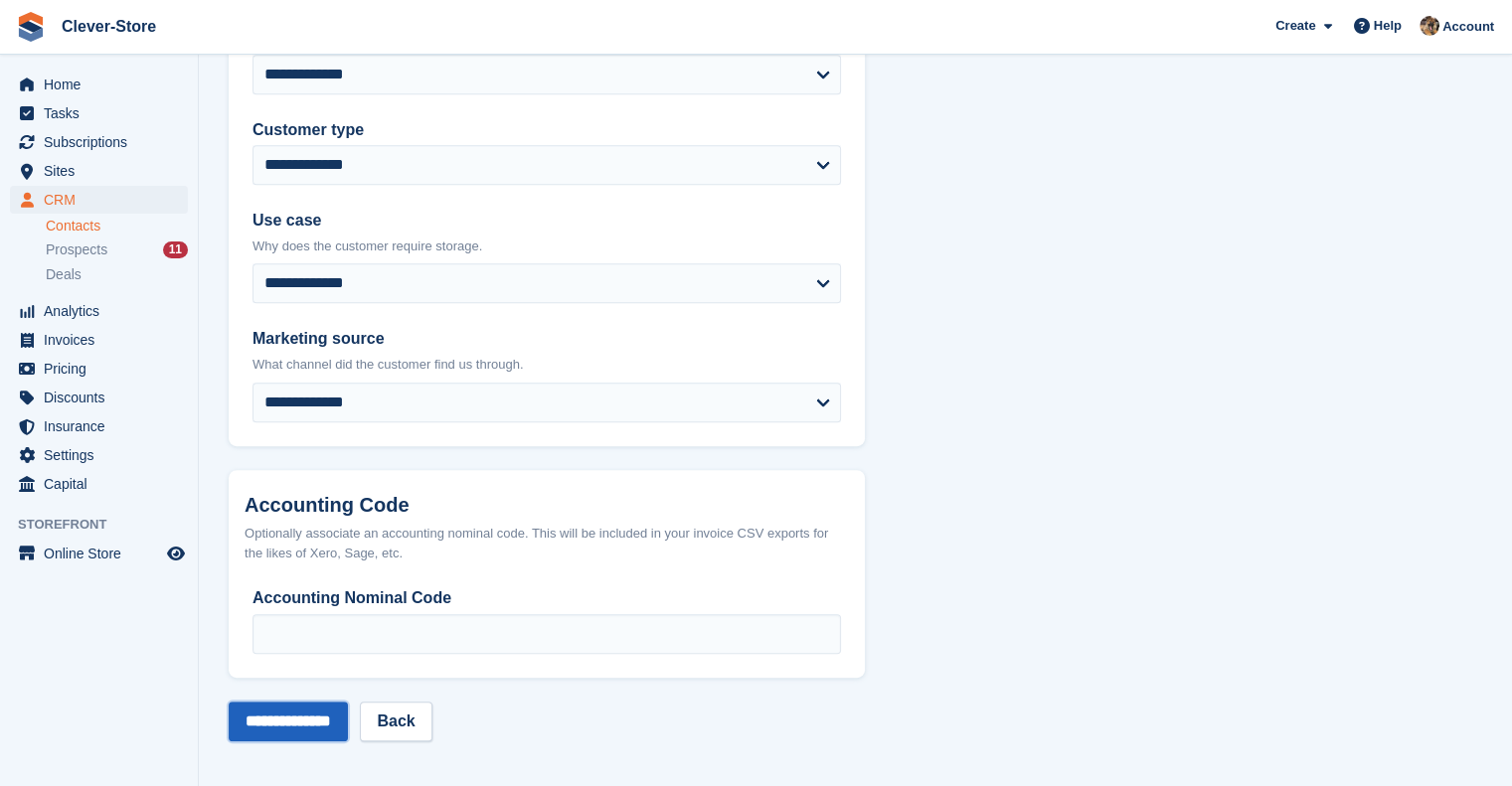 click on "**********" at bounding box center (288, 721) 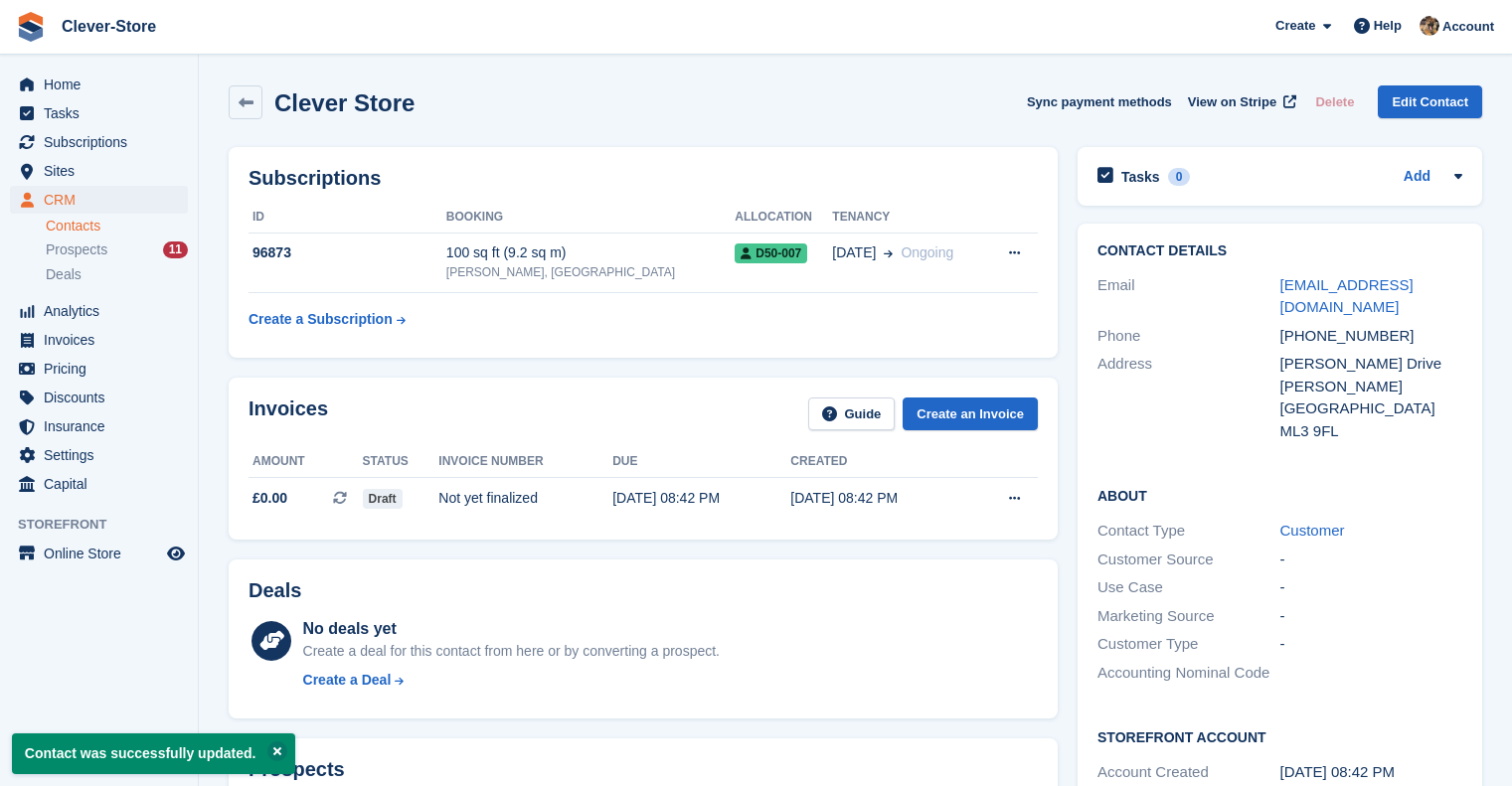 scroll, scrollTop: 0, scrollLeft: 0, axis: both 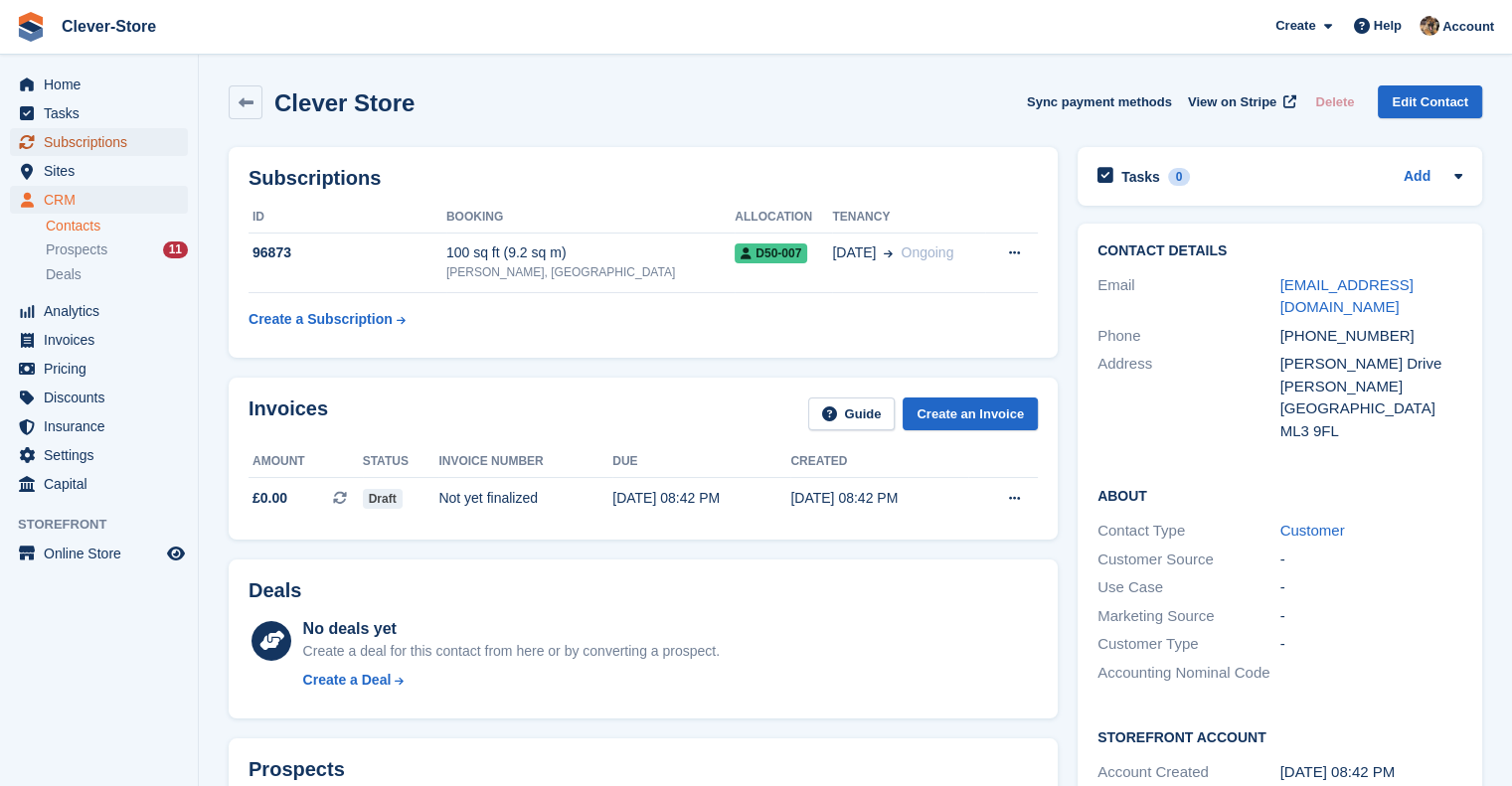 click on "Subscriptions" at bounding box center [103, 142] 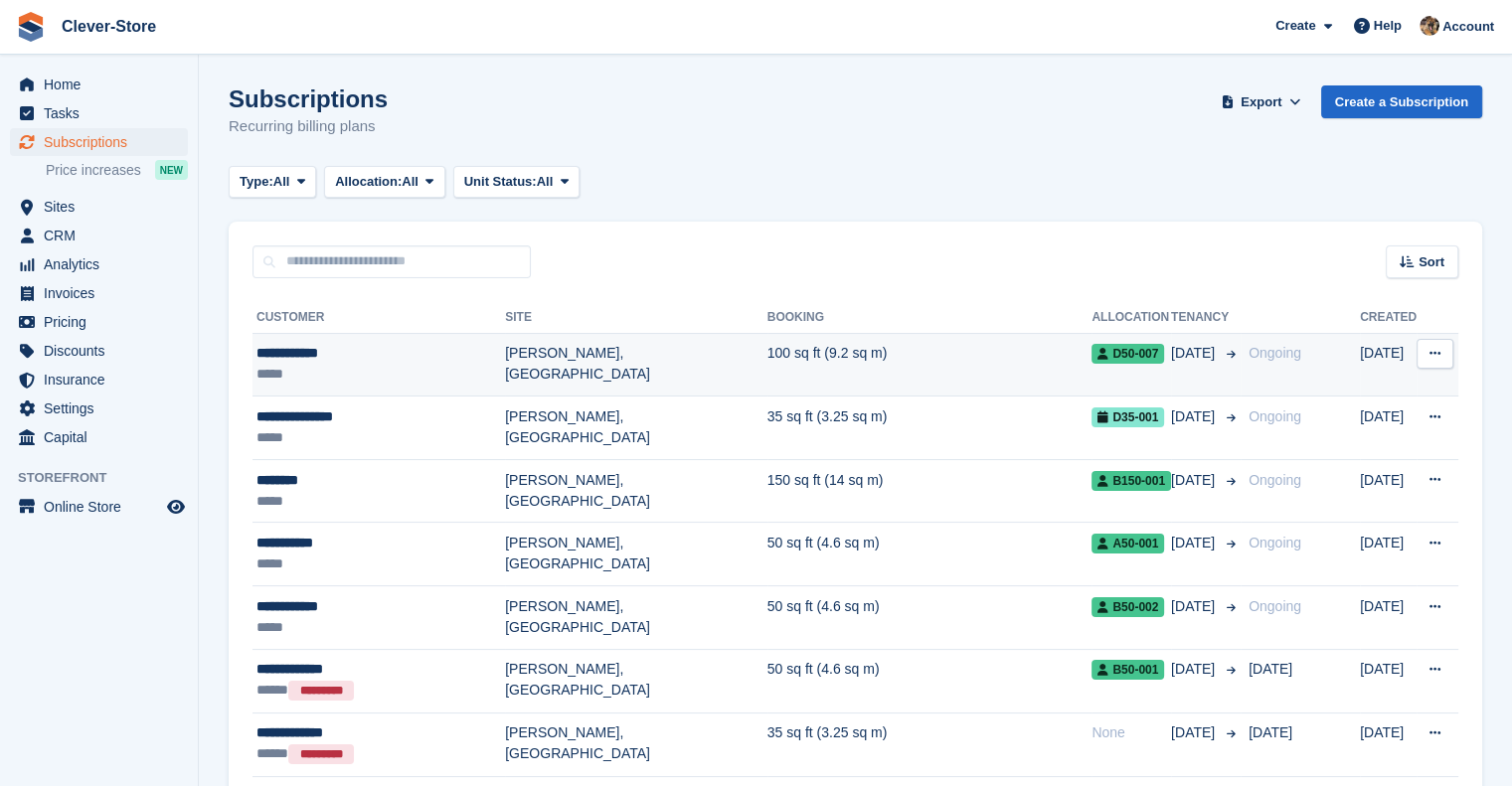 click on "**********" at bounding box center (381, 353) 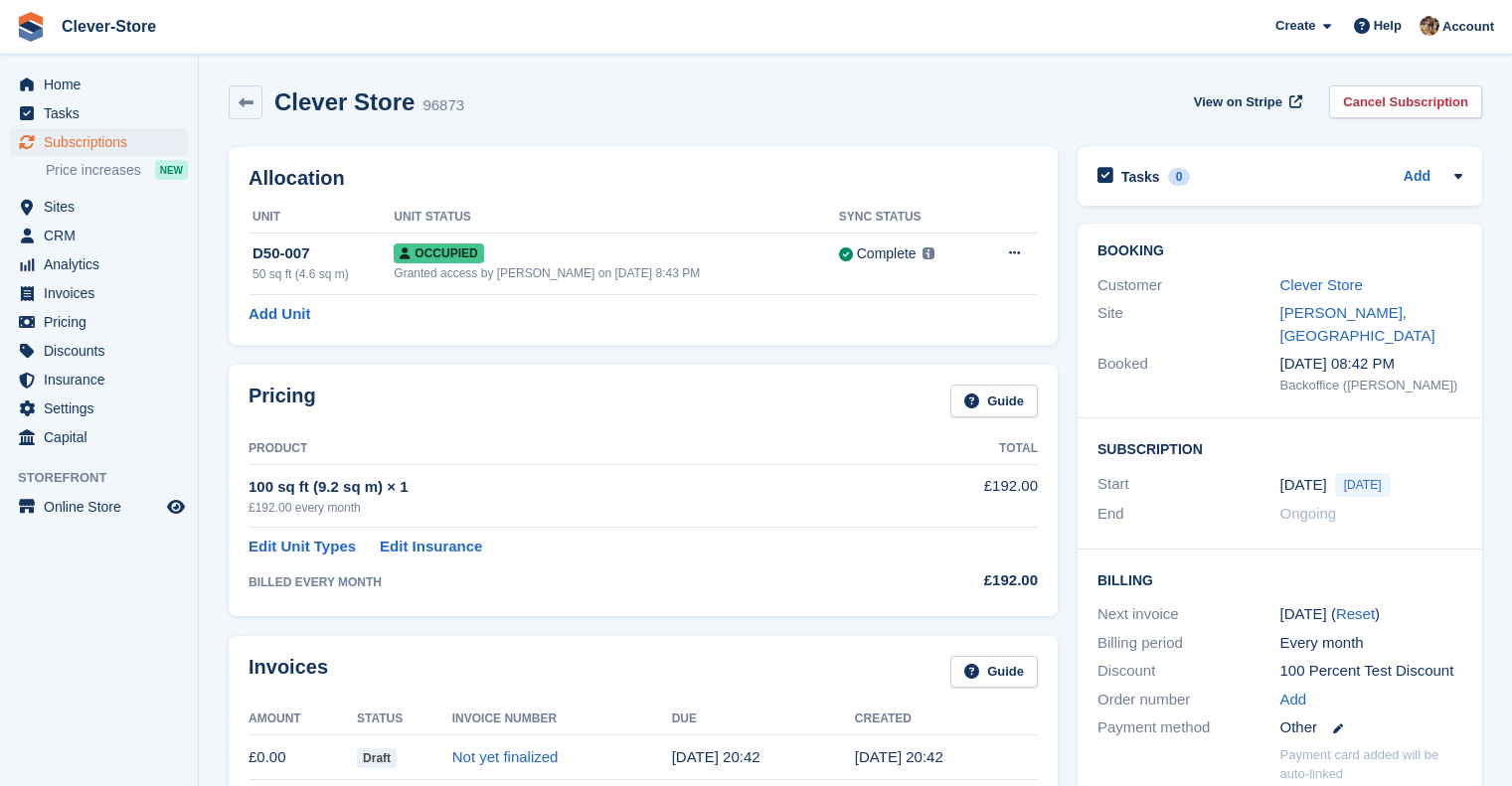 scroll, scrollTop: 0, scrollLeft: 0, axis: both 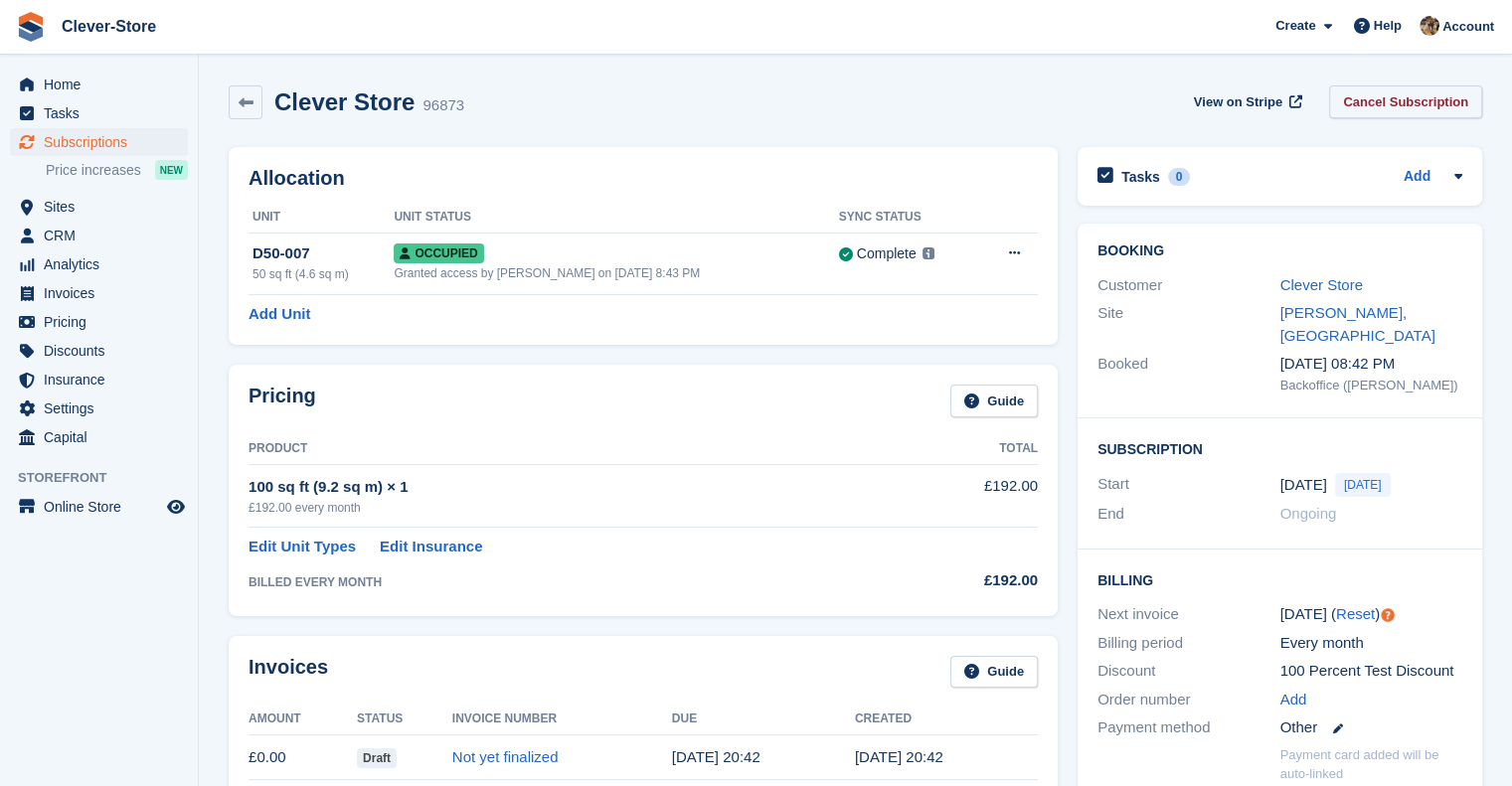 click on "Cancel Subscription" at bounding box center (1406, 101) 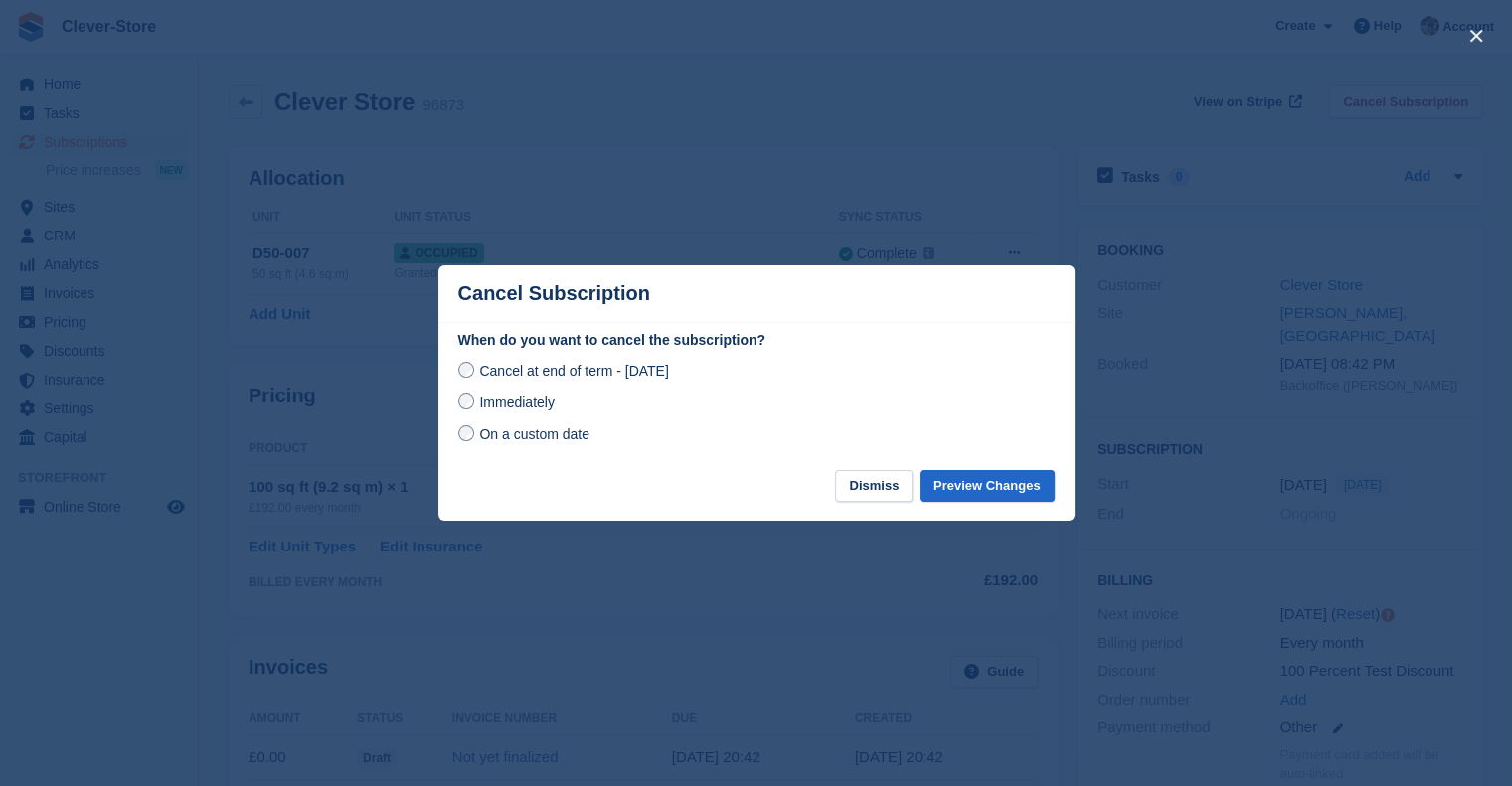 click on "Immediately" at bounding box center [516, 402] 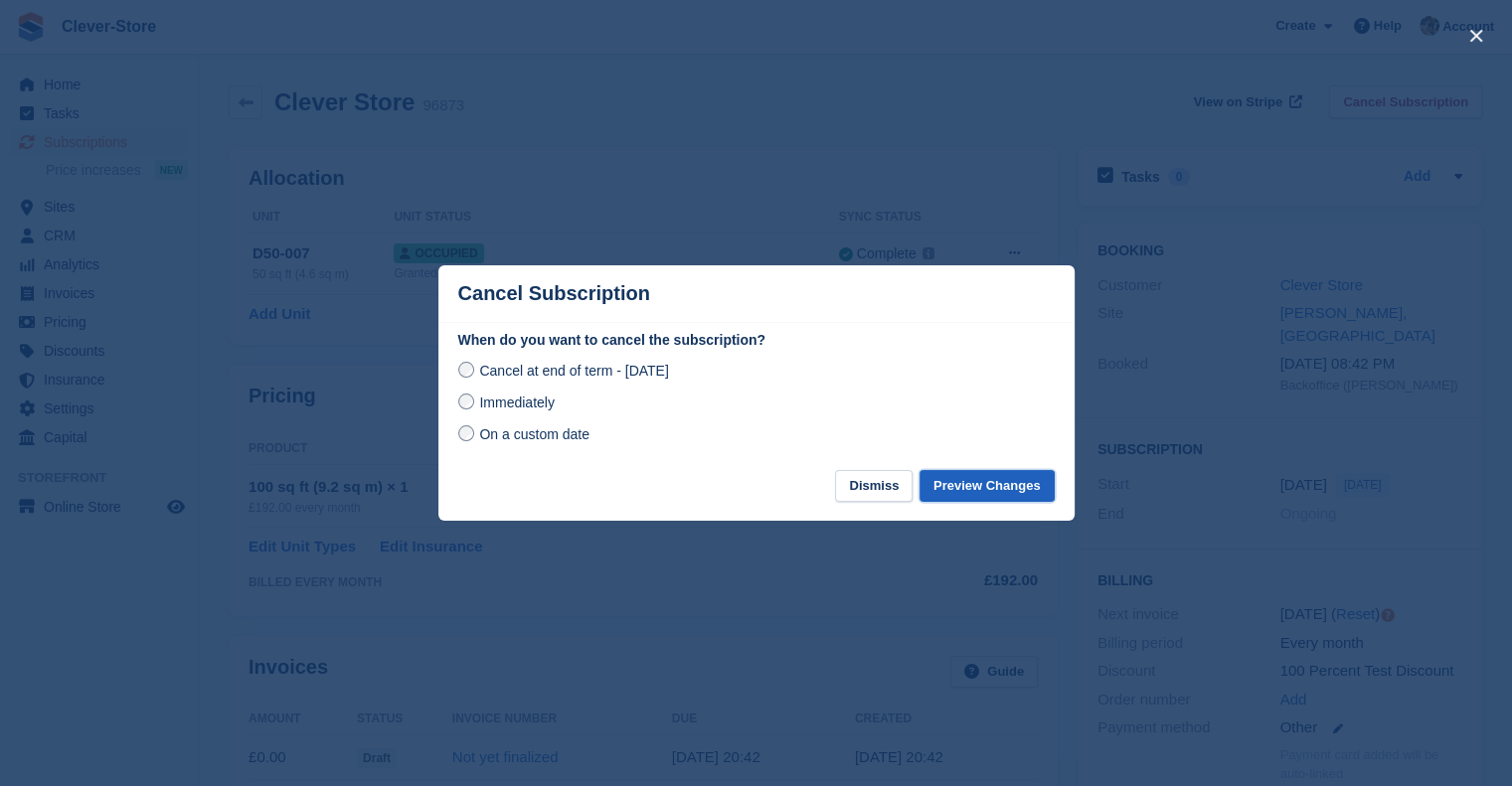 click on "Preview Changes" at bounding box center (987, 486) 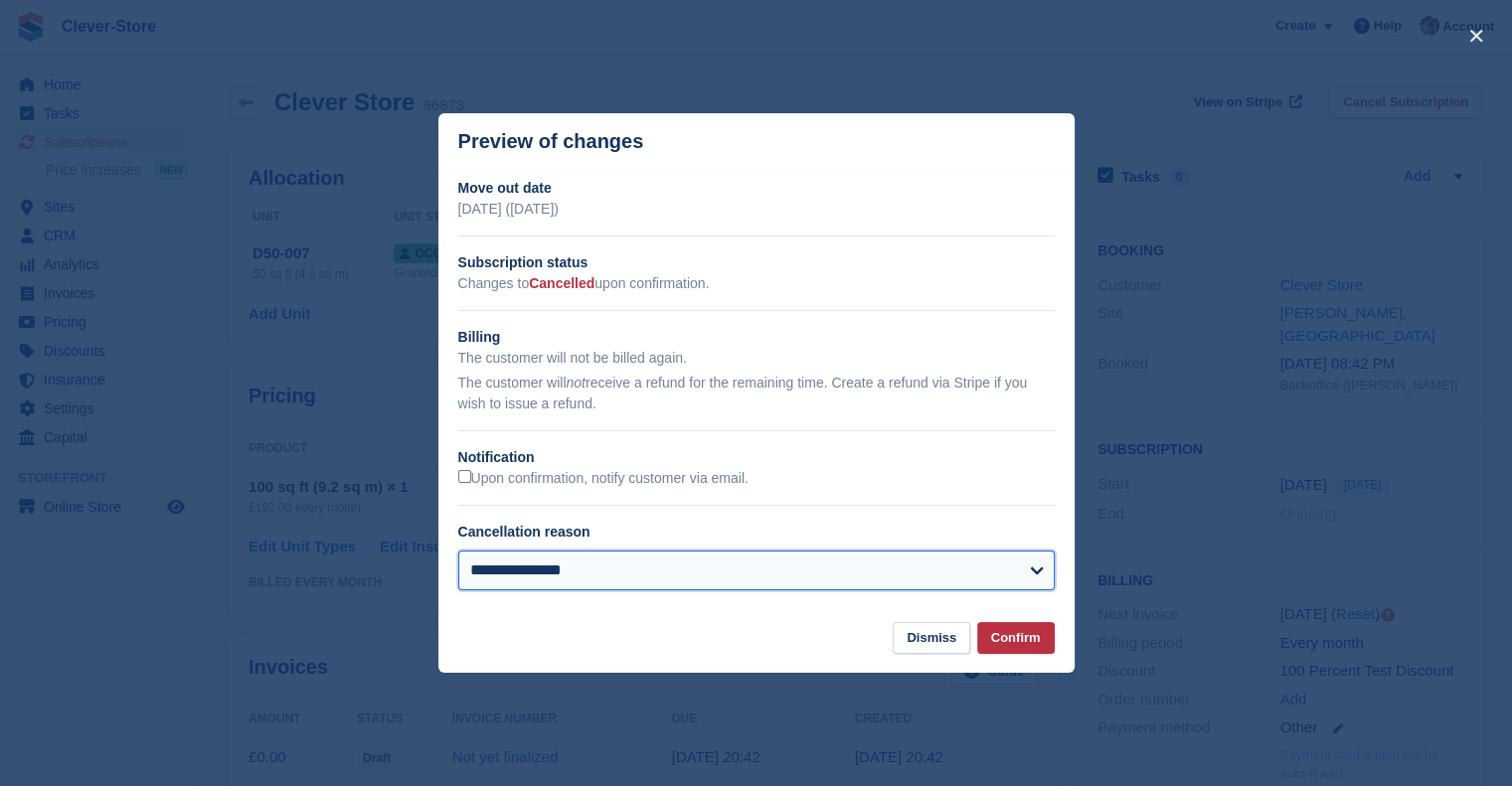 click on "**********" at bounding box center (756, 570) 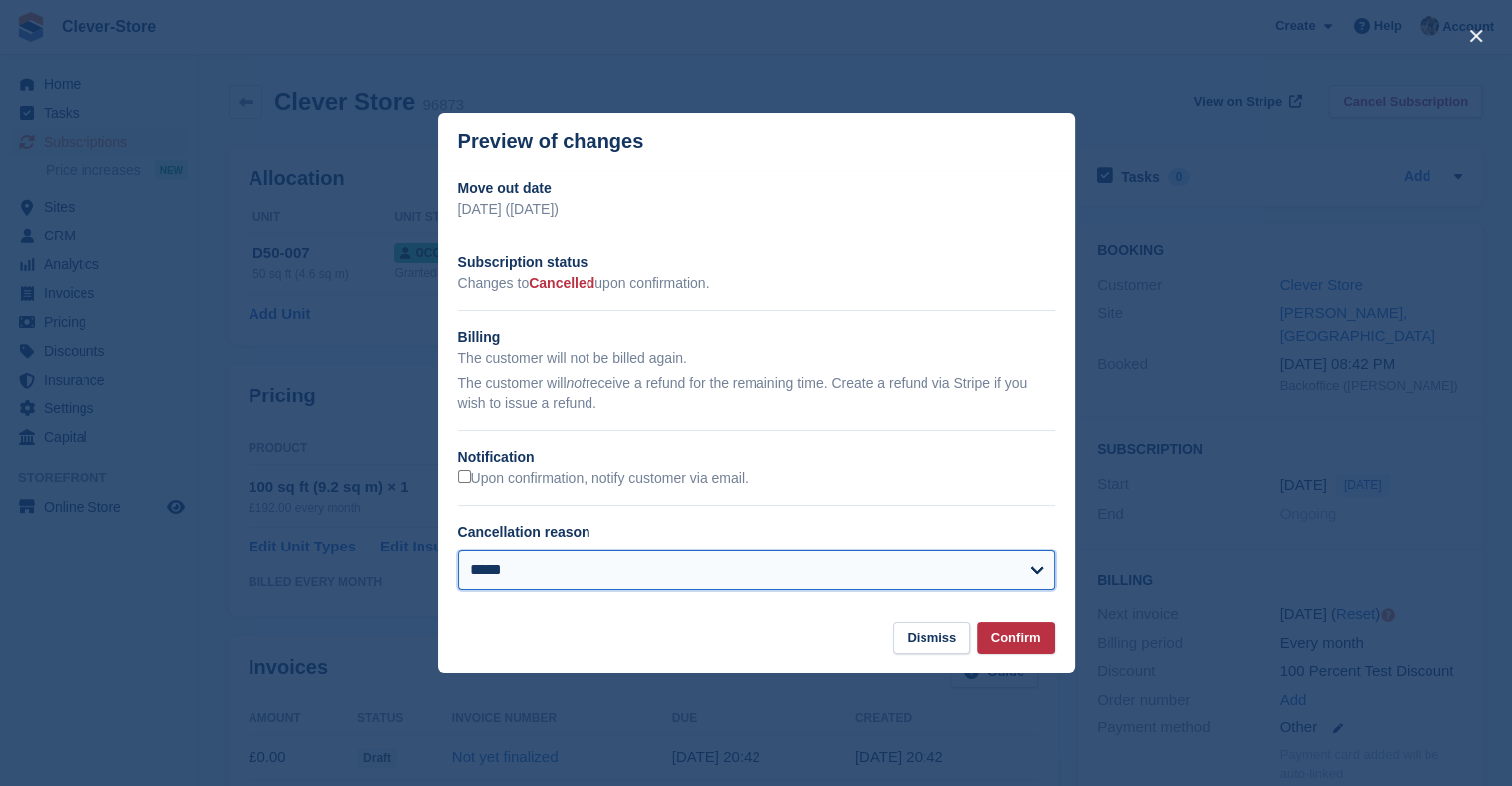 click on "**********" at bounding box center (756, 570) 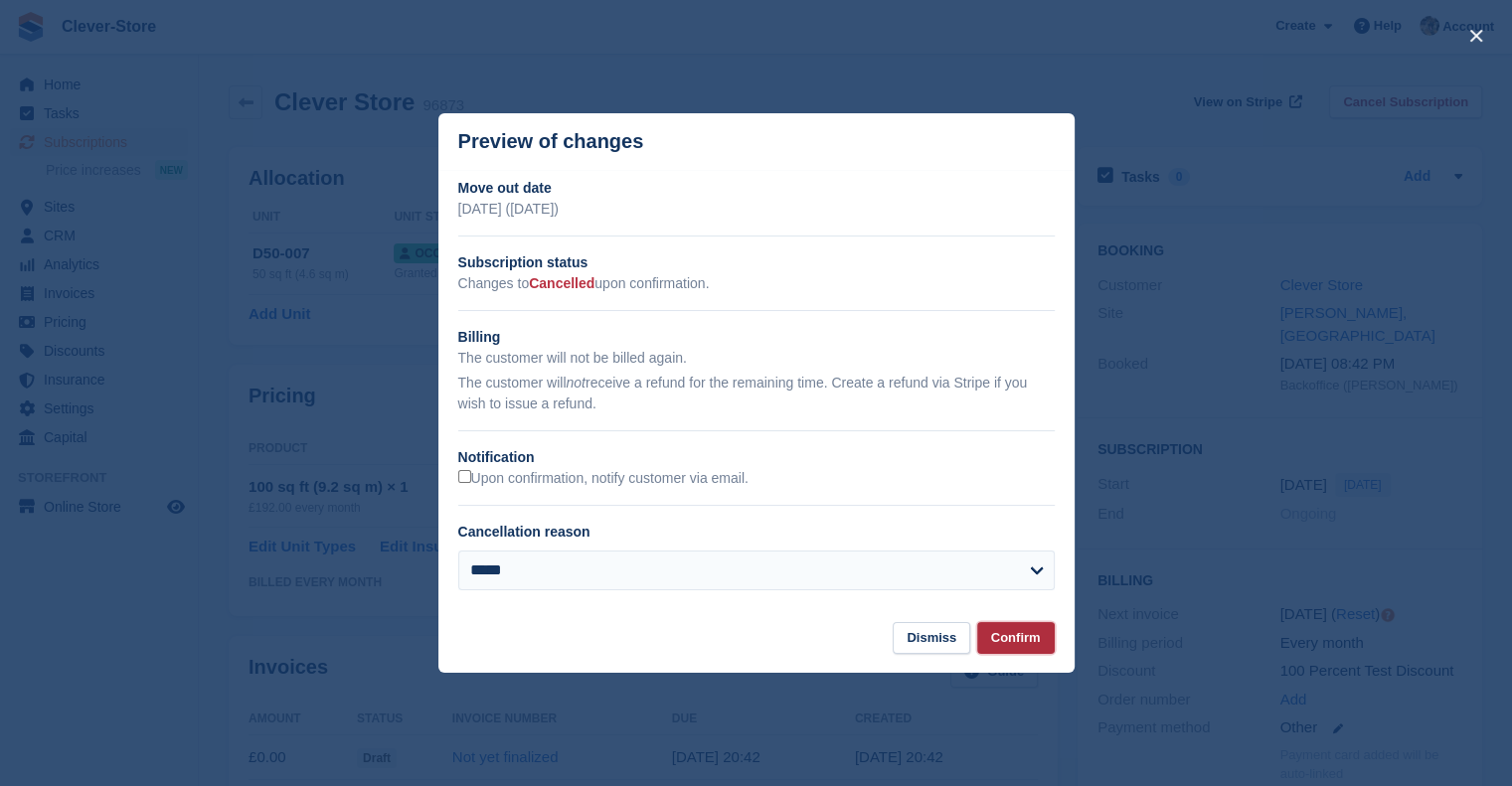 click on "Confirm" at bounding box center (1016, 638) 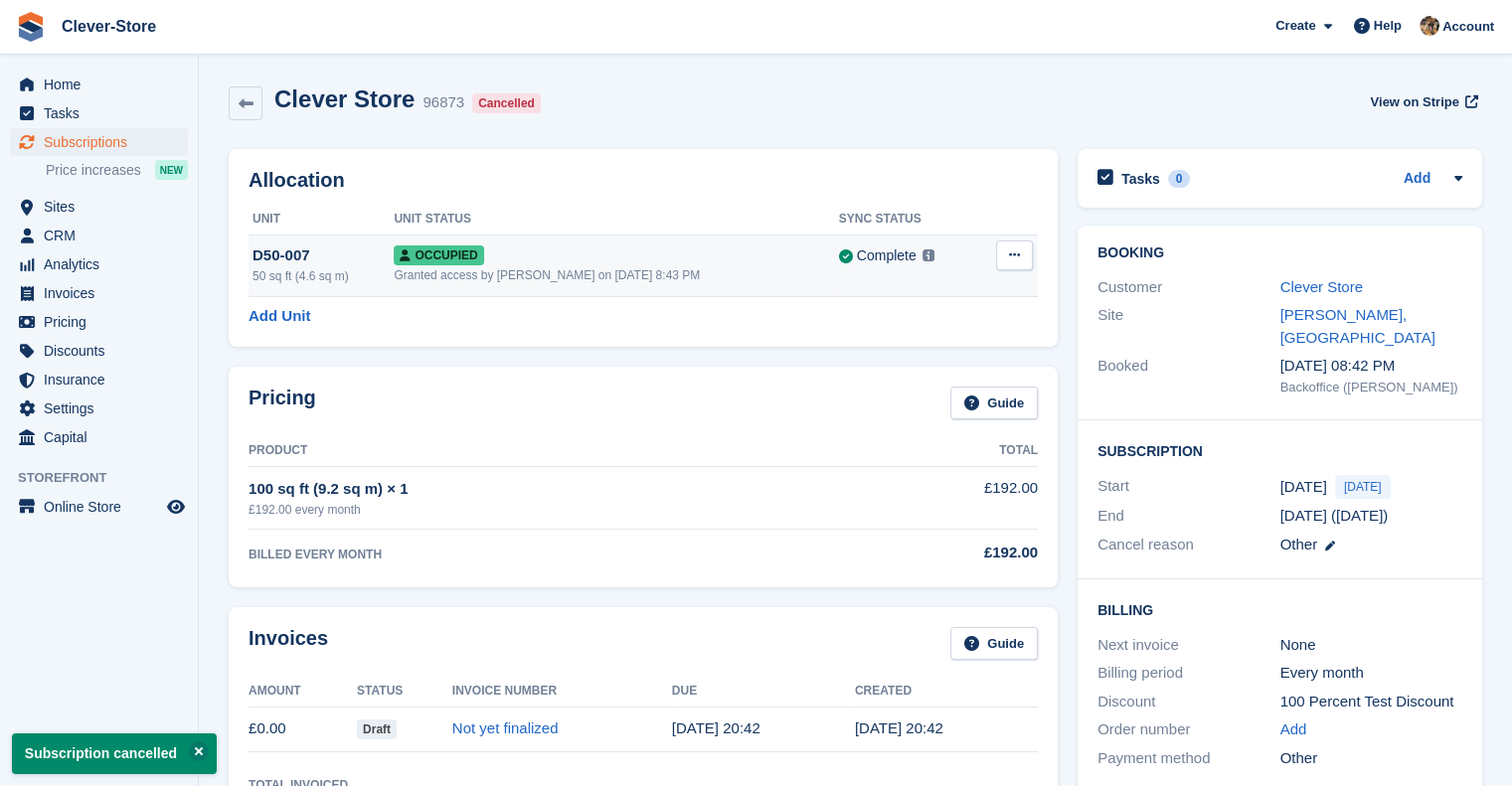 click at bounding box center [1014, 254] 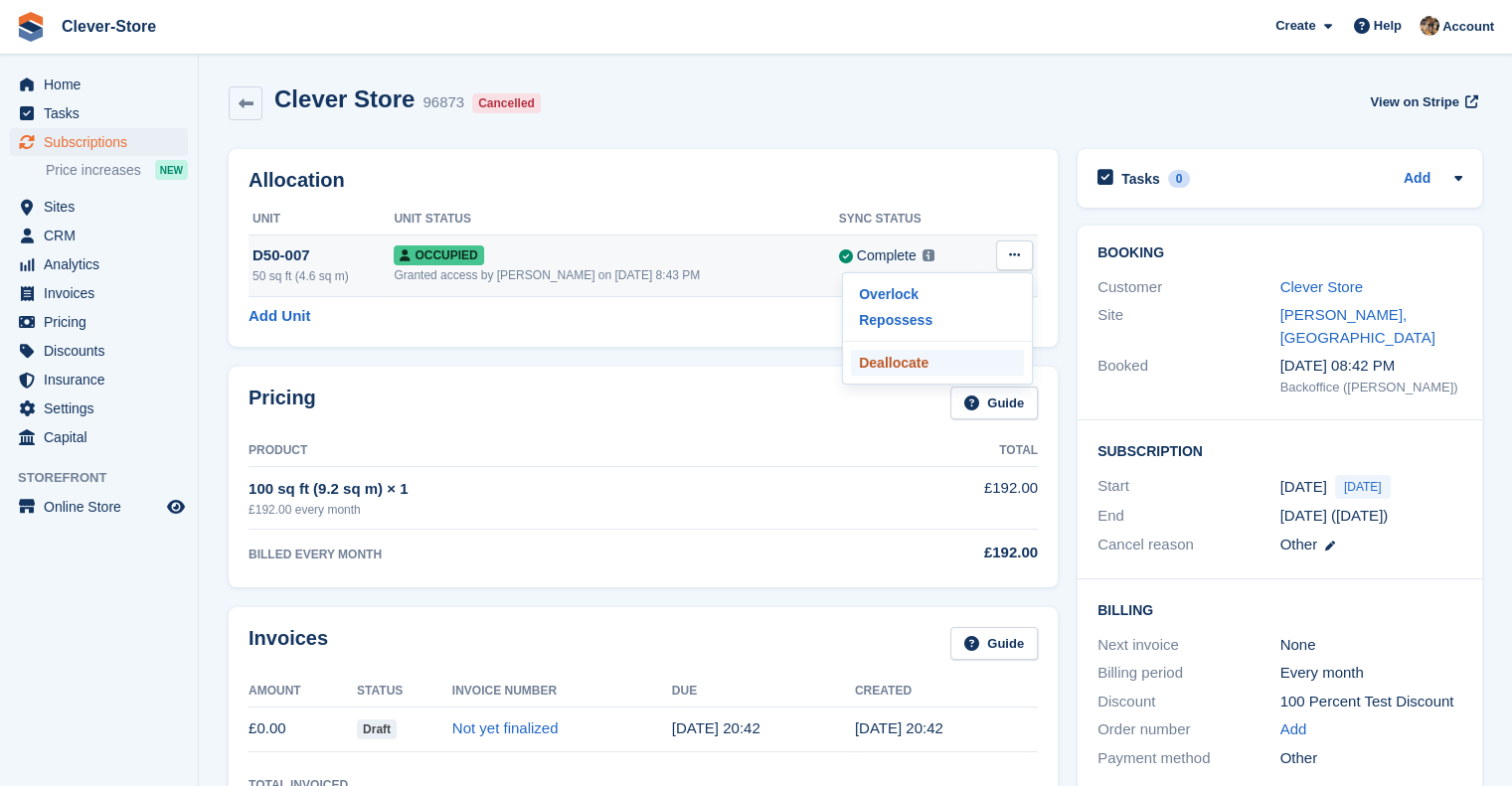 click on "Deallocate" at bounding box center (937, 363) 